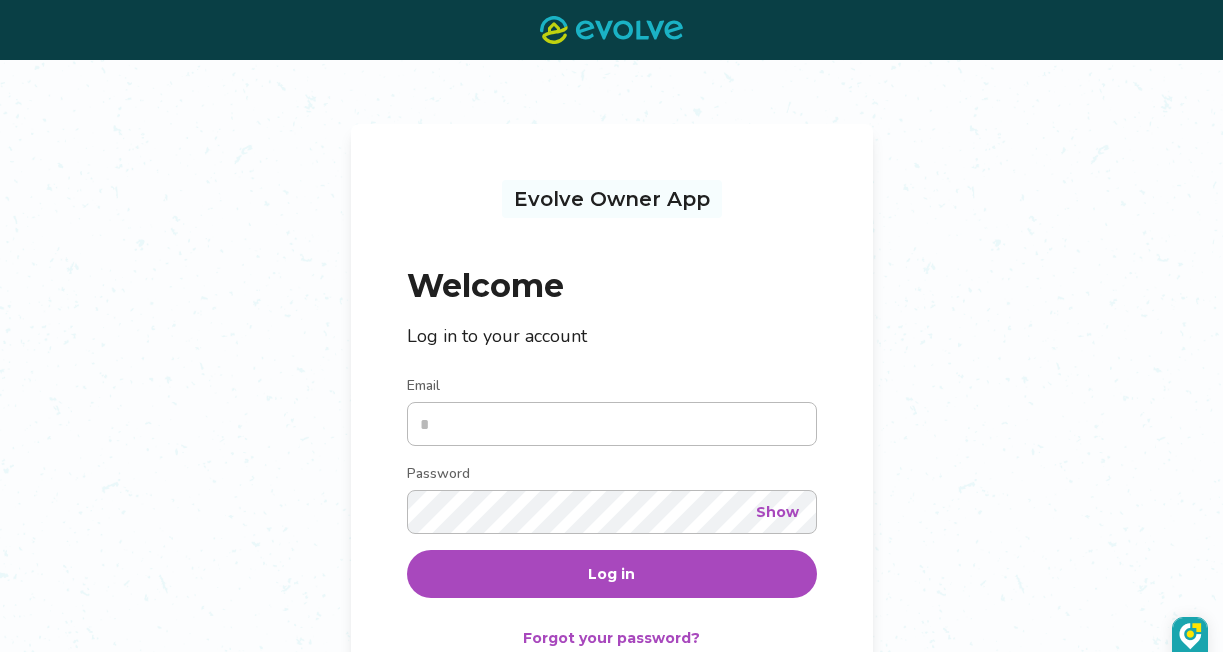 scroll, scrollTop: 0, scrollLeft: 0, axis: both 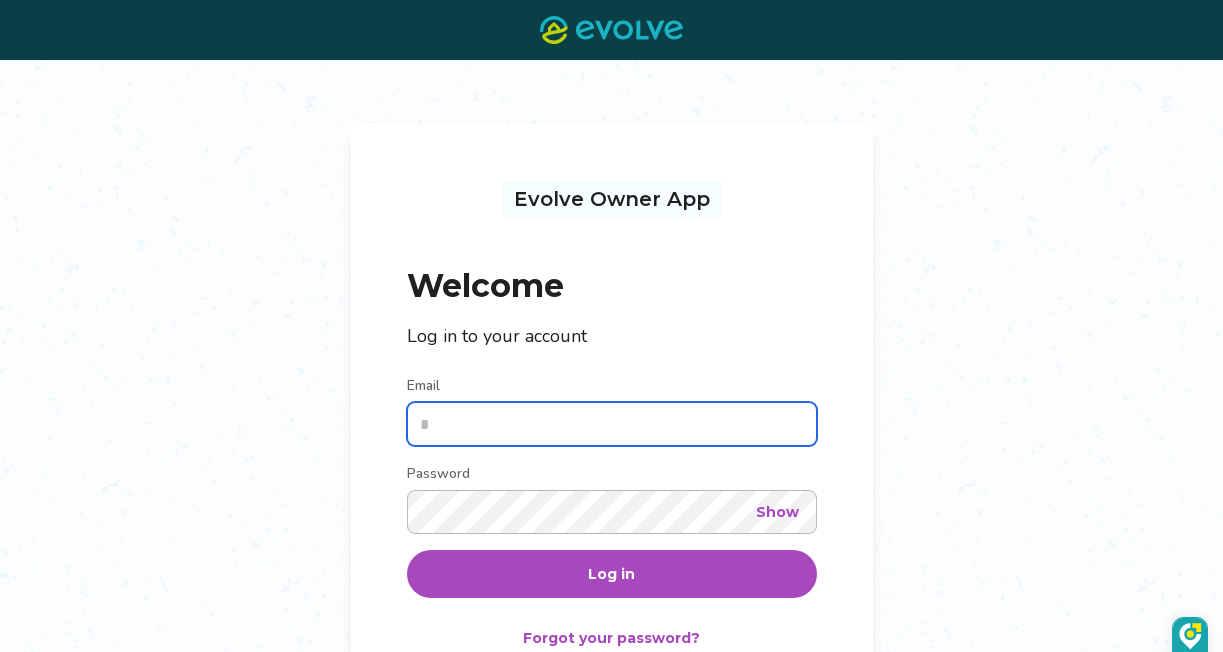 click on "Email" at bounding box center (612, 424) 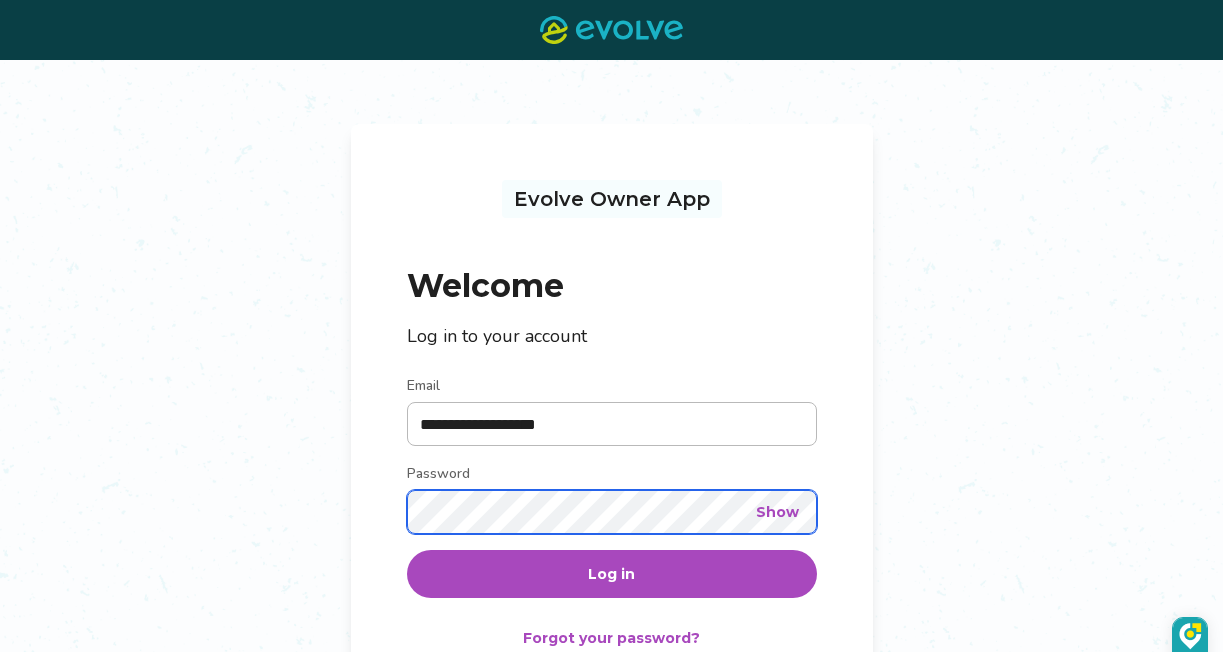 click on "Log in" at bounding box center [612, 574] 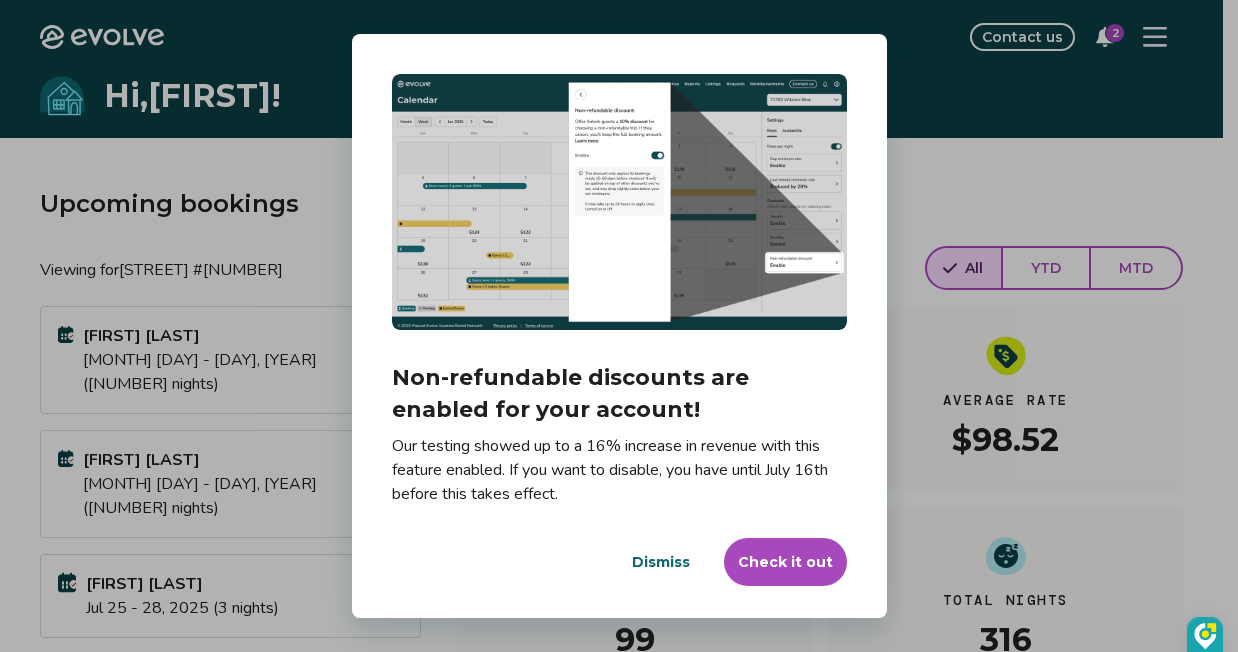 click on "Check it out" at bounding box center (785, 562) 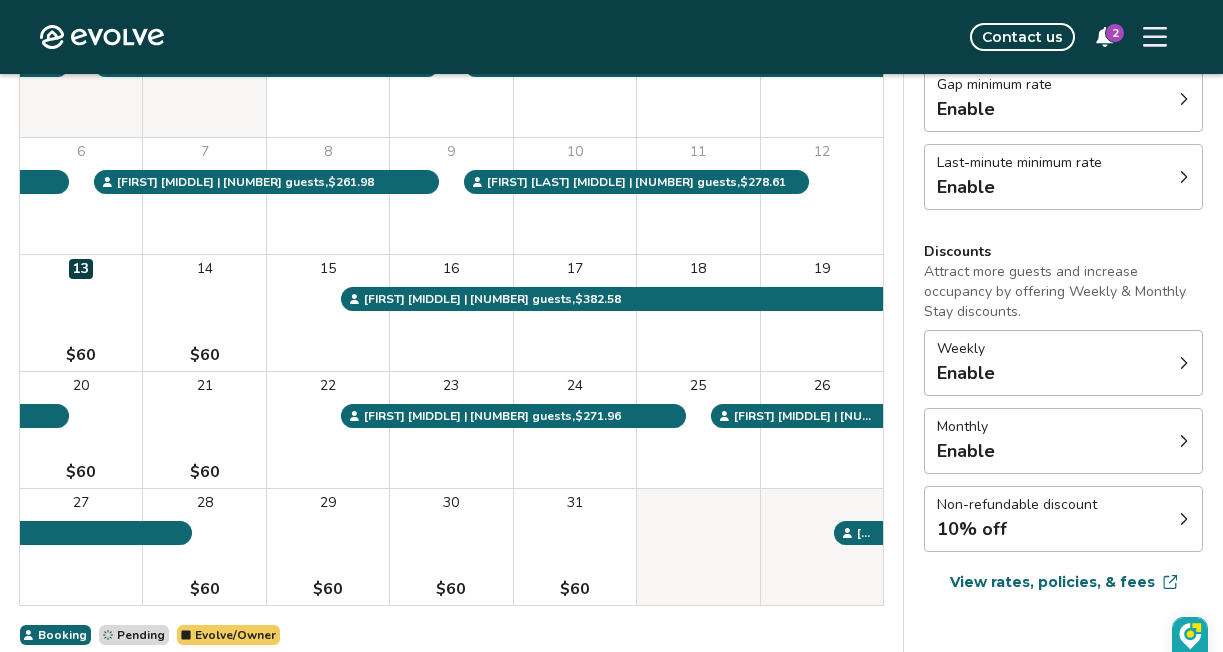 scroll, scrollTop: 286, scrollLeft: 0, axis: vertical 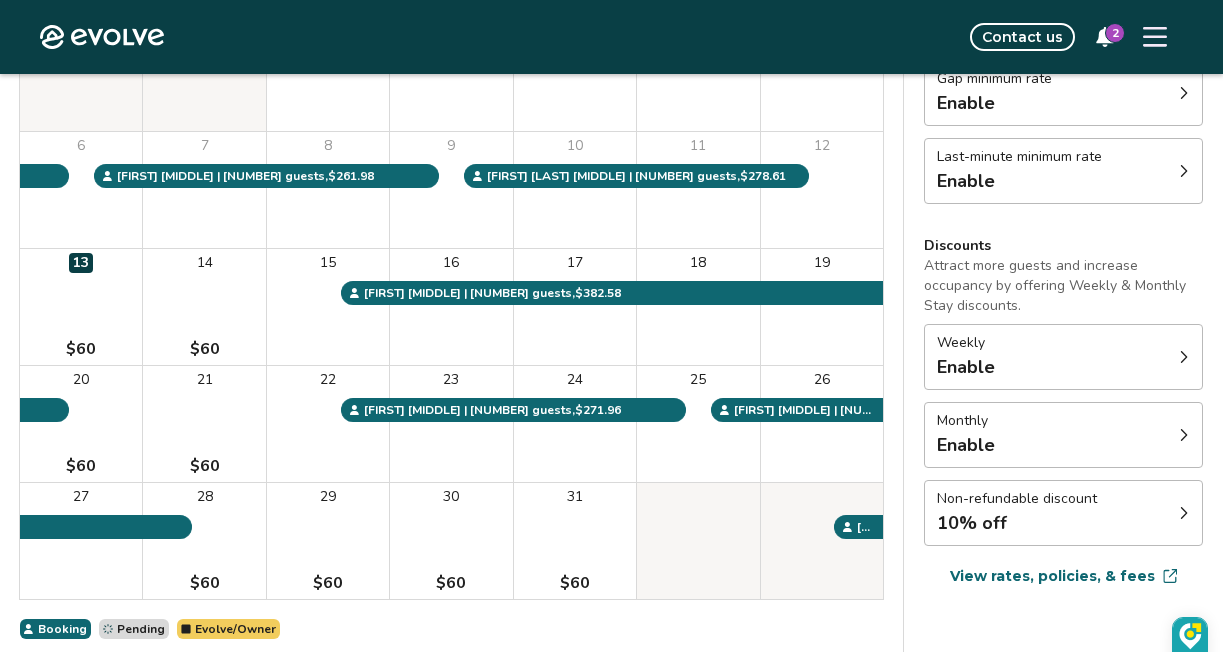 click at bounding box center (1184, 513) 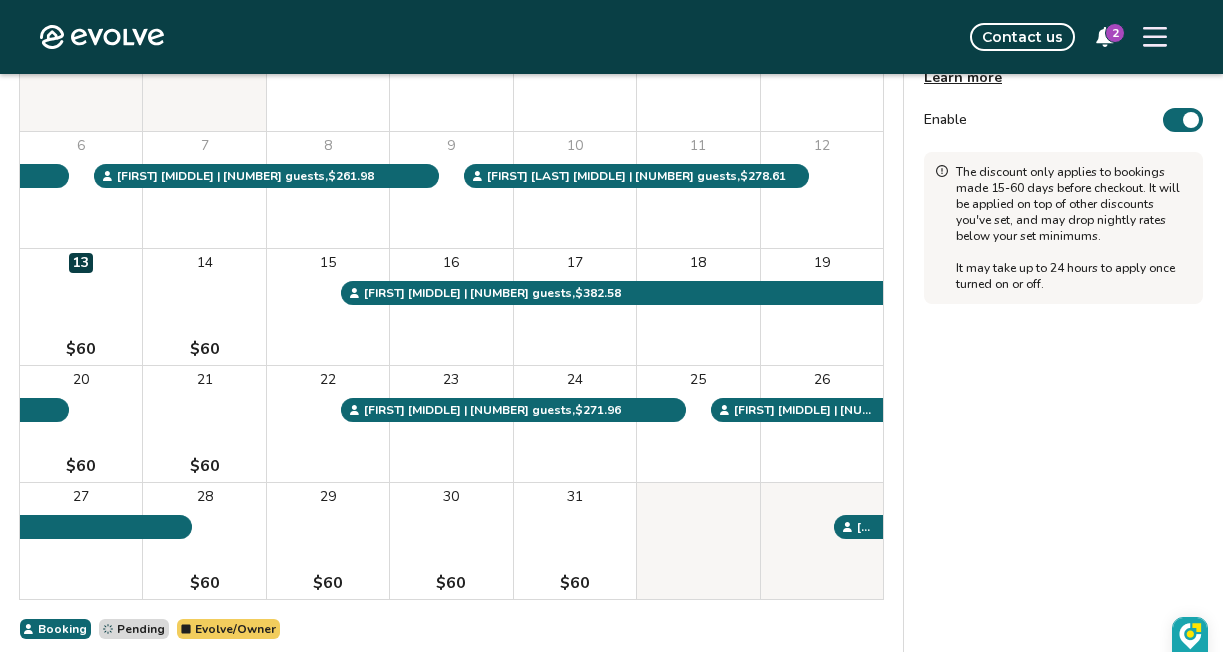 click on "2" at bounding box center (1115, 33) 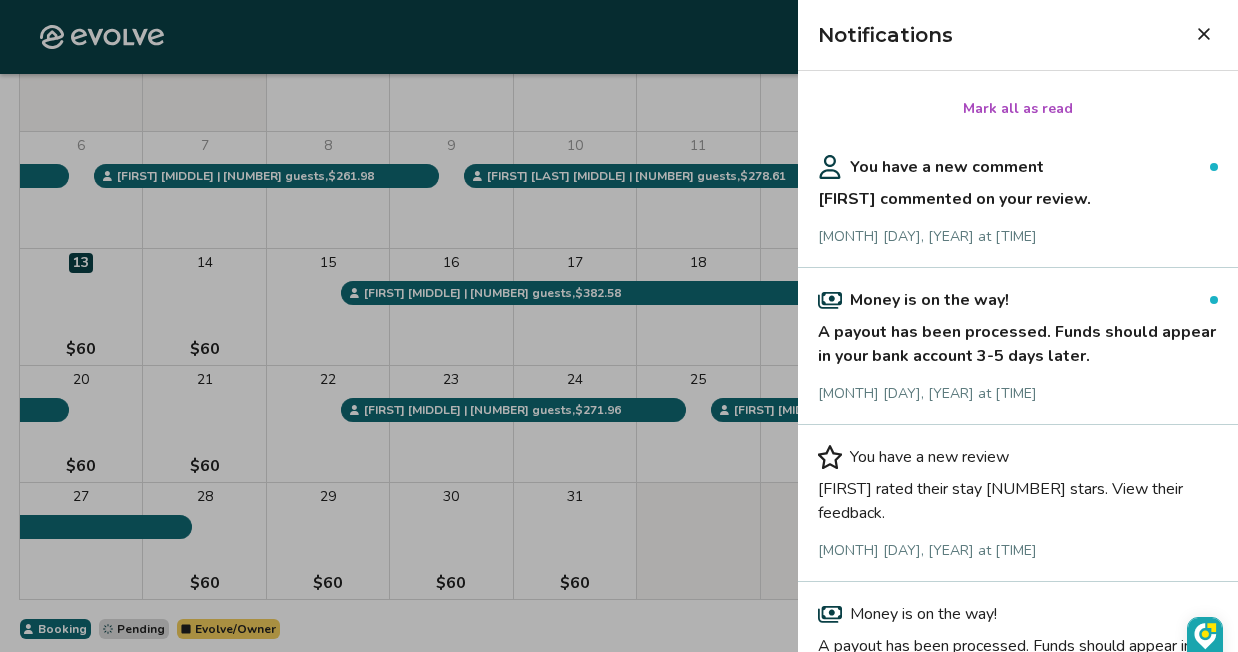 click on "You have a new comment" at bounding box center [1018, 167] 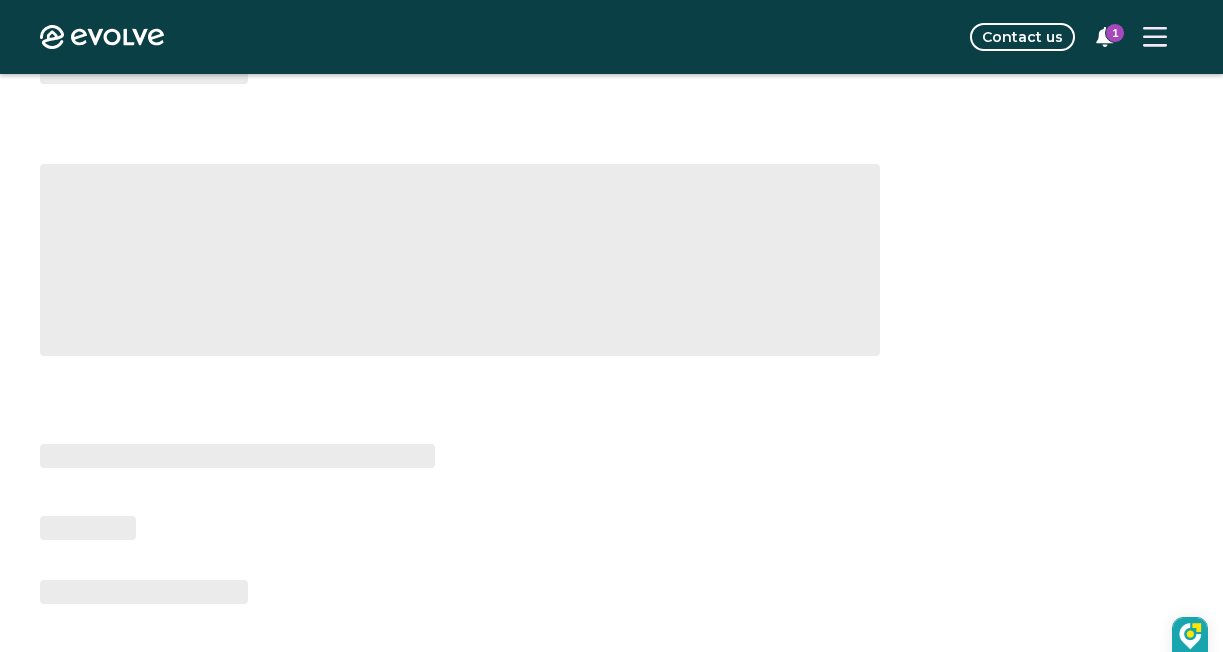 scroll, scrollTop: 0, scrollLeft: 0, axis: both 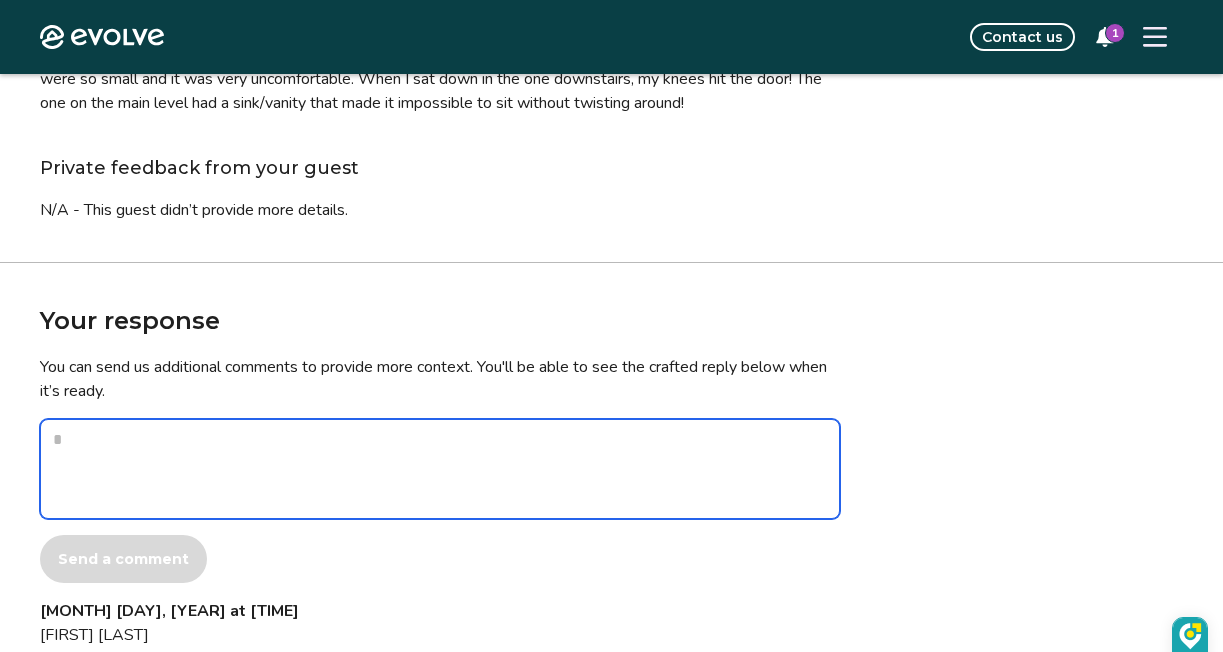 click at bounding box center [440, 469] 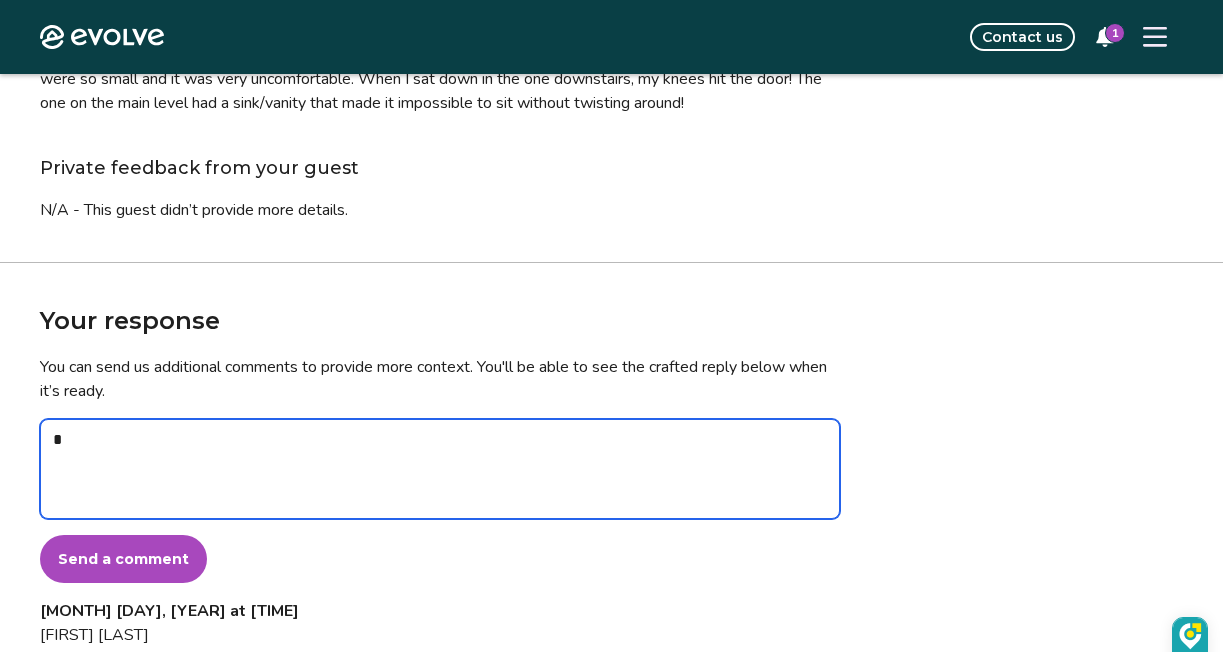 type on "*" 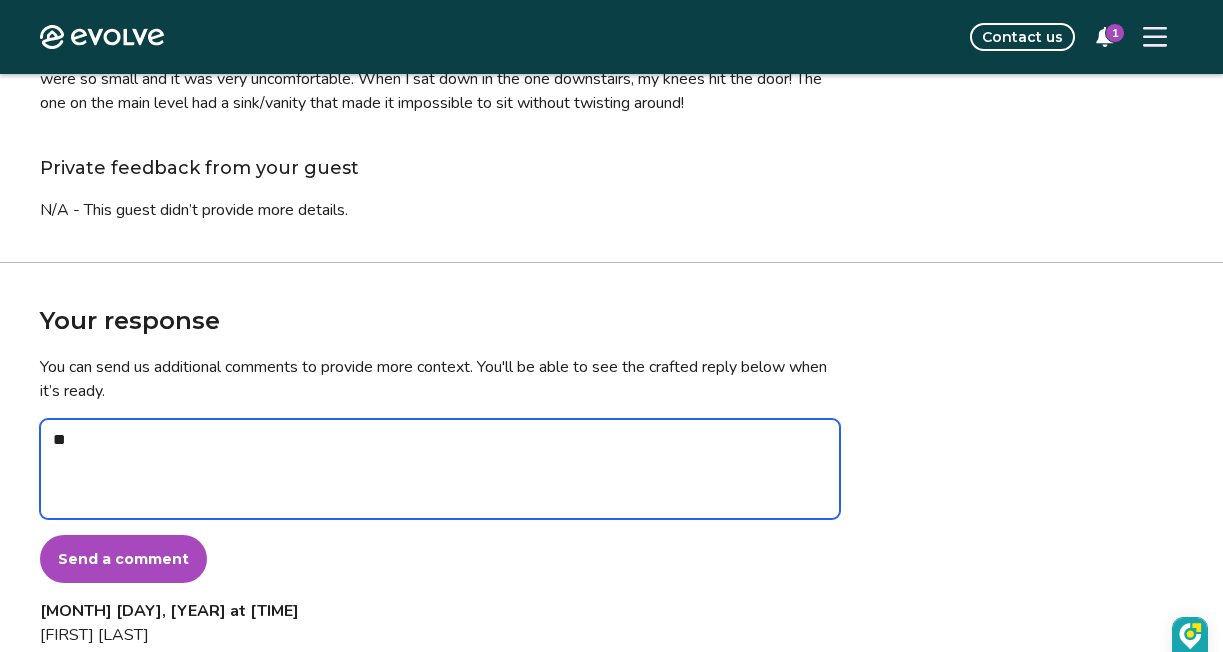 type on "*" 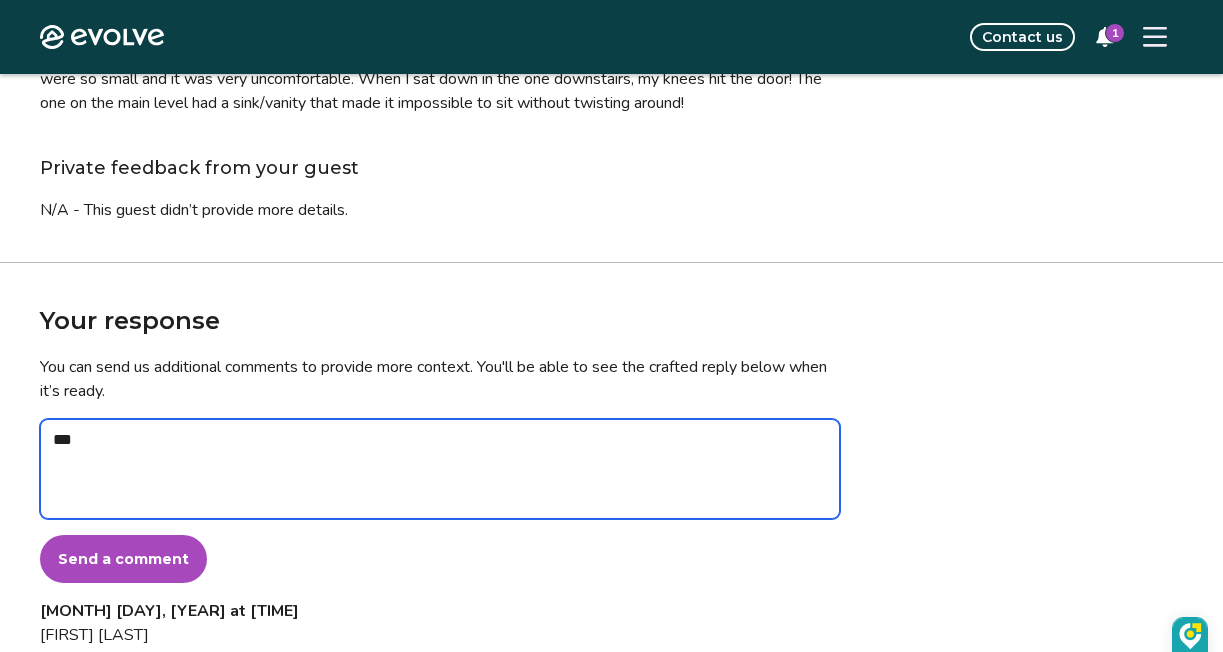 type on "*" 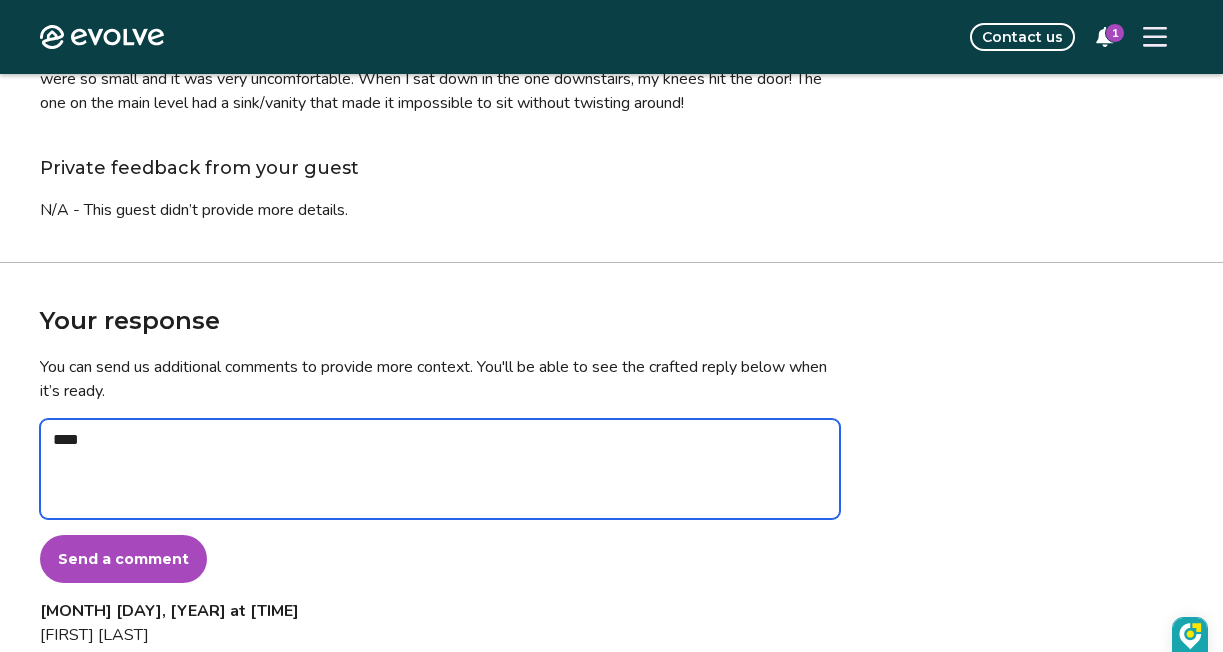type on "*" 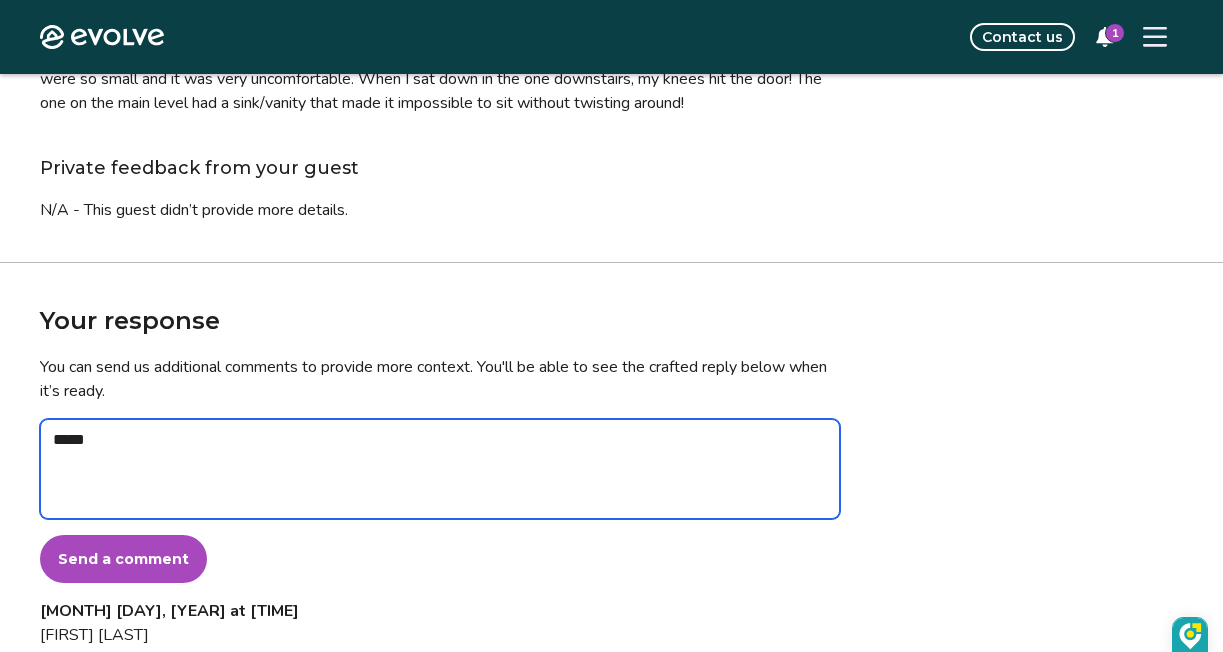 type on "*" 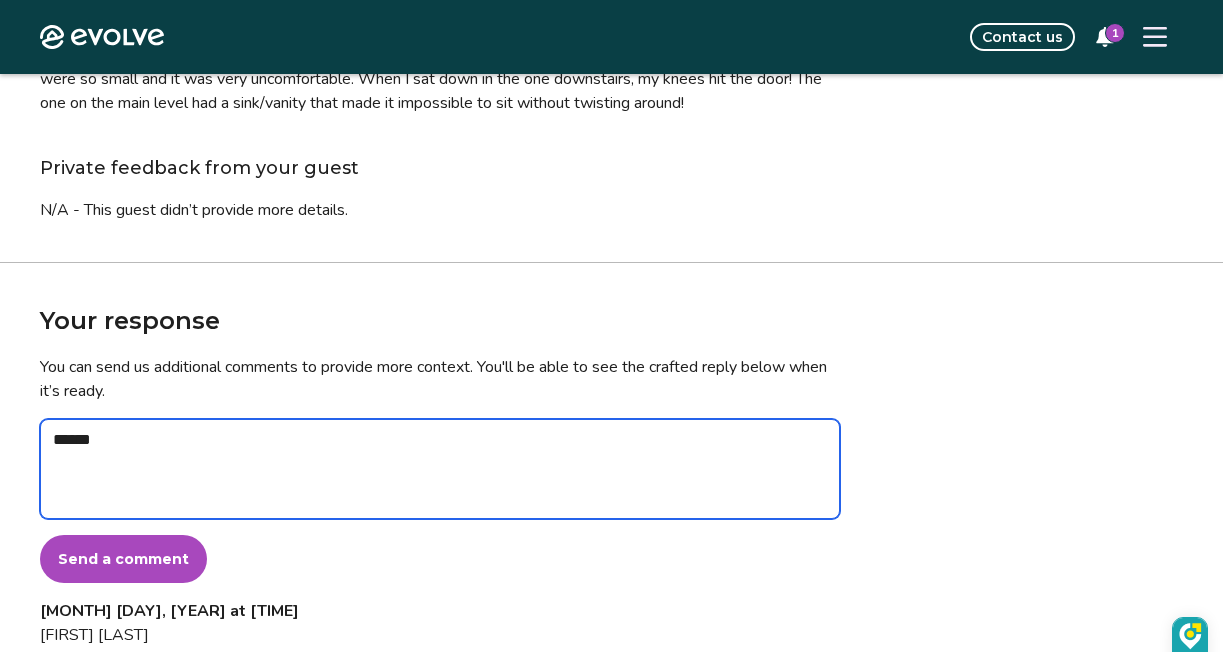 type on "*" 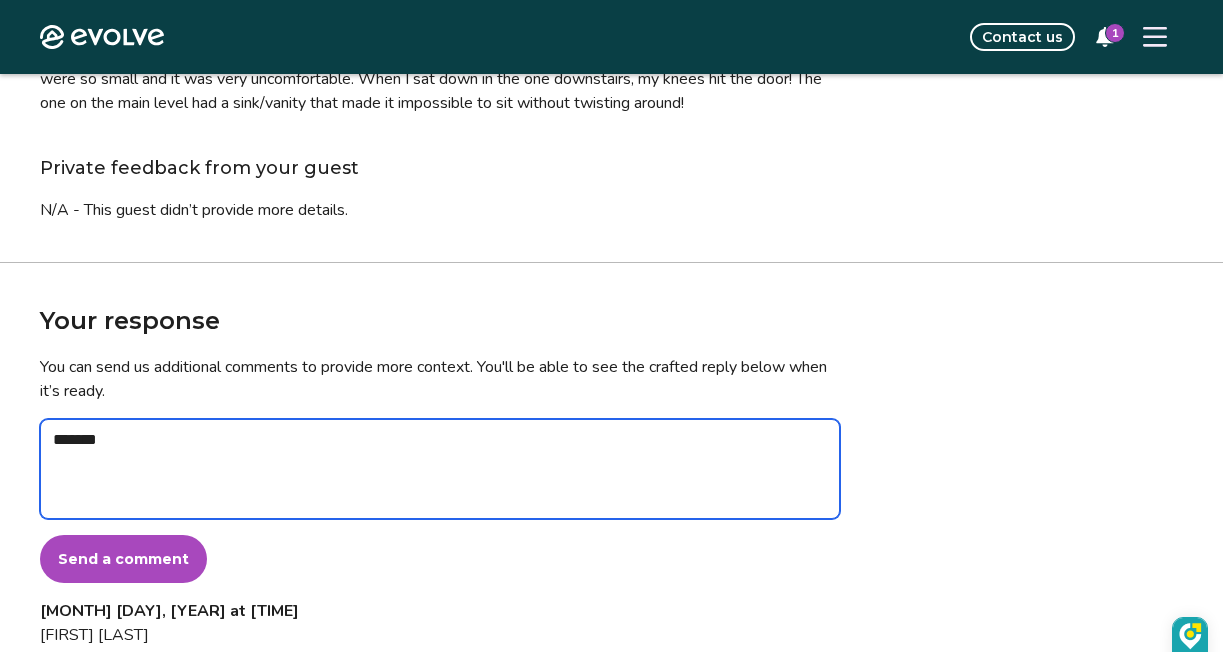 type on "*" 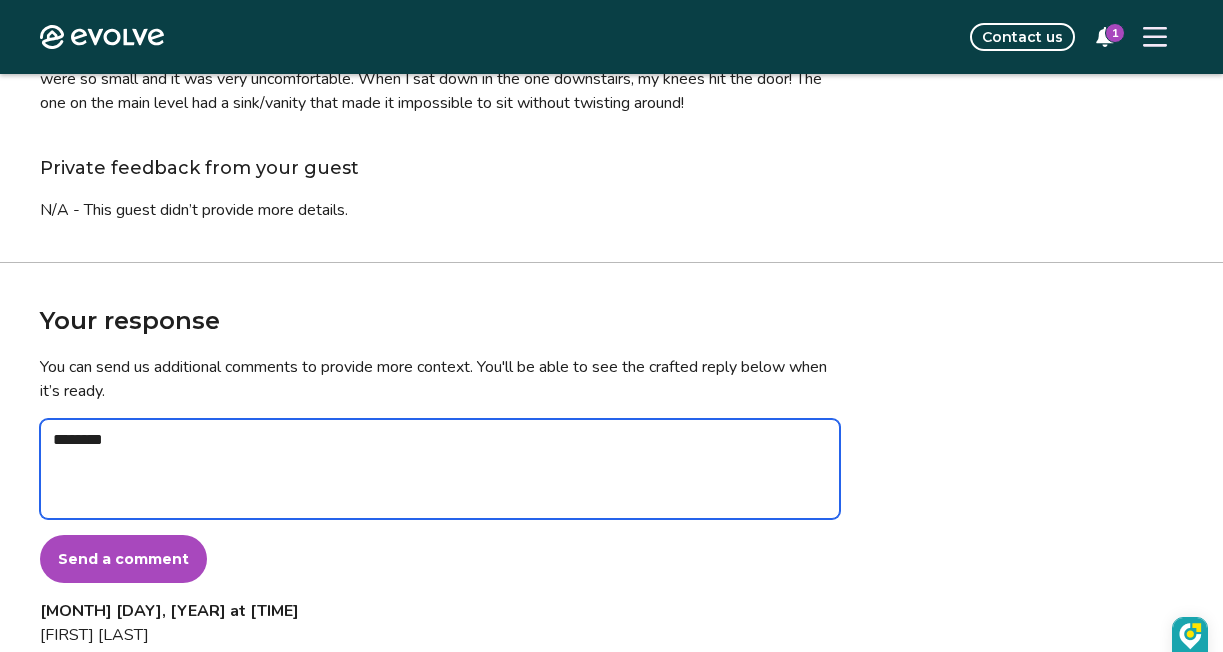 type on "*" 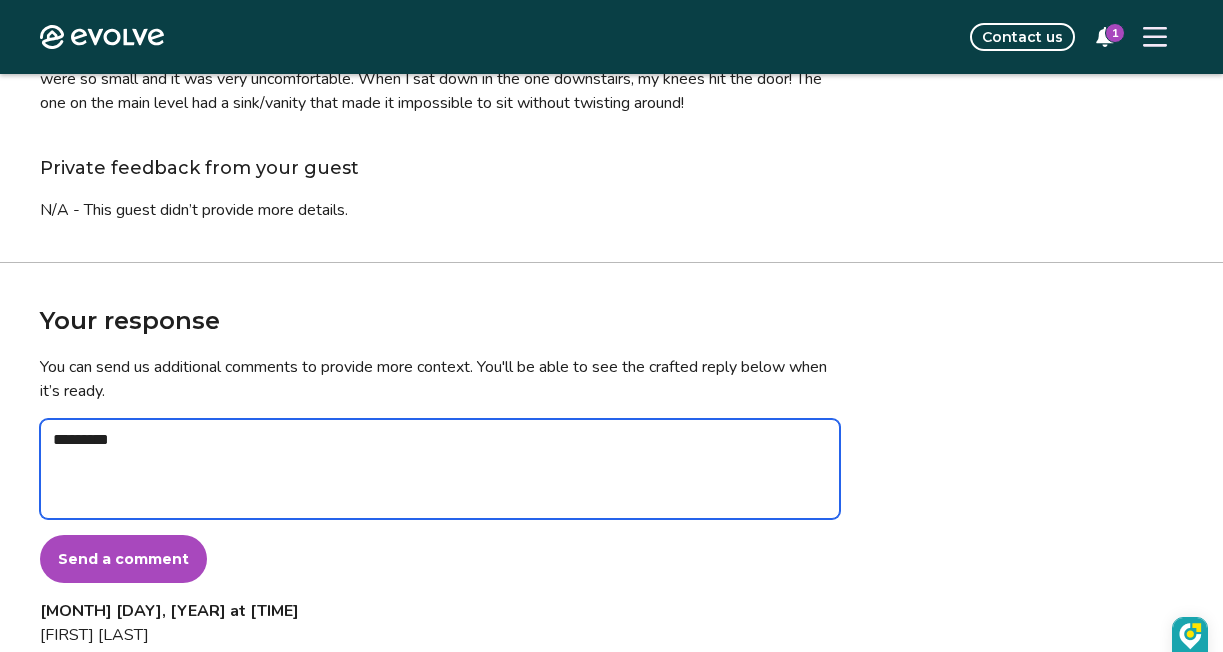 type on "*" 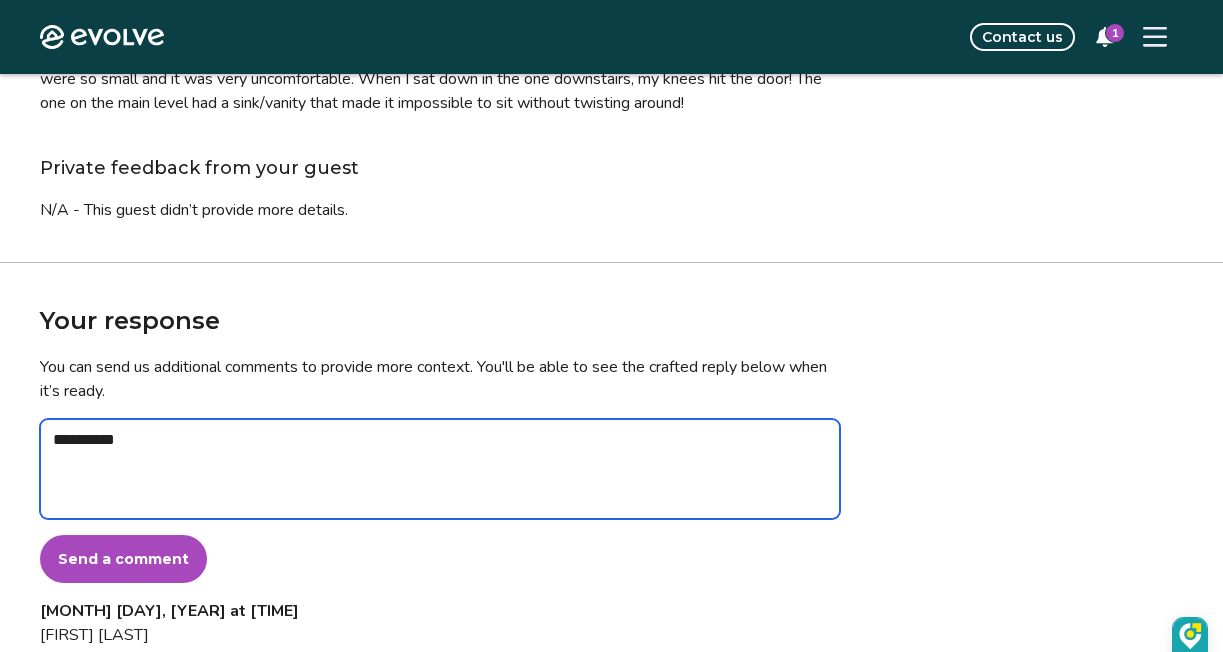 type on "*" 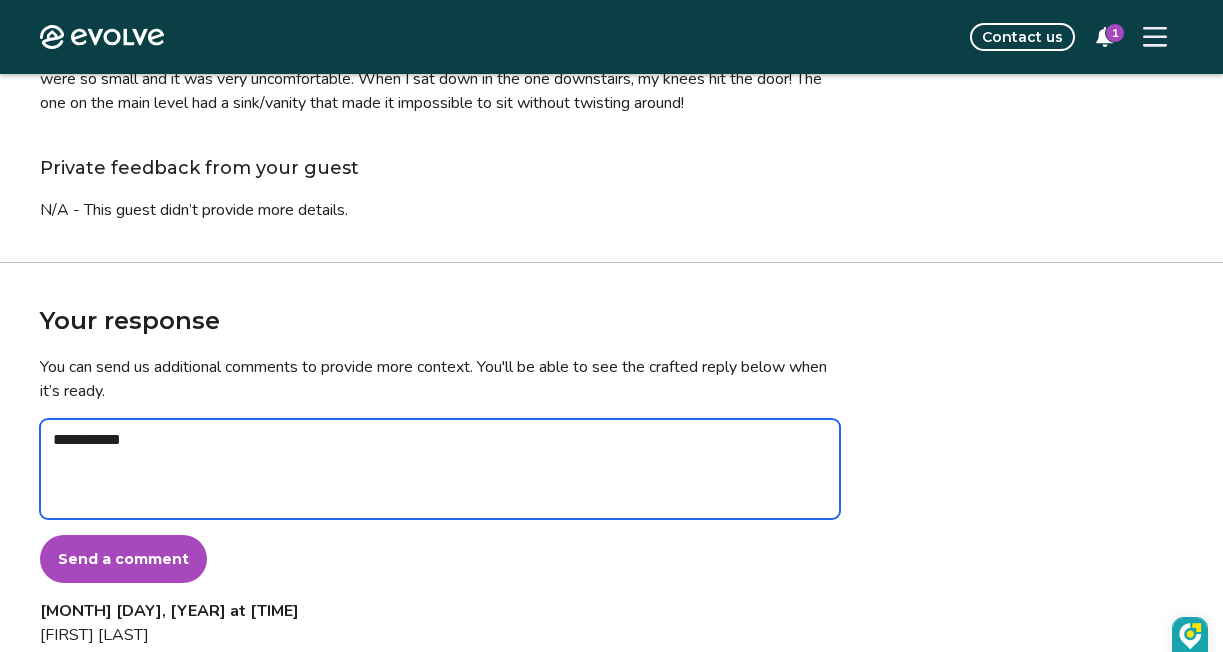 type on "*" 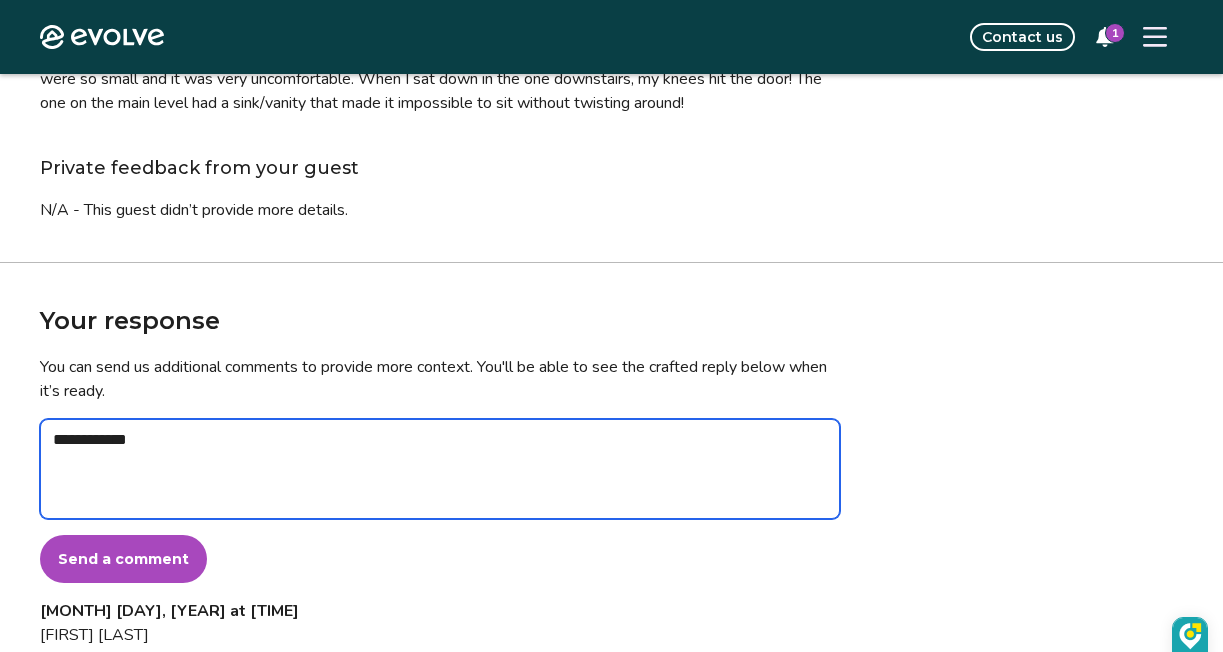 type on "*" 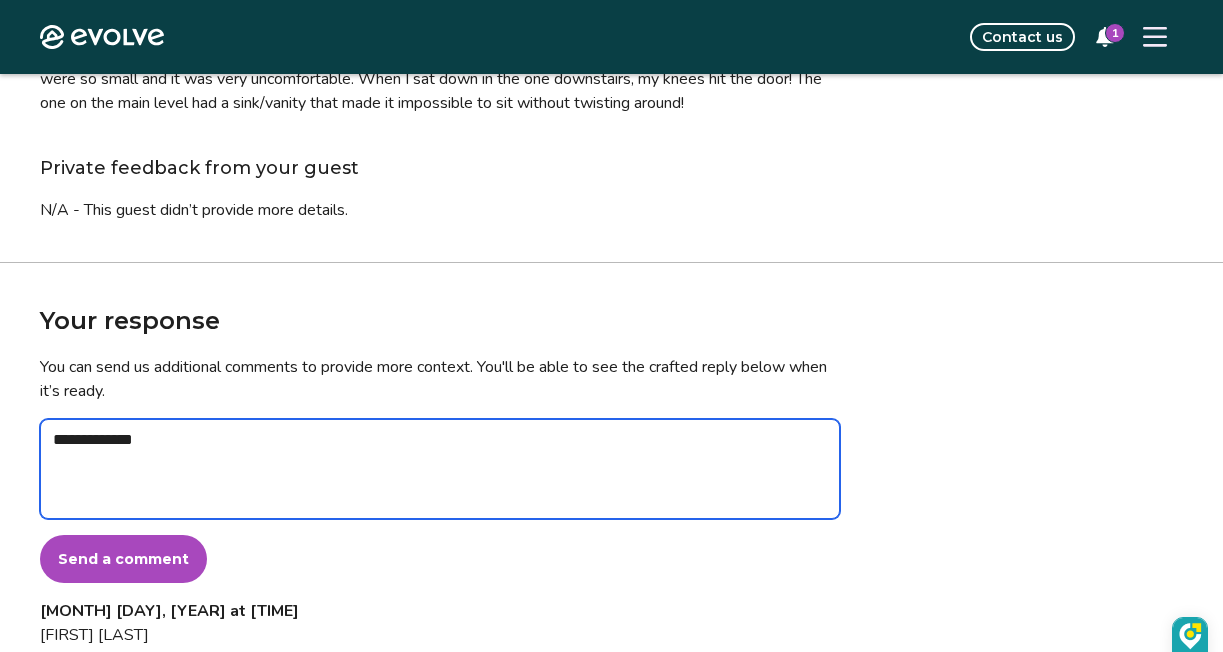 type on "*" 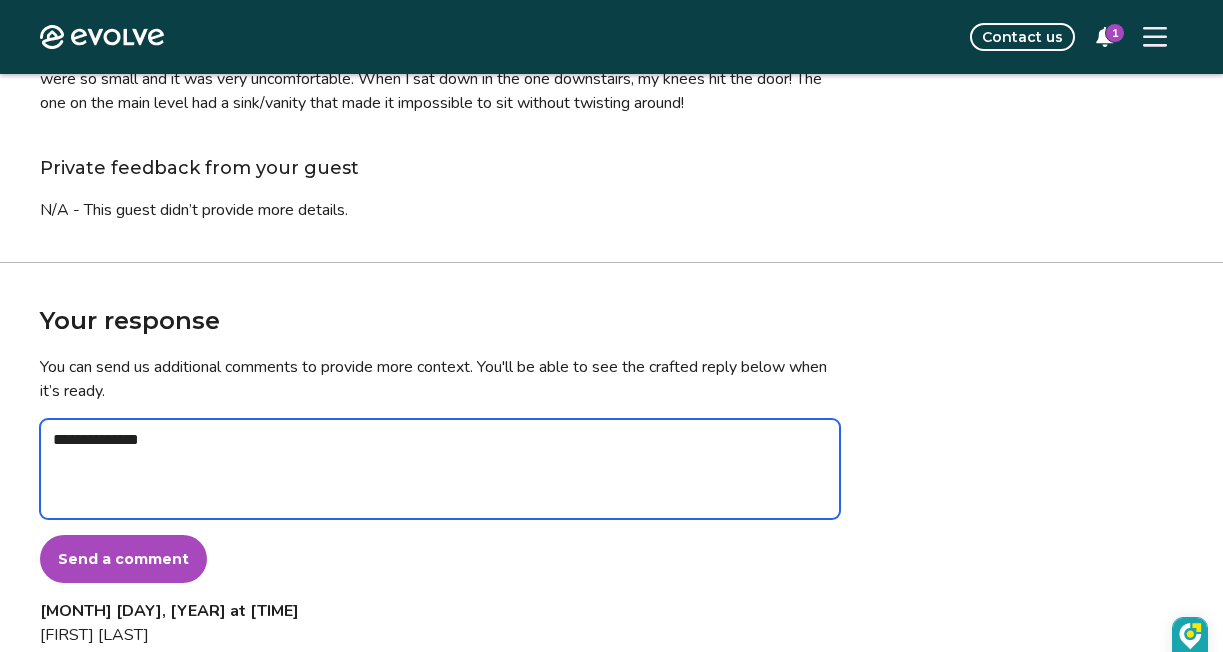 type on "*" 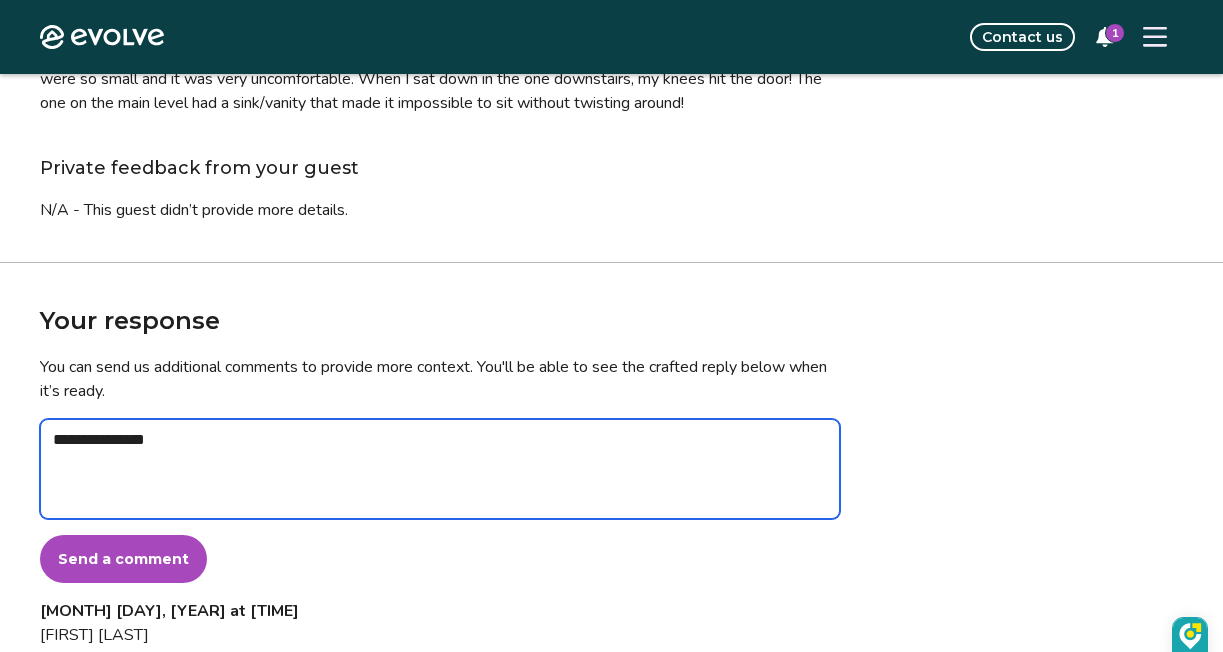 type on "*" 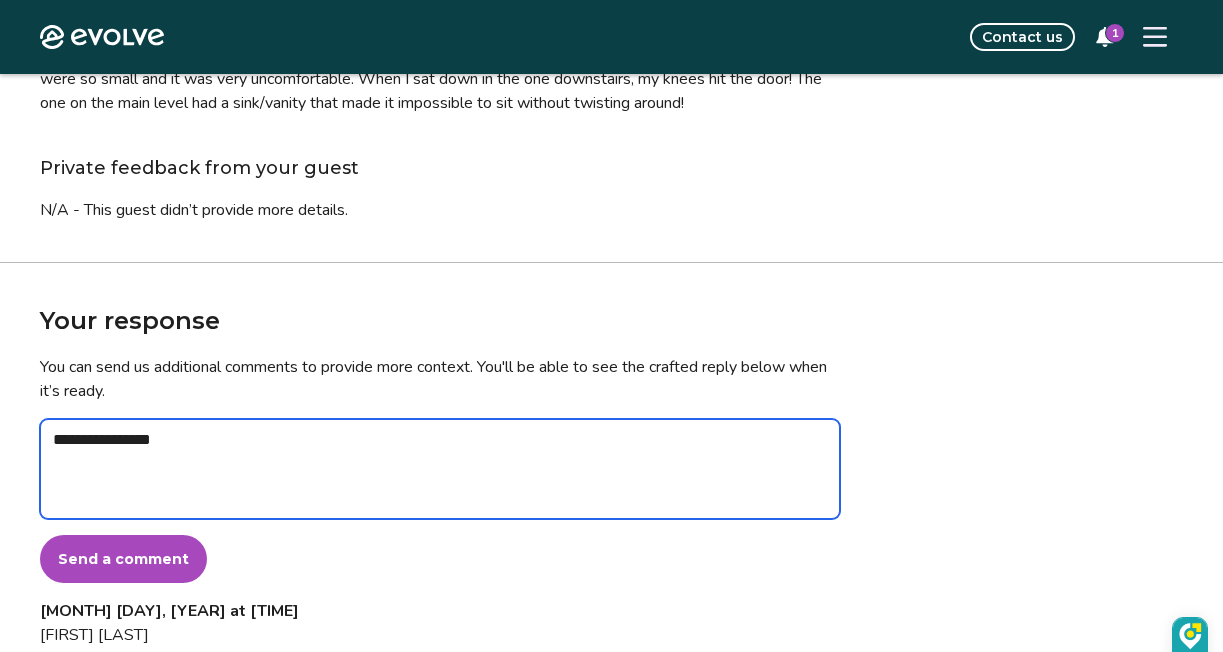 type on "*" 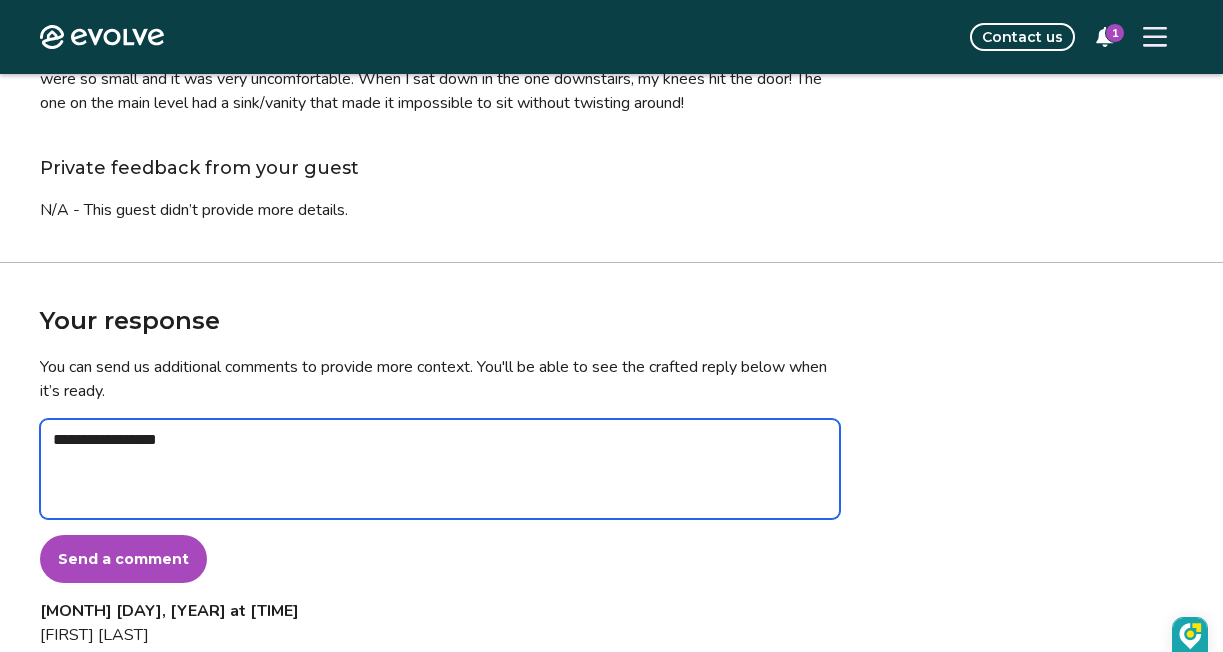 type on "*" 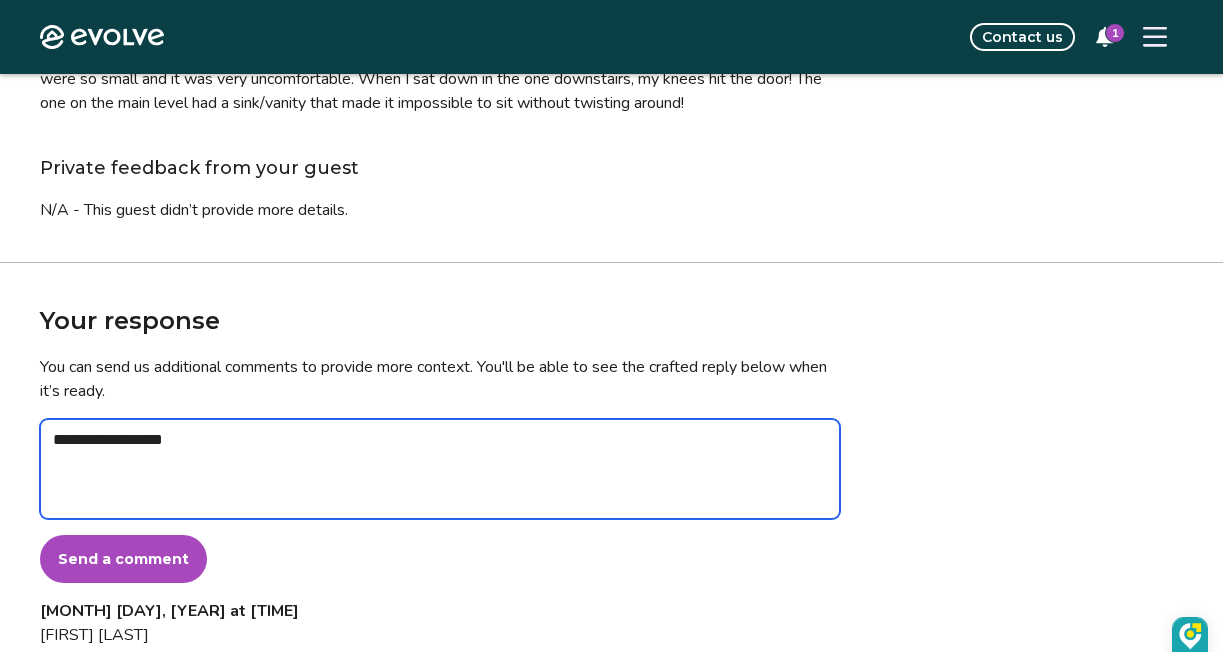 type on "*" 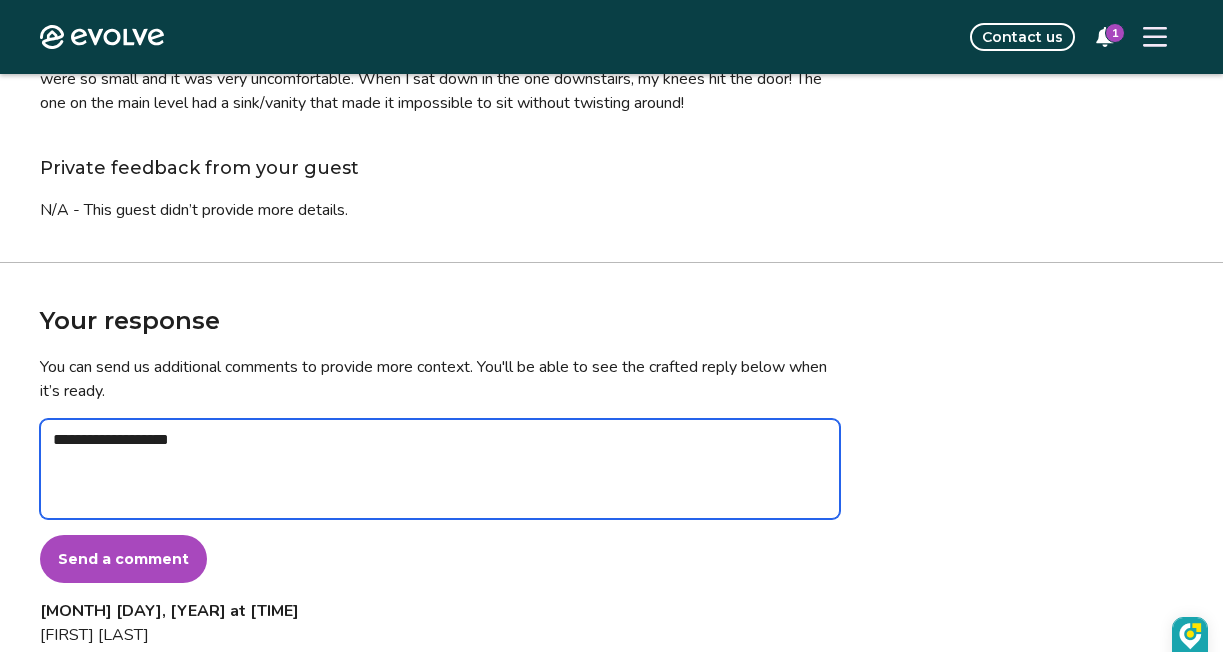 type on "*" 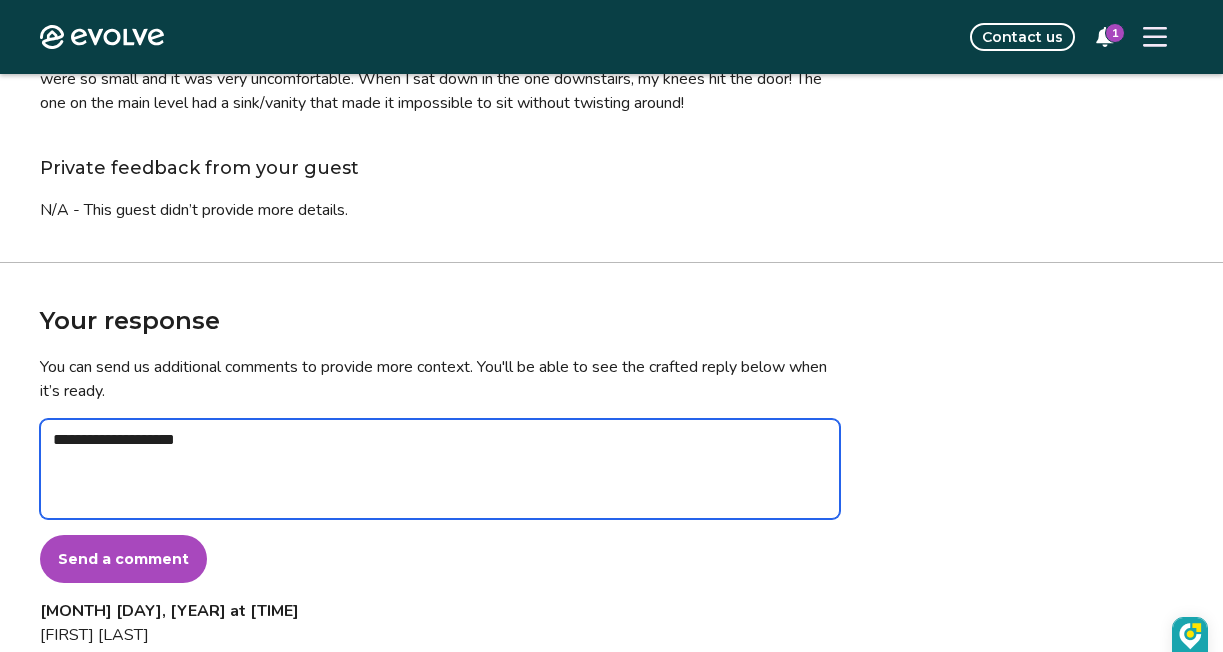 type on "*" 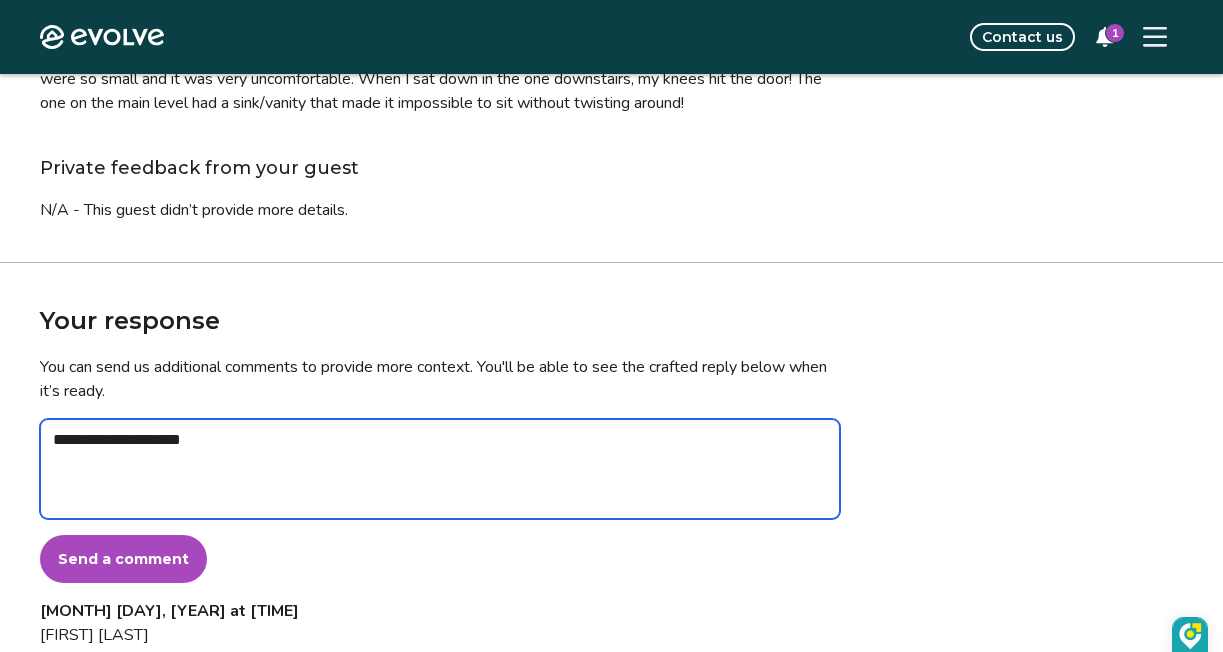 type on "*" 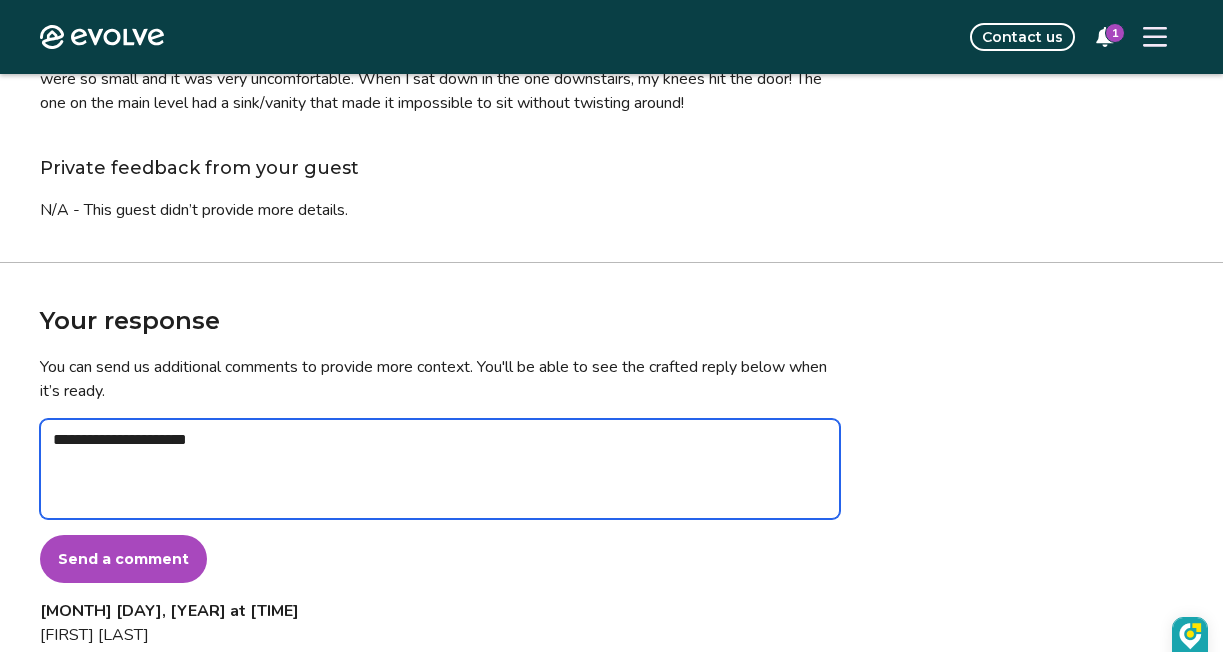 type on "*" 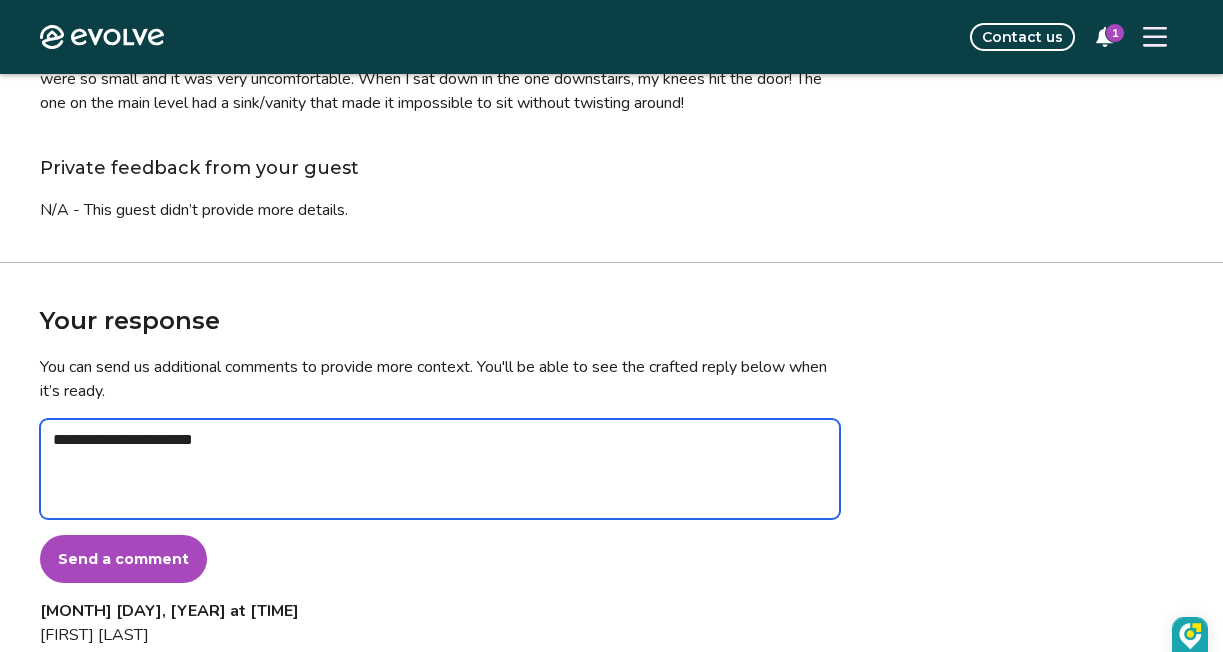 type on "*" 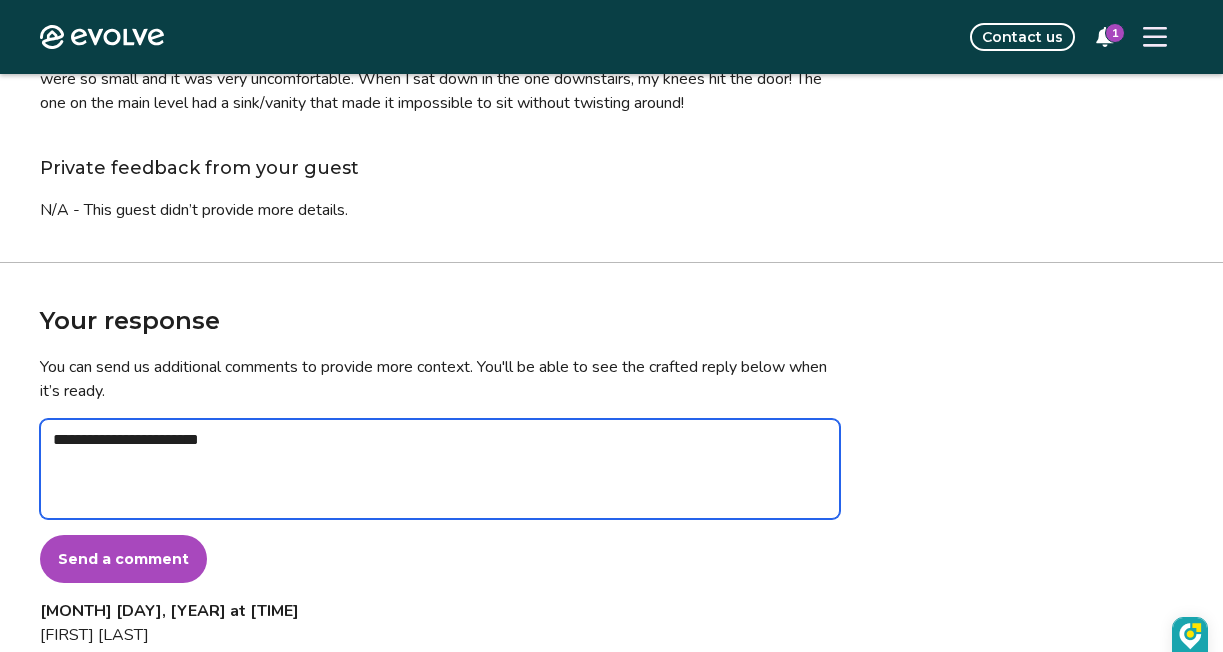 type on "*" 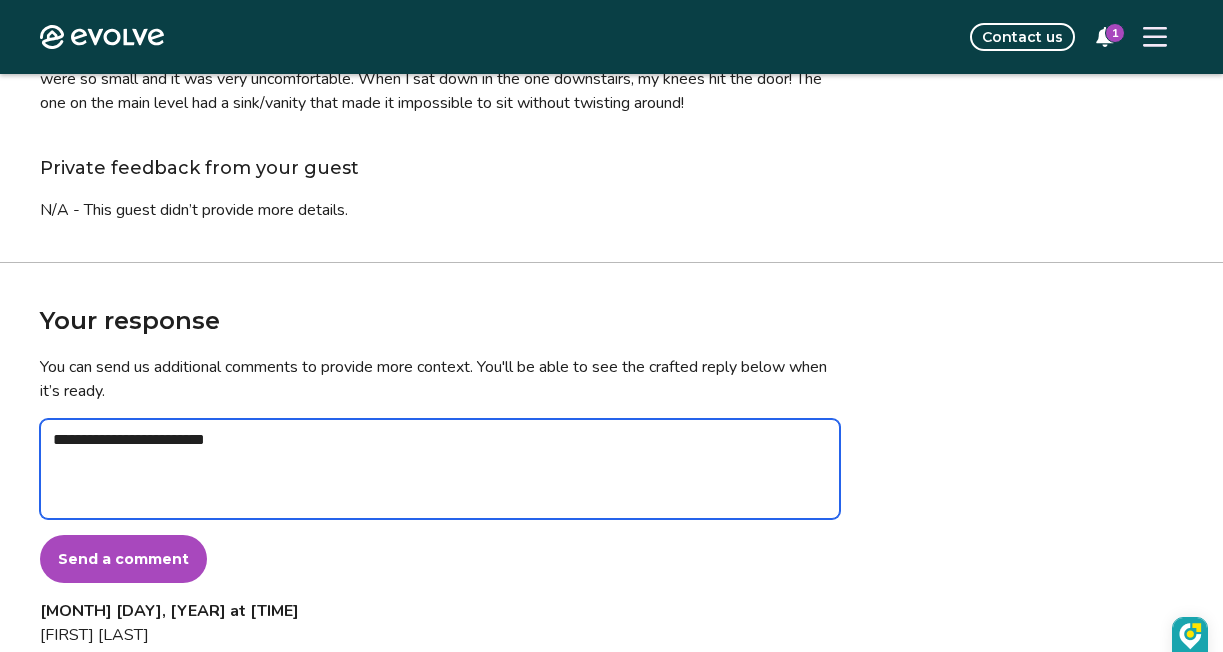type on "*" 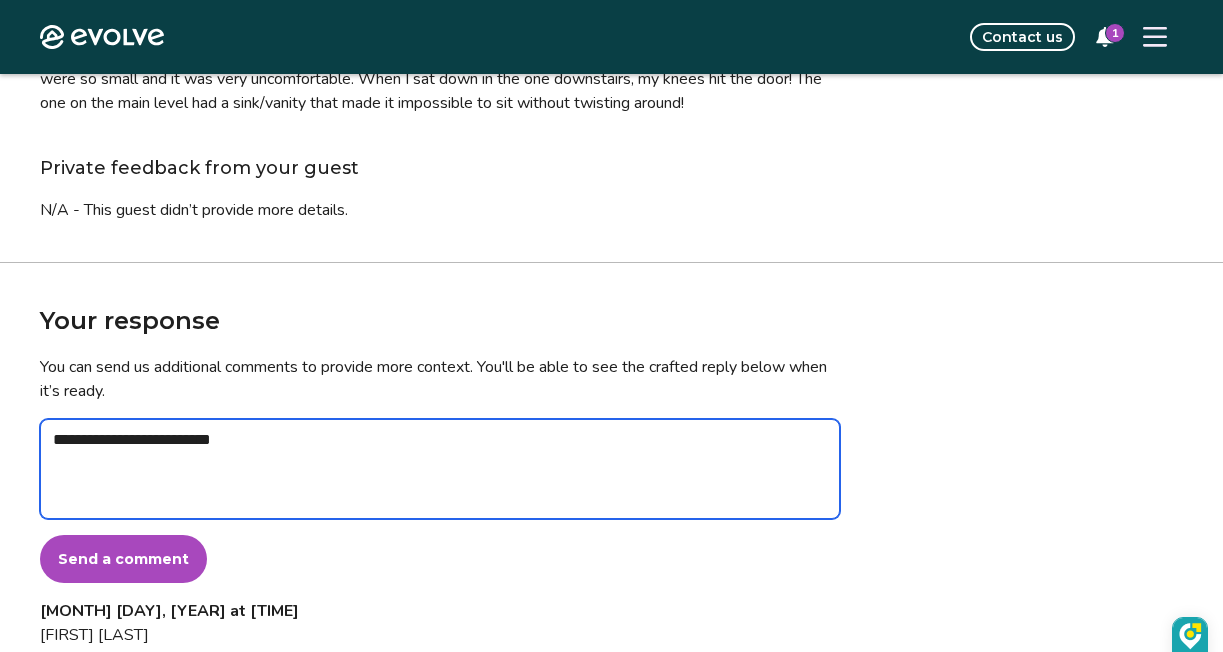type on "*" 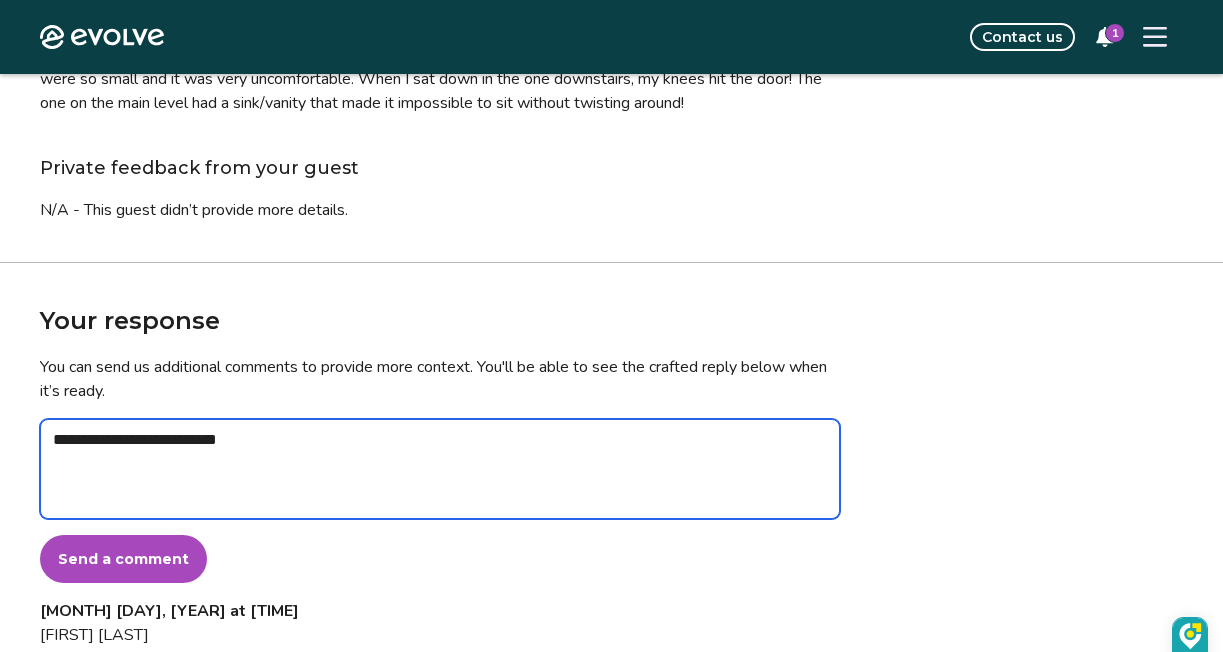 type on "*" 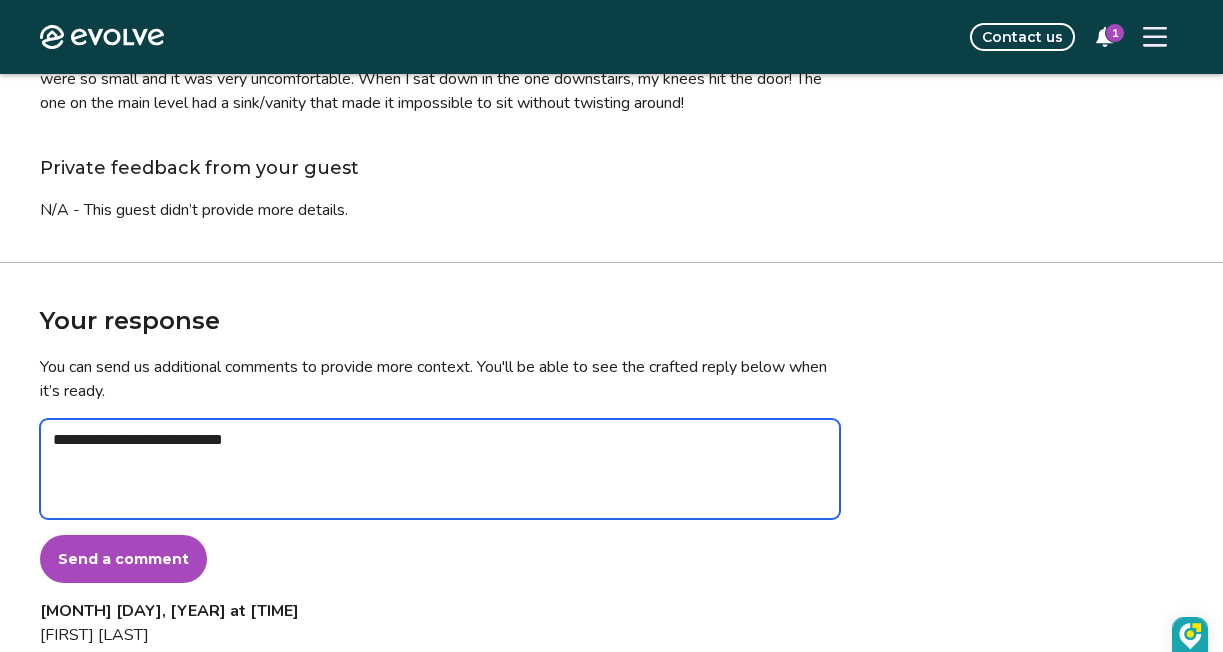 type on "*" 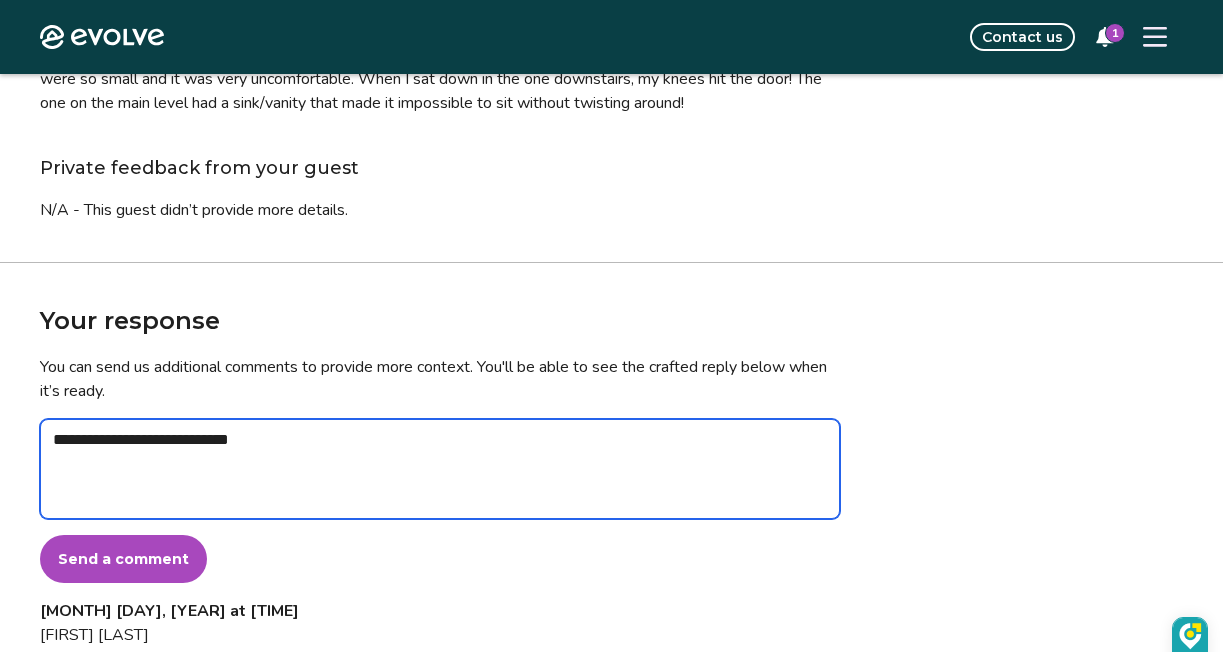 type on "*" 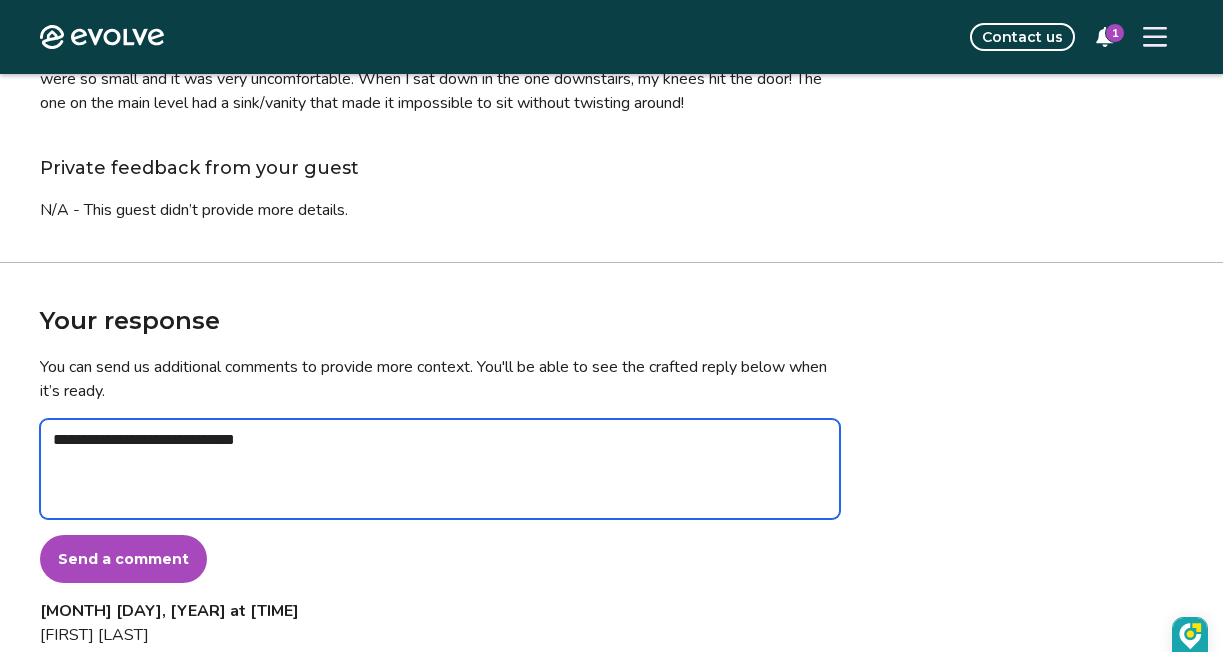 type on "*" 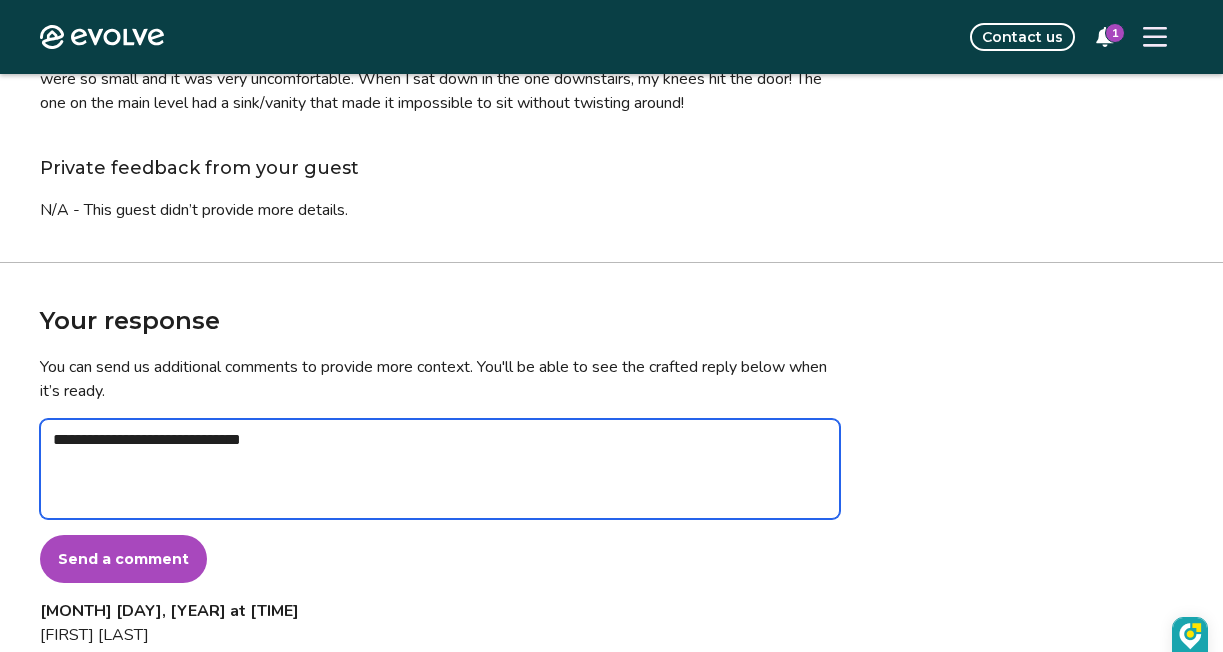 type on "*" 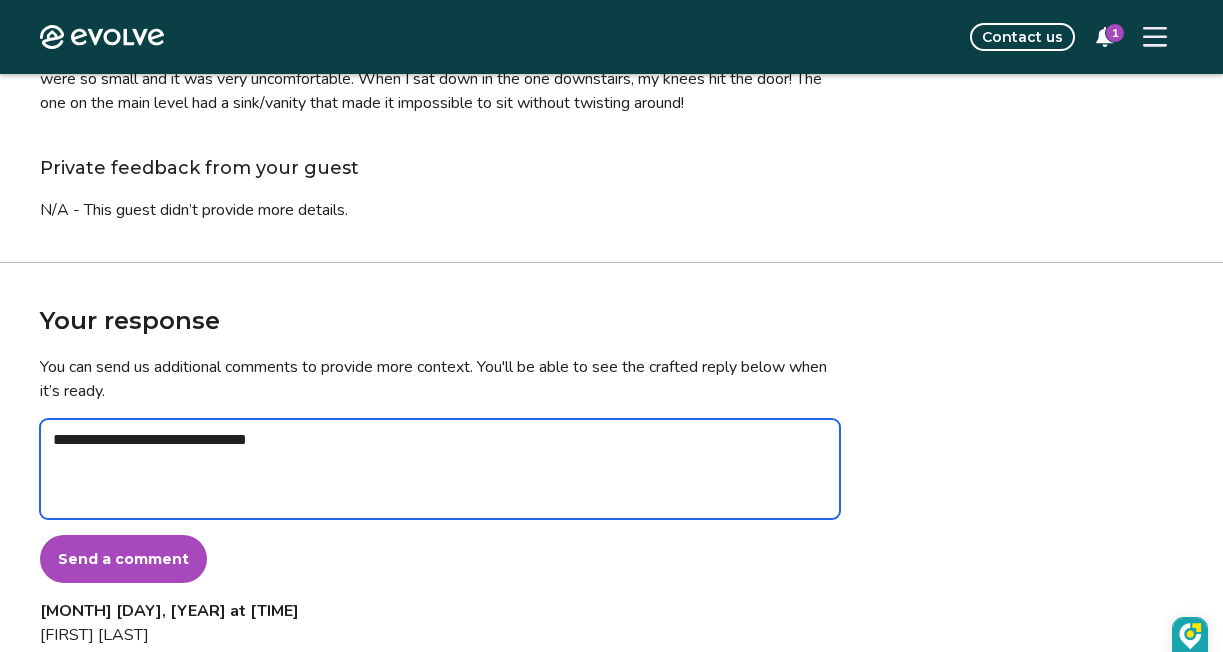 type on "*" 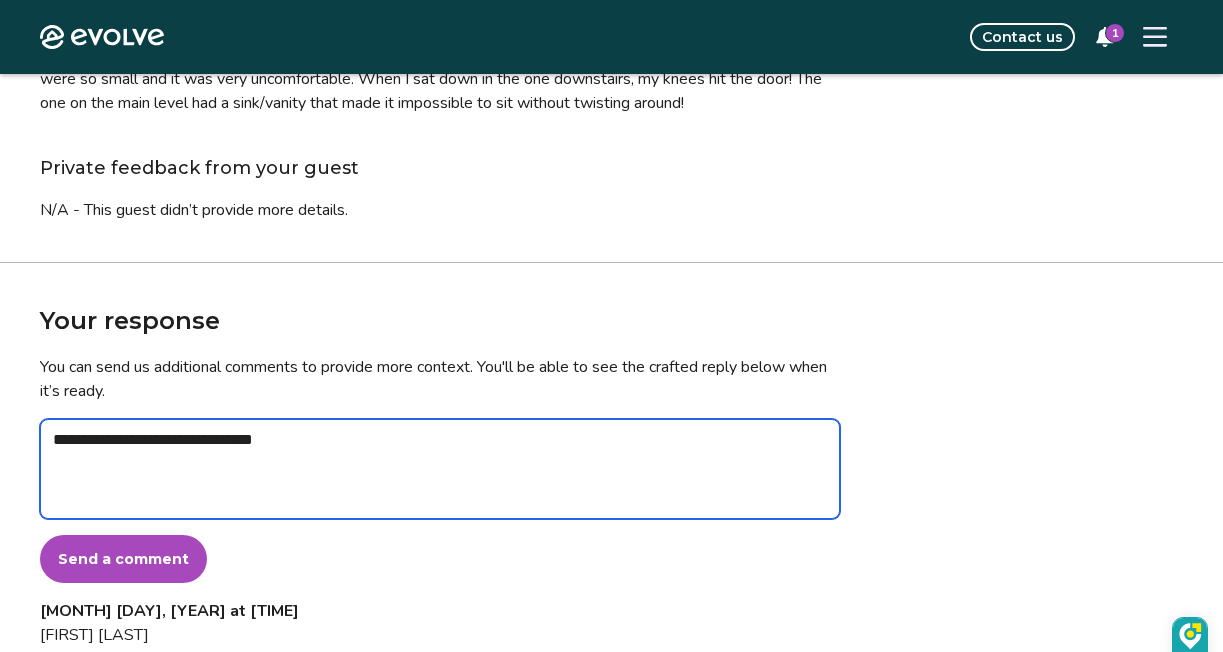 type on "*" 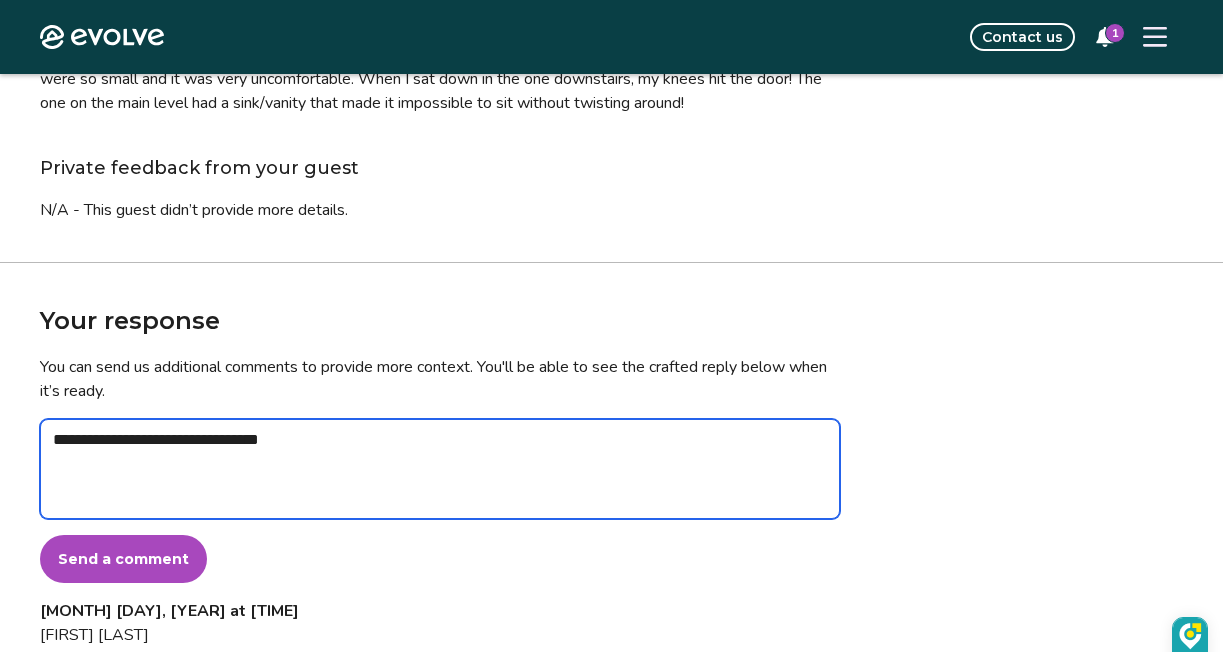 type on "*" 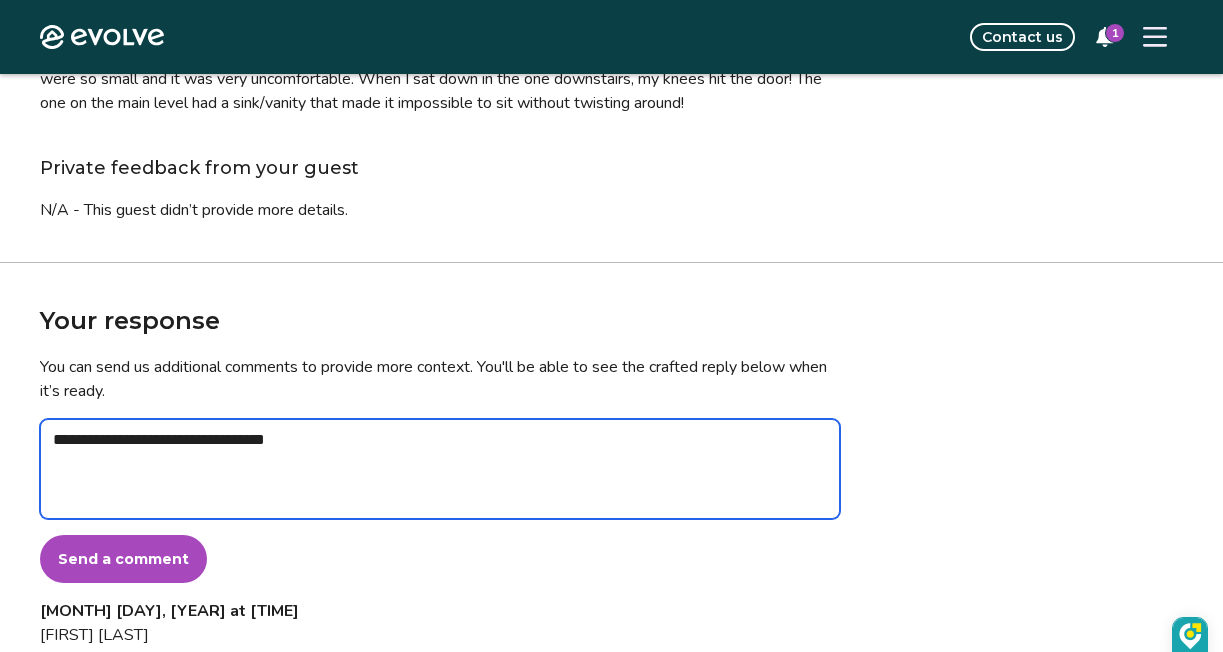 type on "*" 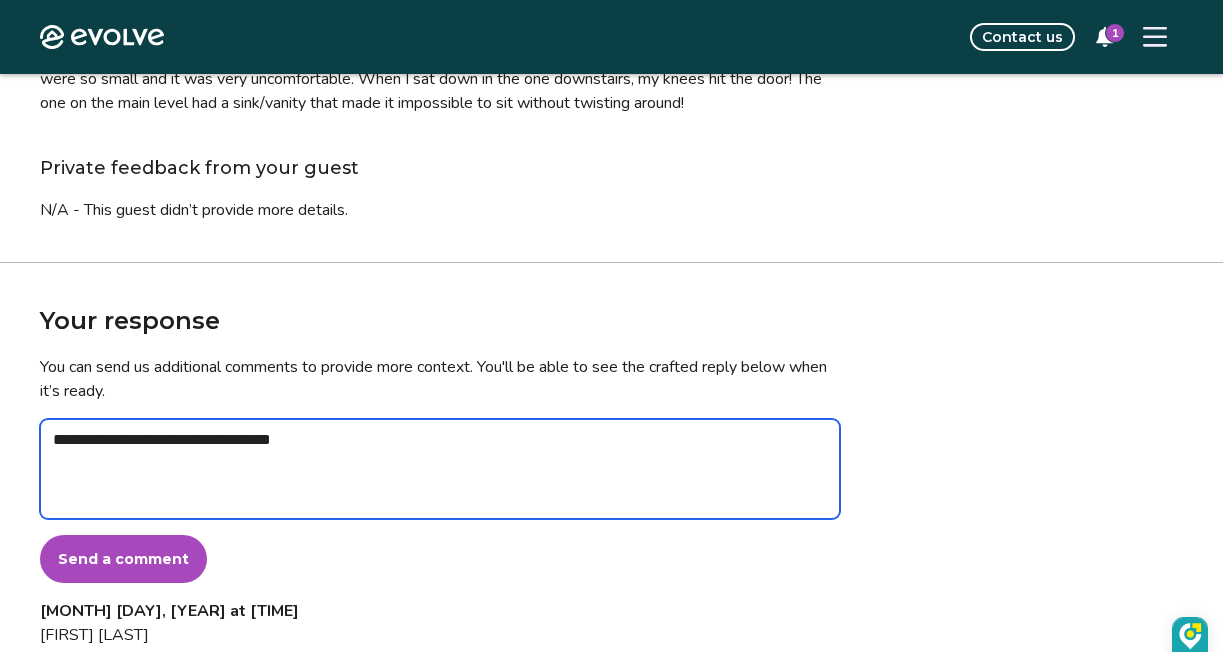type on "*" 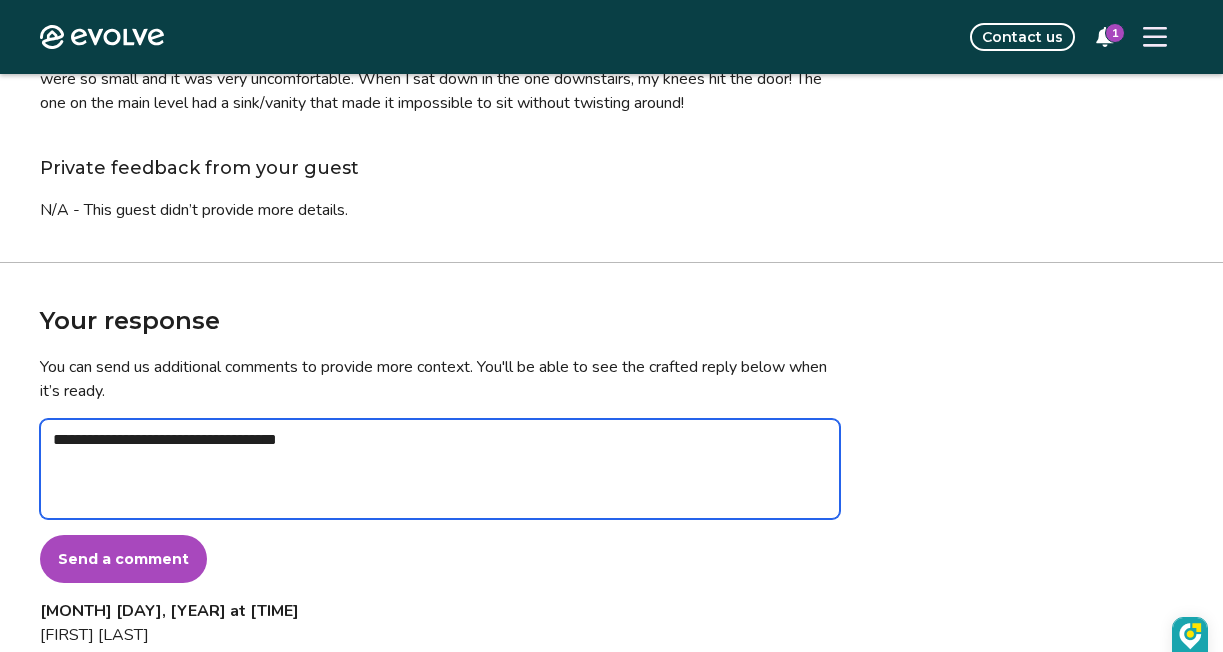 type on "*" 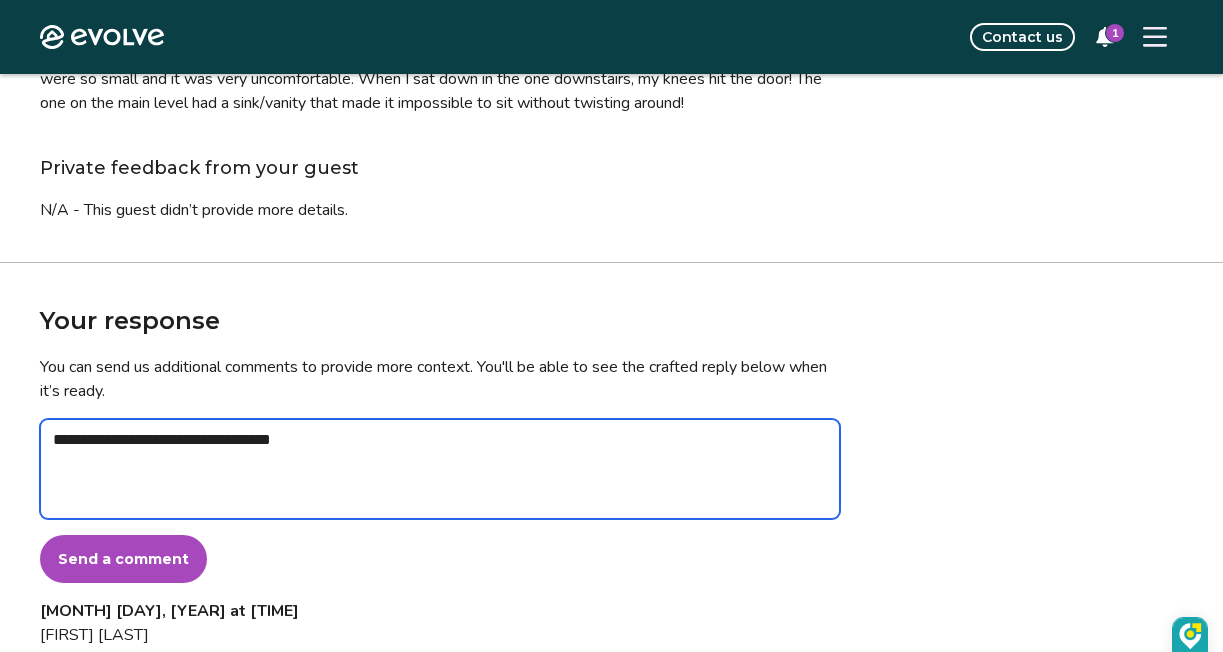 type on "*" 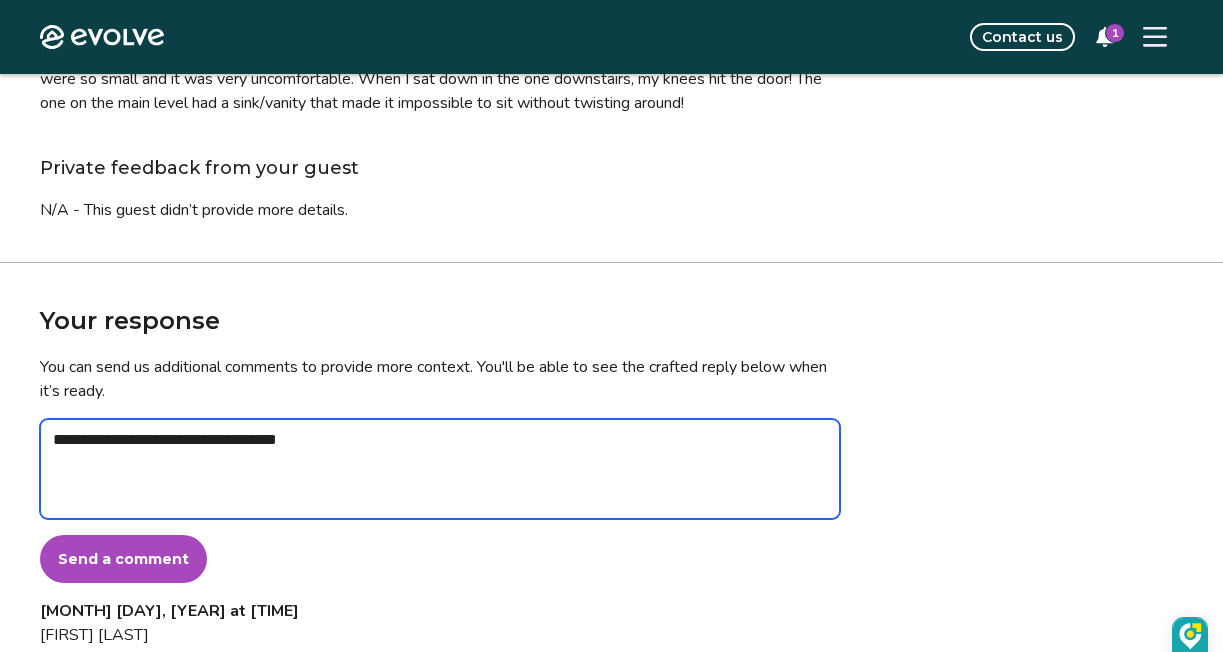 type on "*" 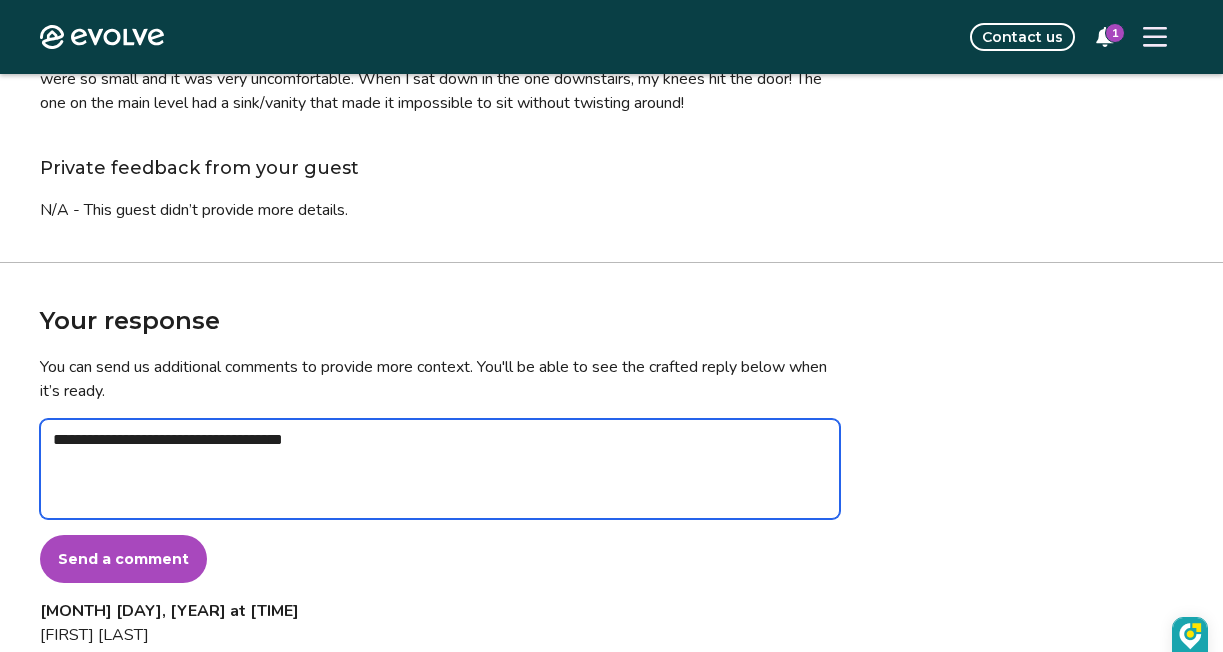 type on "*" 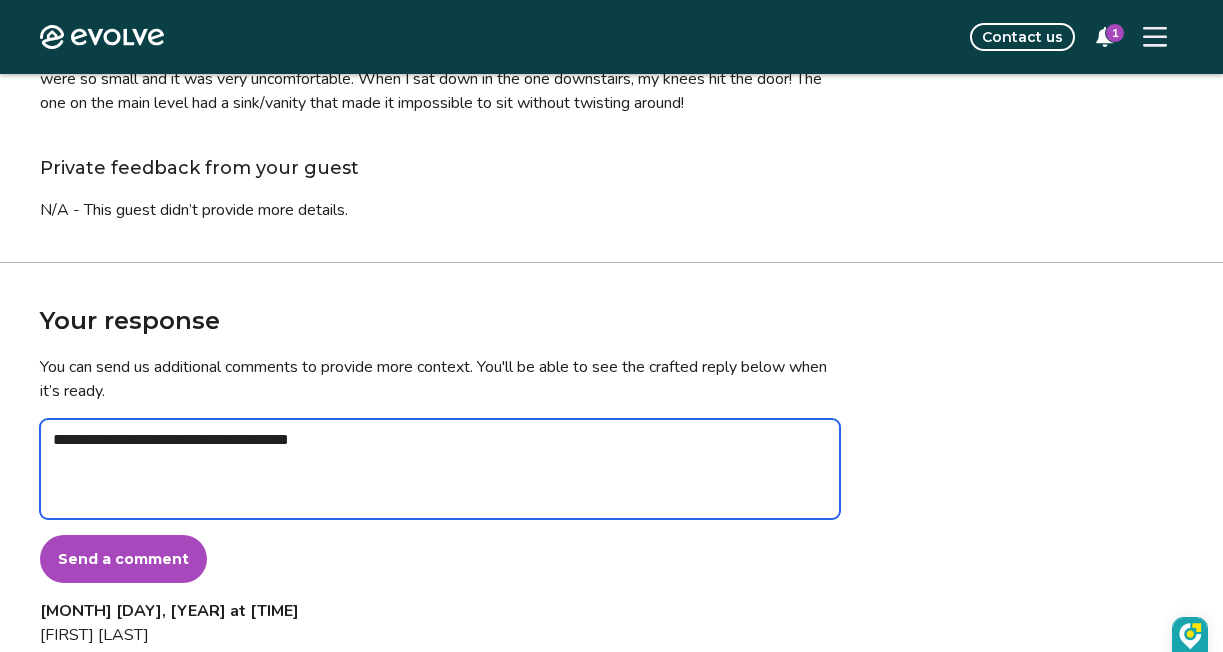 type on "*" 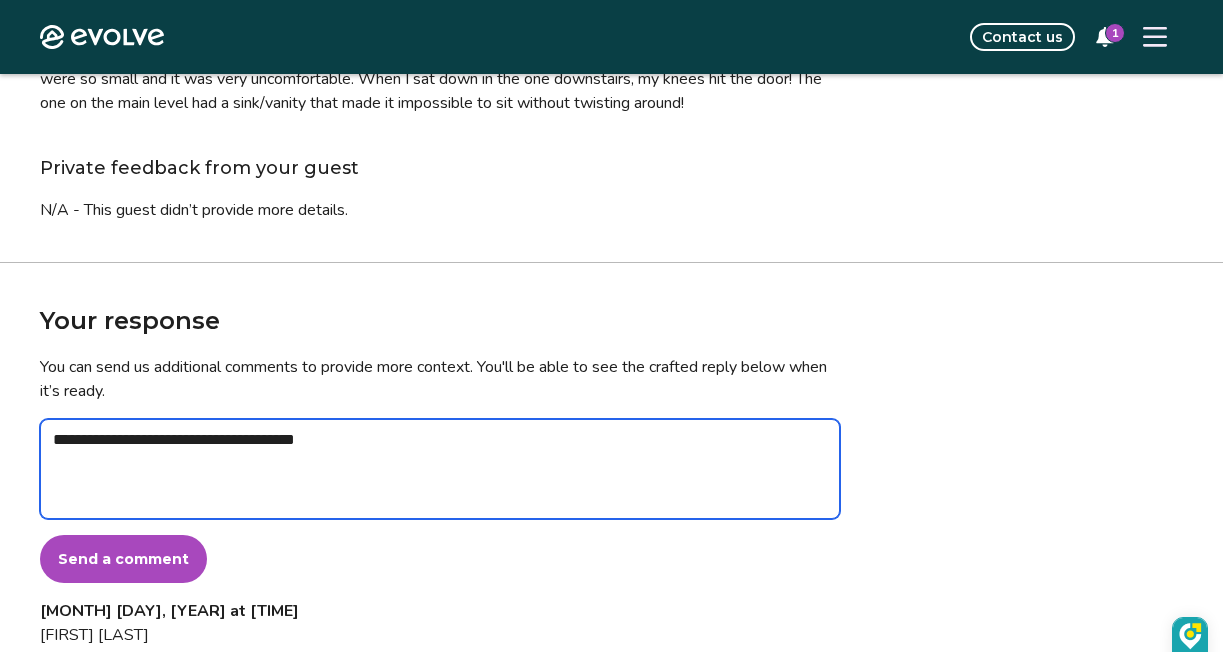 type on "*" 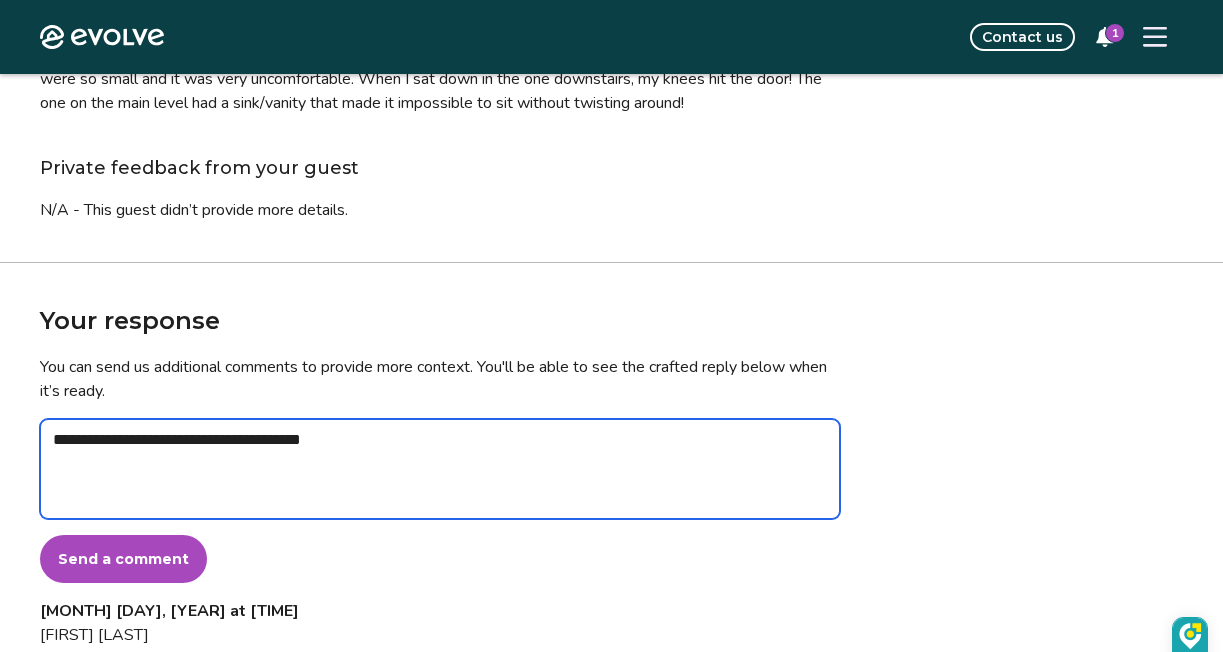 type on "*" 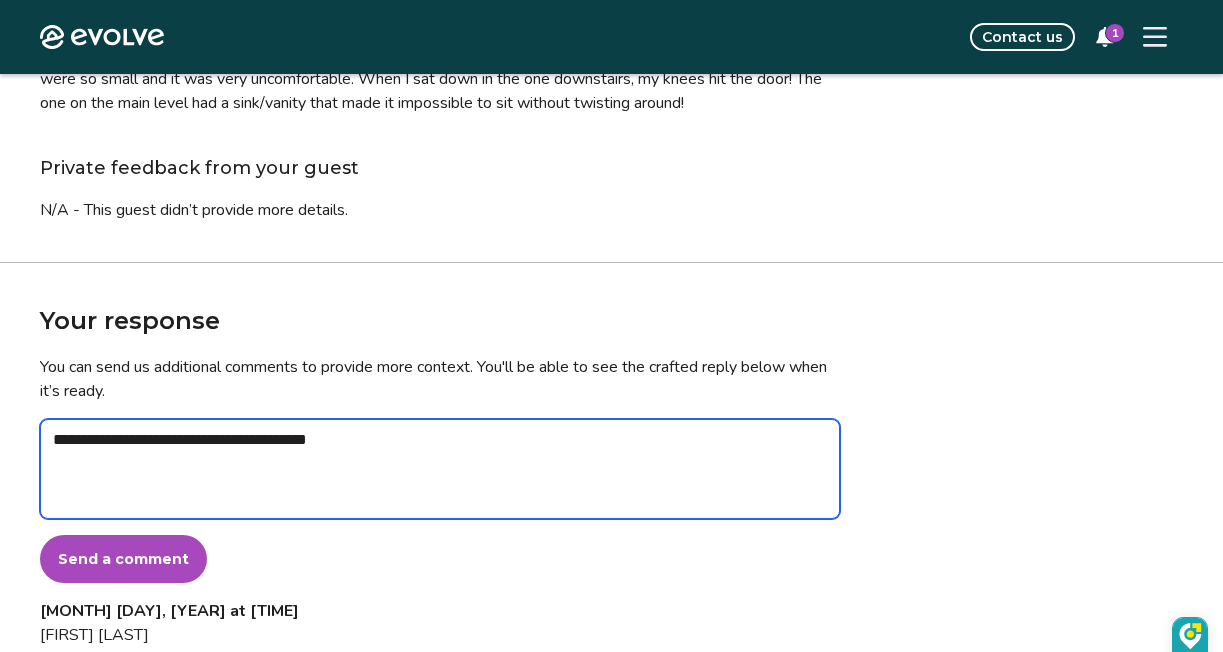 type on "*" 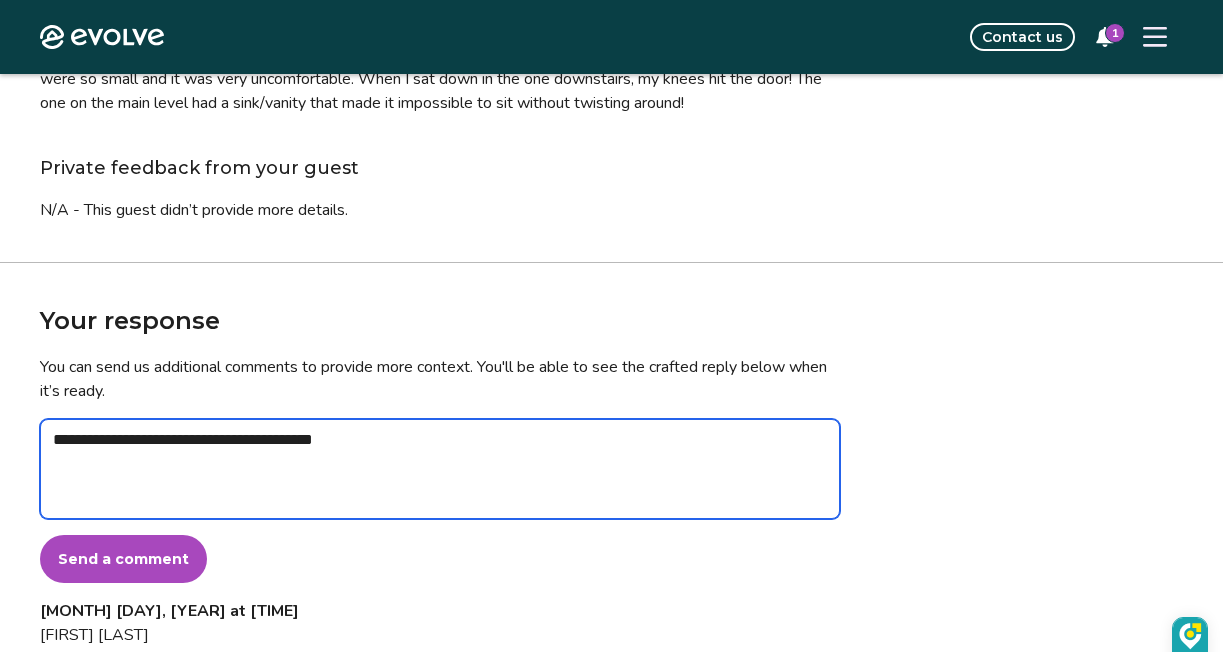 type on "*" 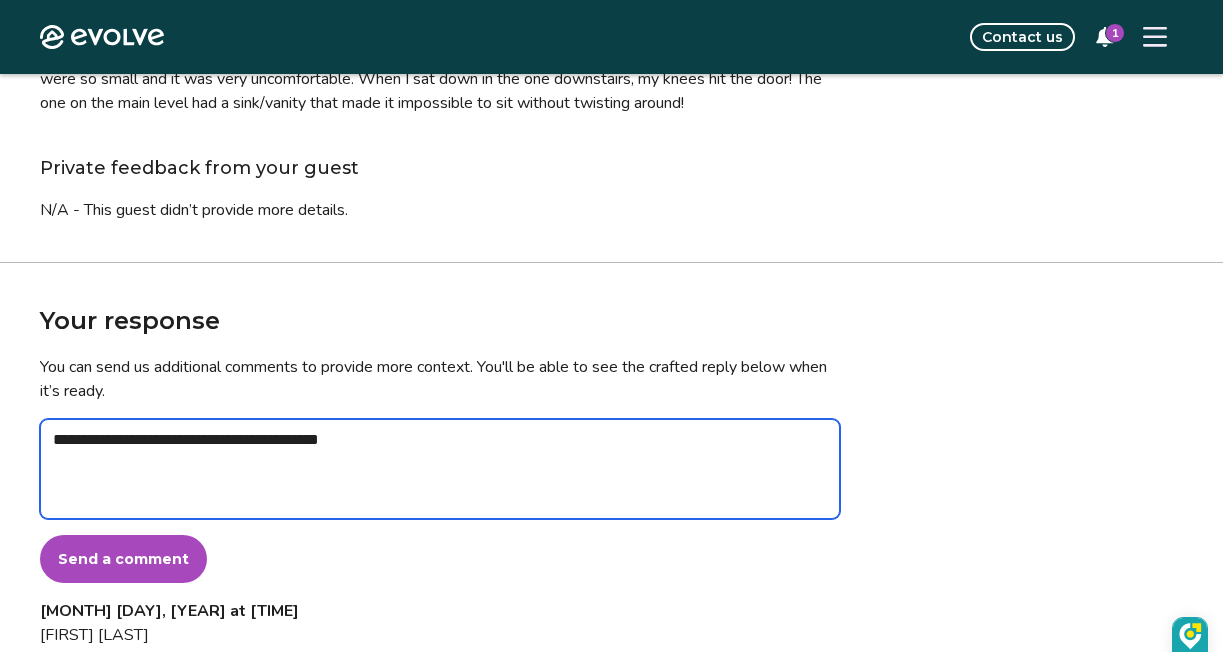 type on "*" 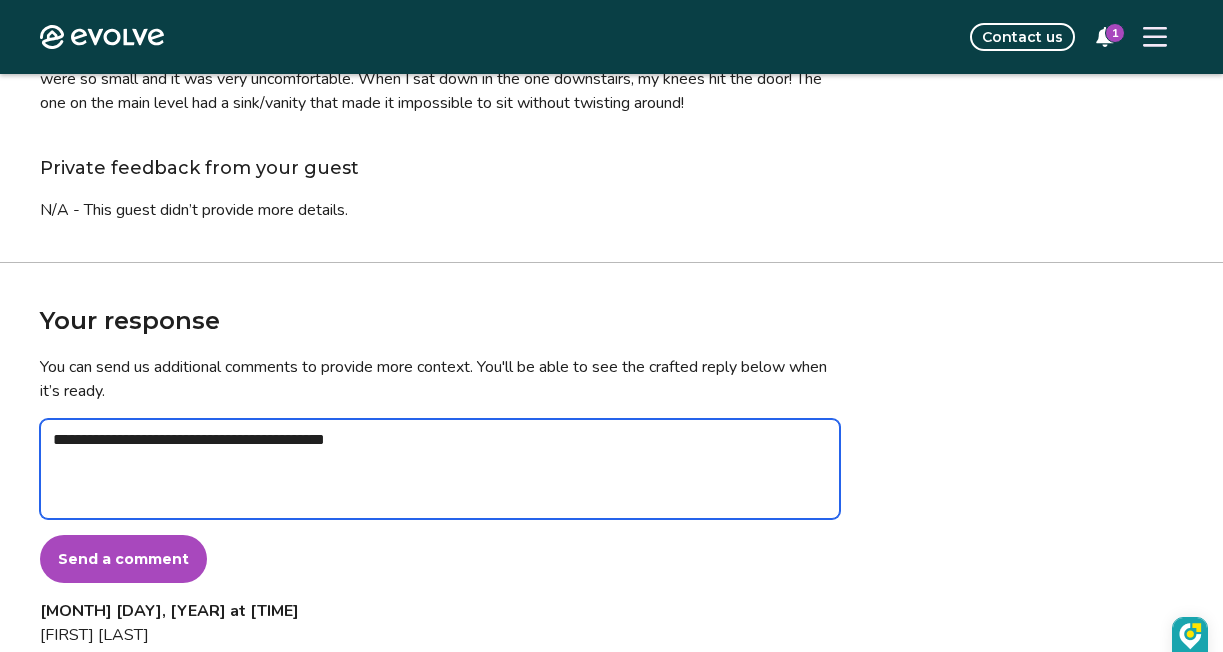 type on "*" 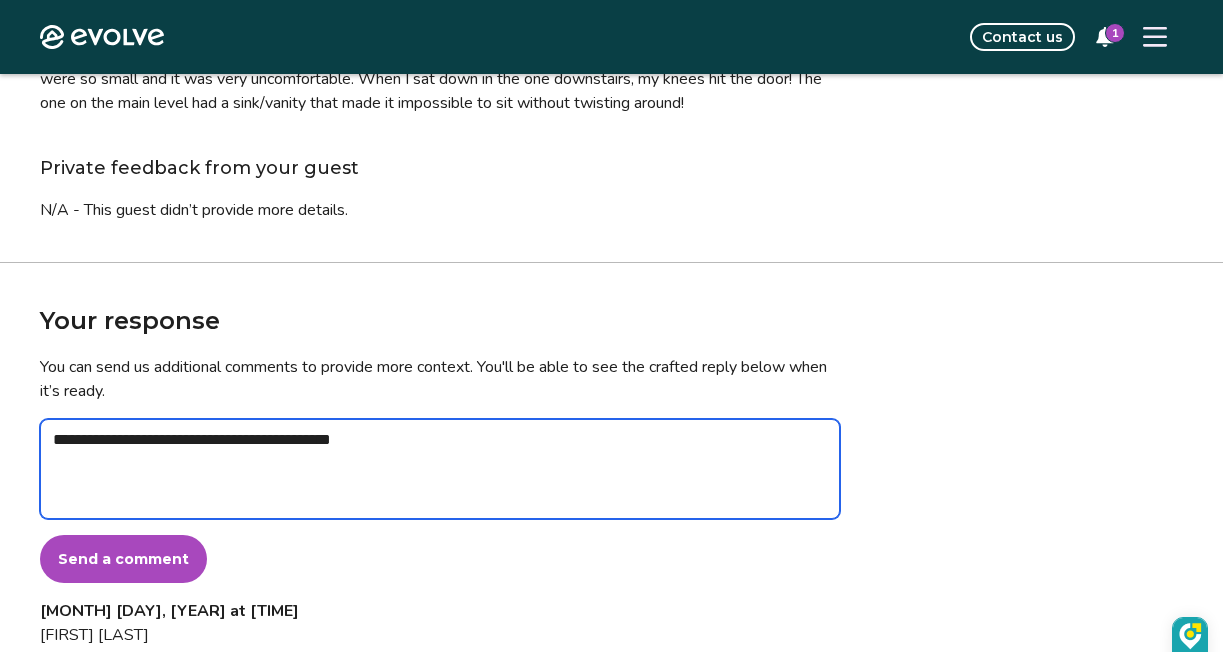 type on "*" 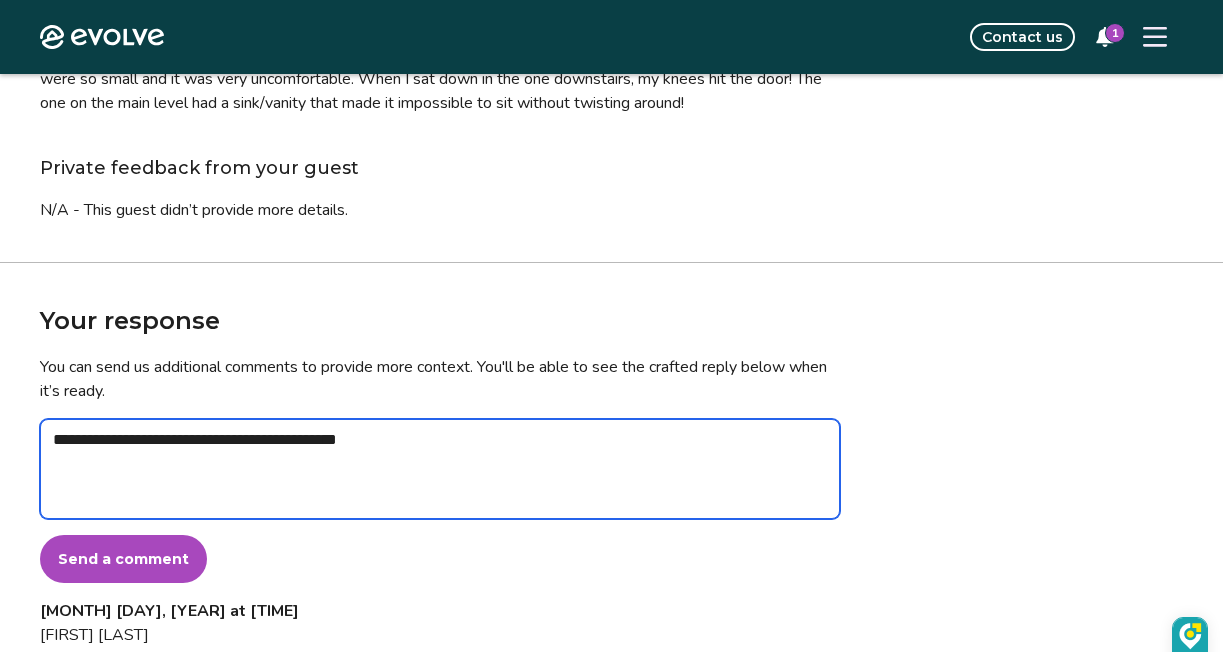 type on "*" 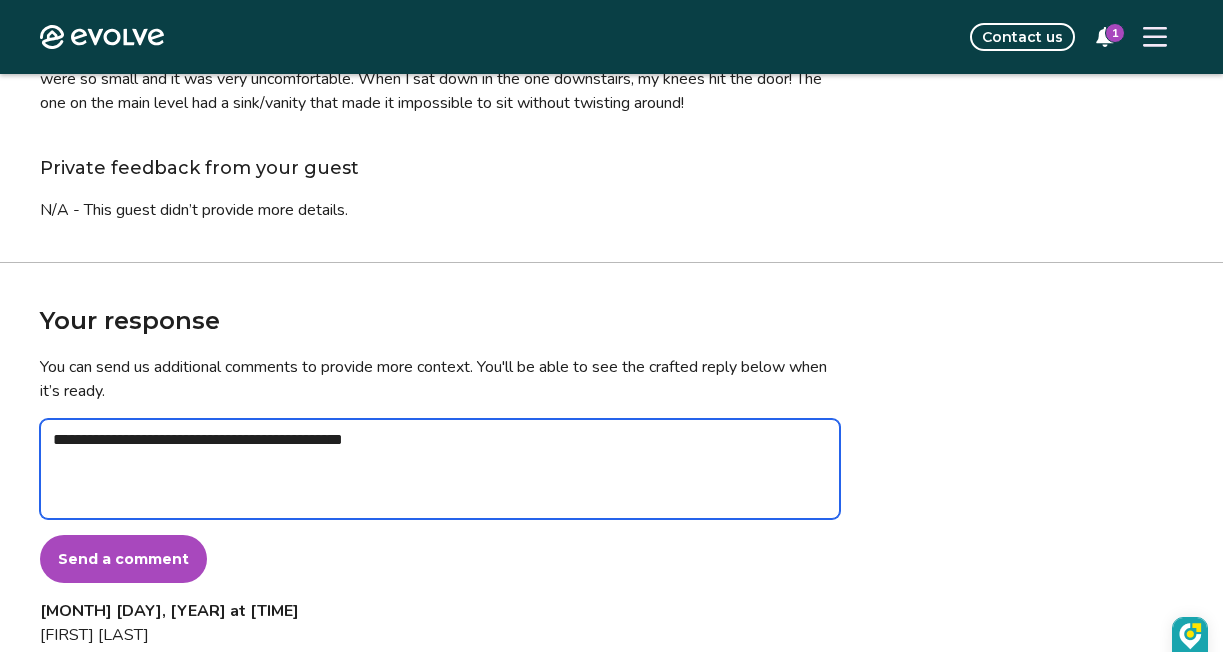 type on "*" 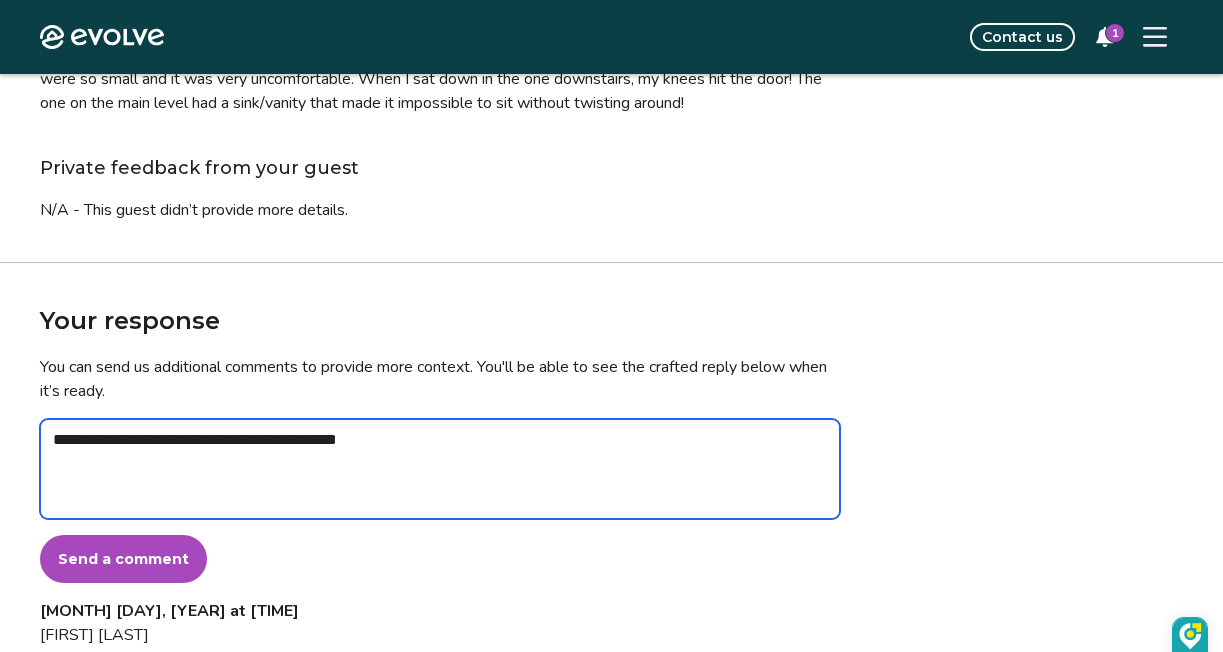 type on "*" 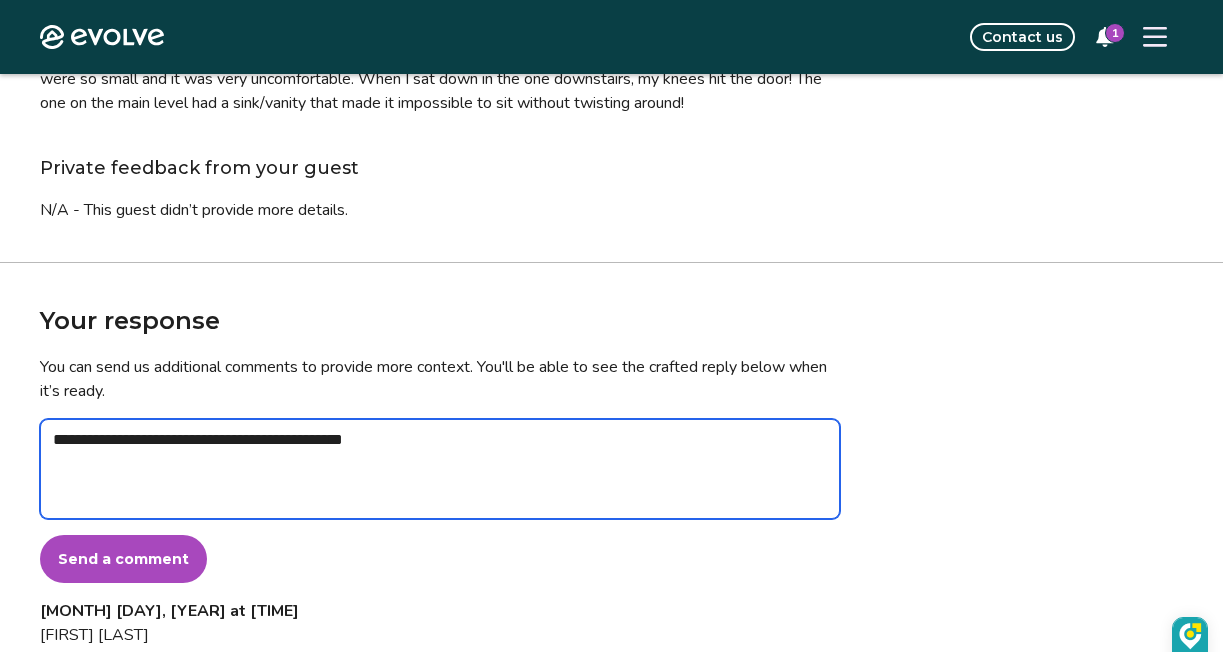 type on "*" 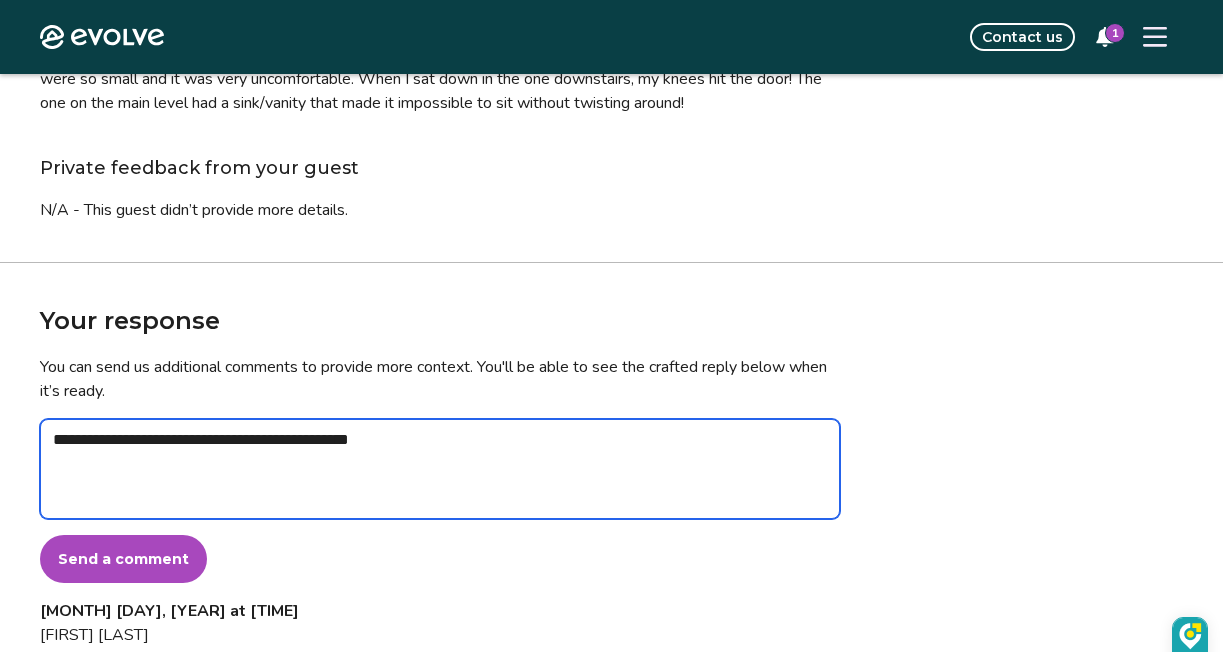 type on "*" 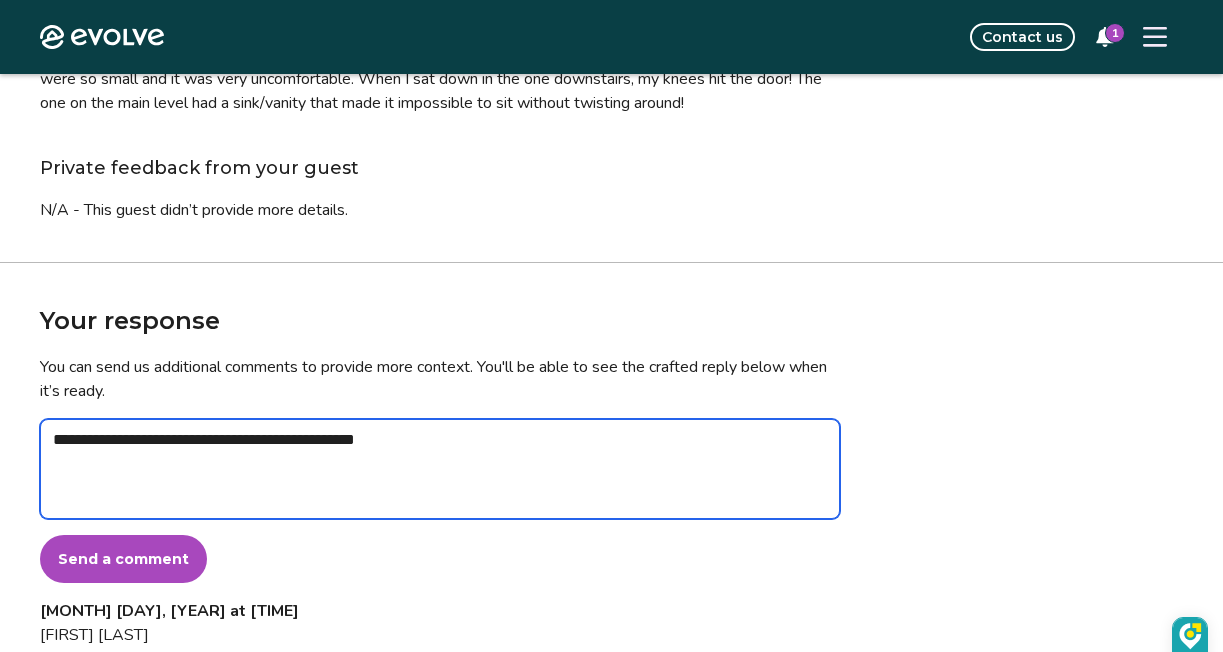 type on "*" 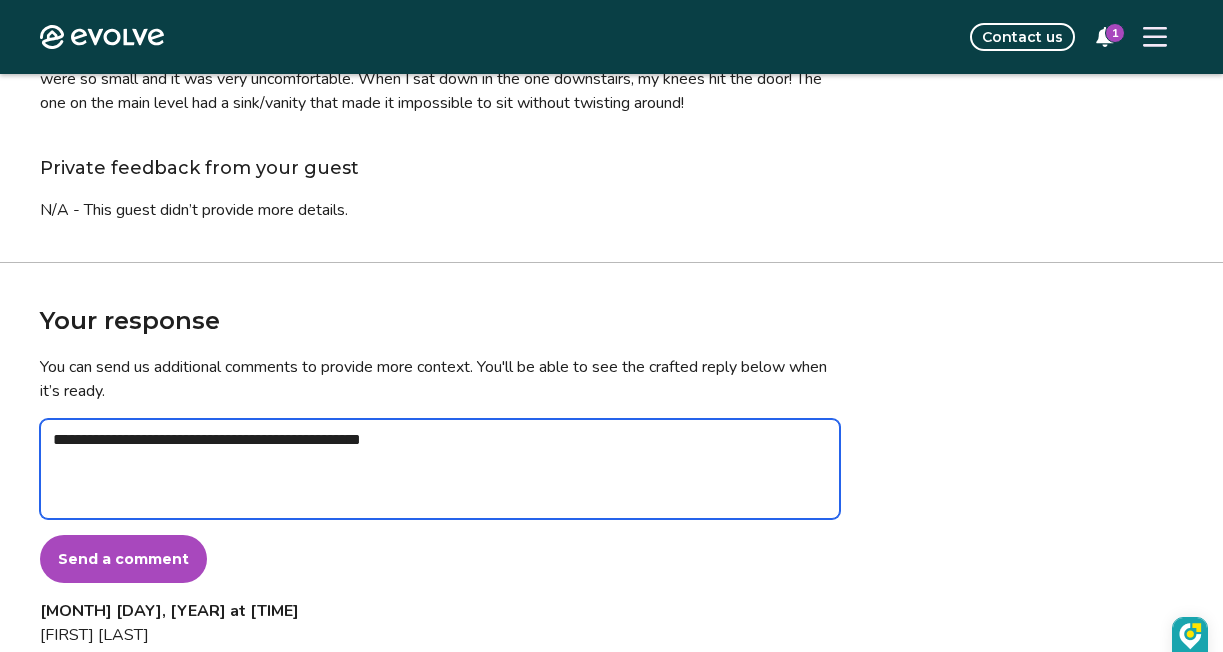 type on "*" 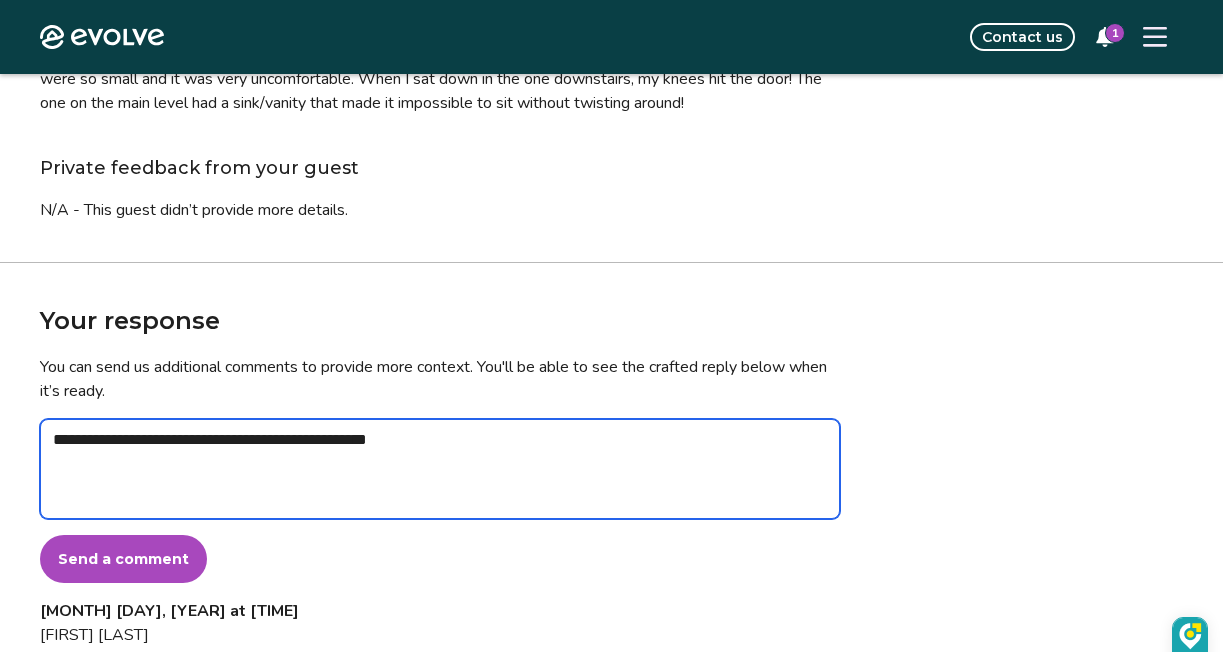 type on "*" 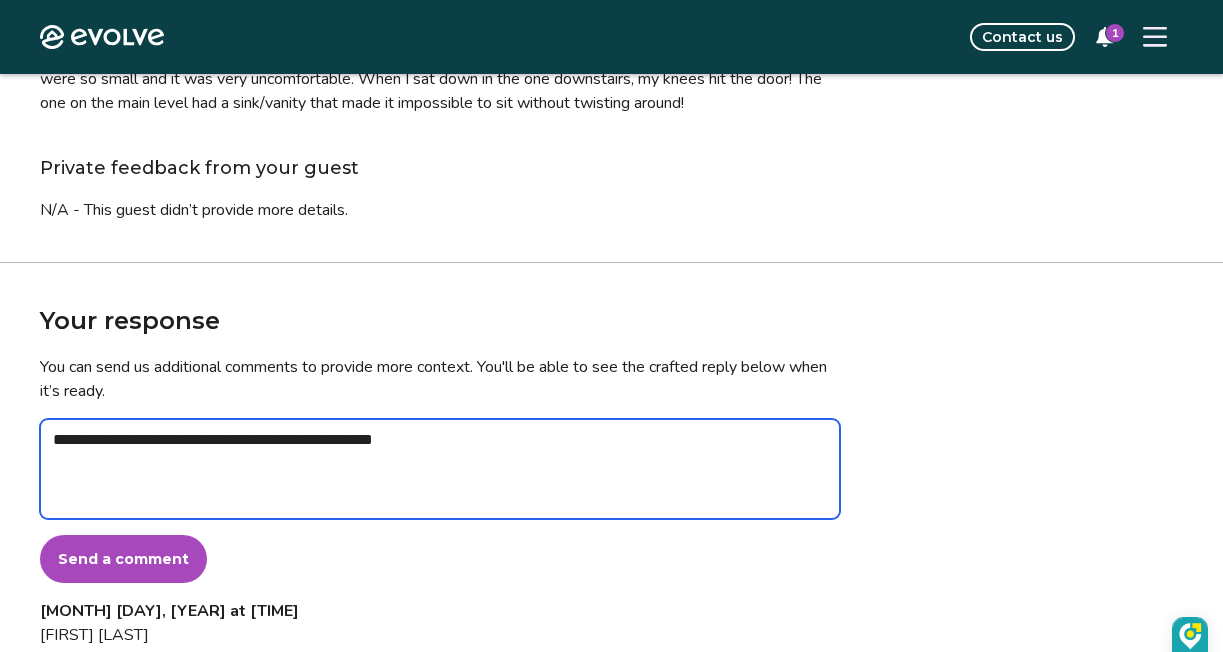 type on "*" 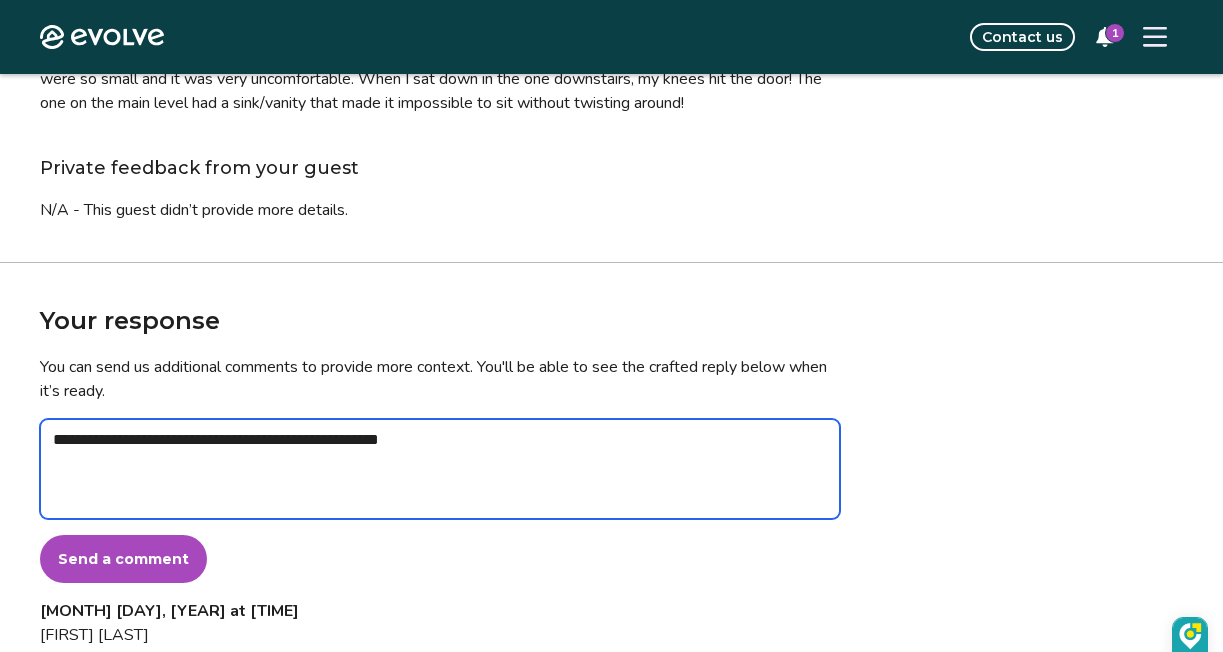 type on "*" 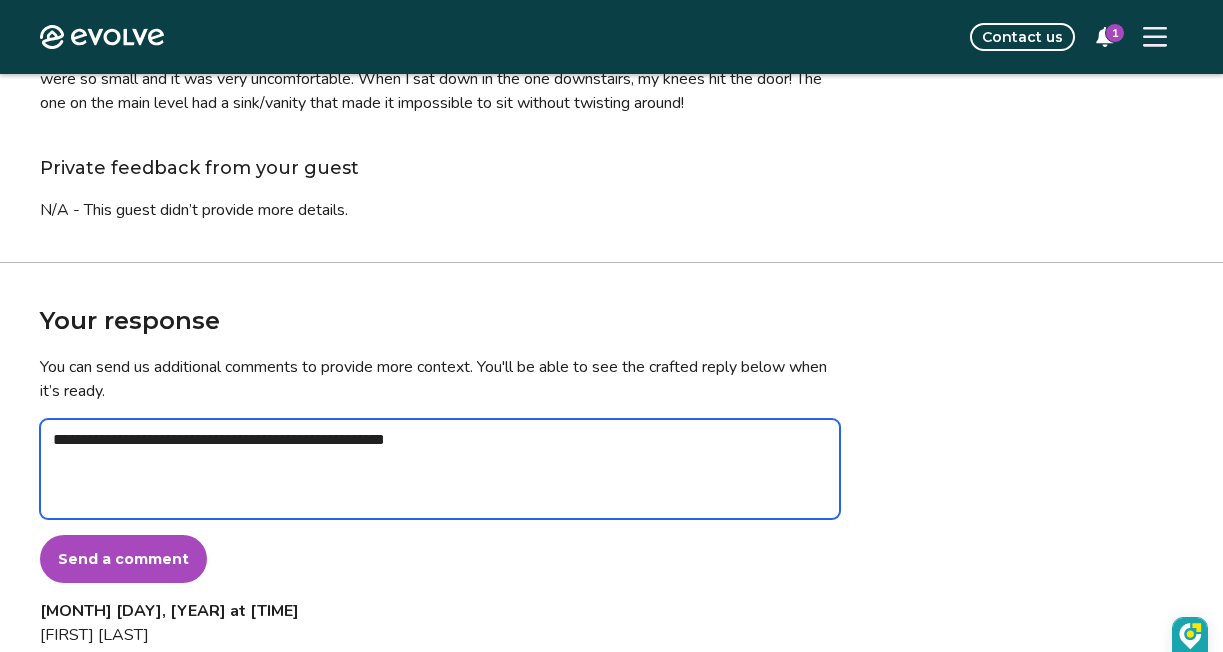 type on "*" 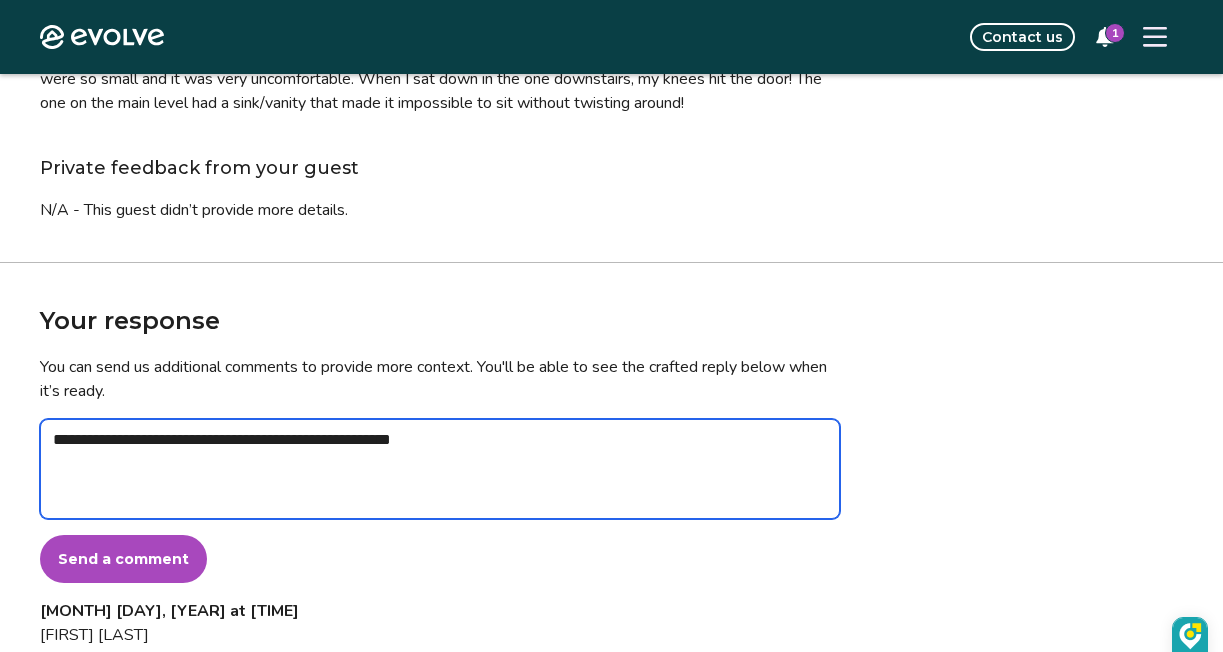 type on "*" 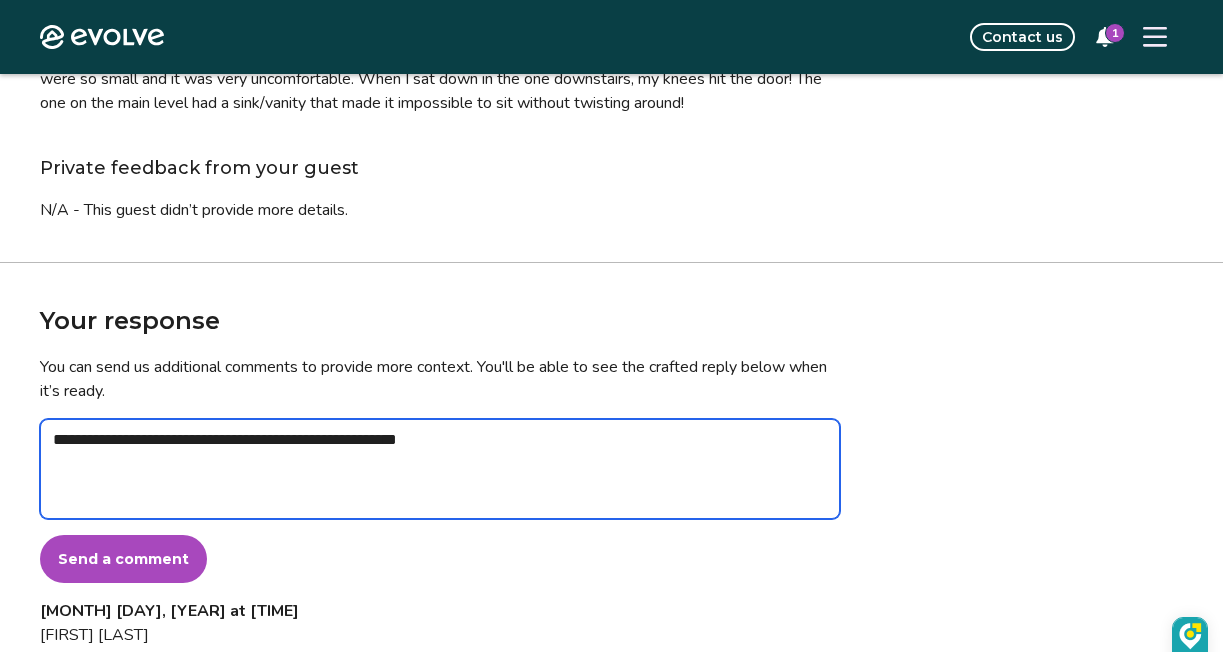 type on "*" 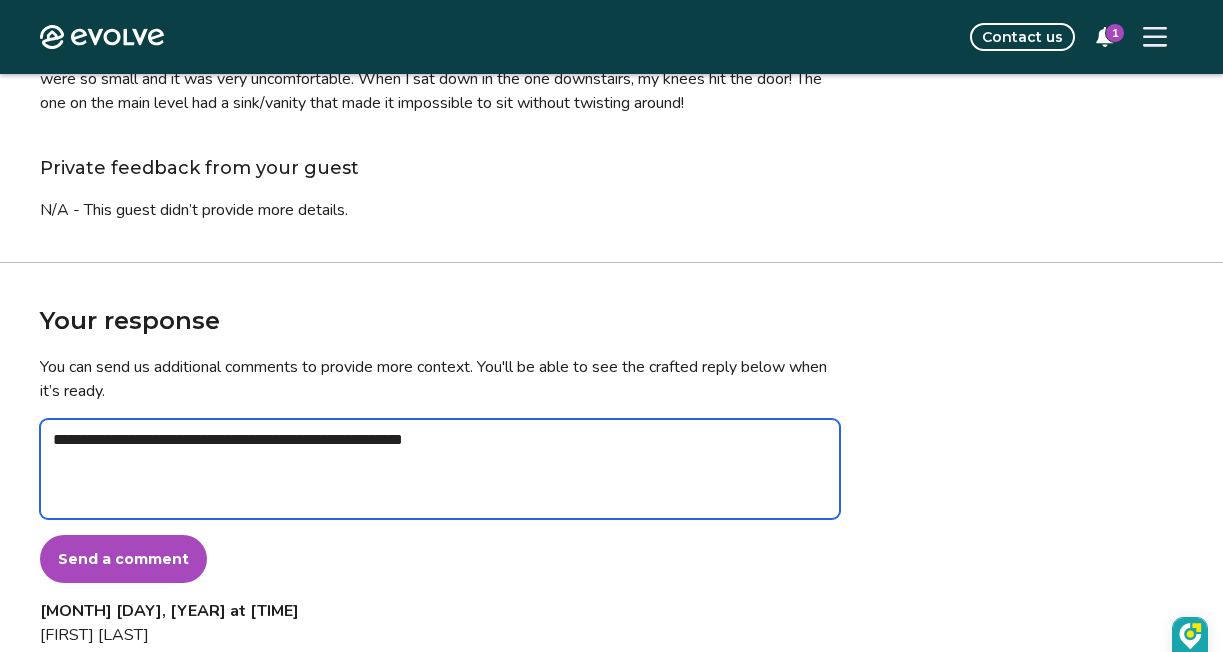 type on "*" 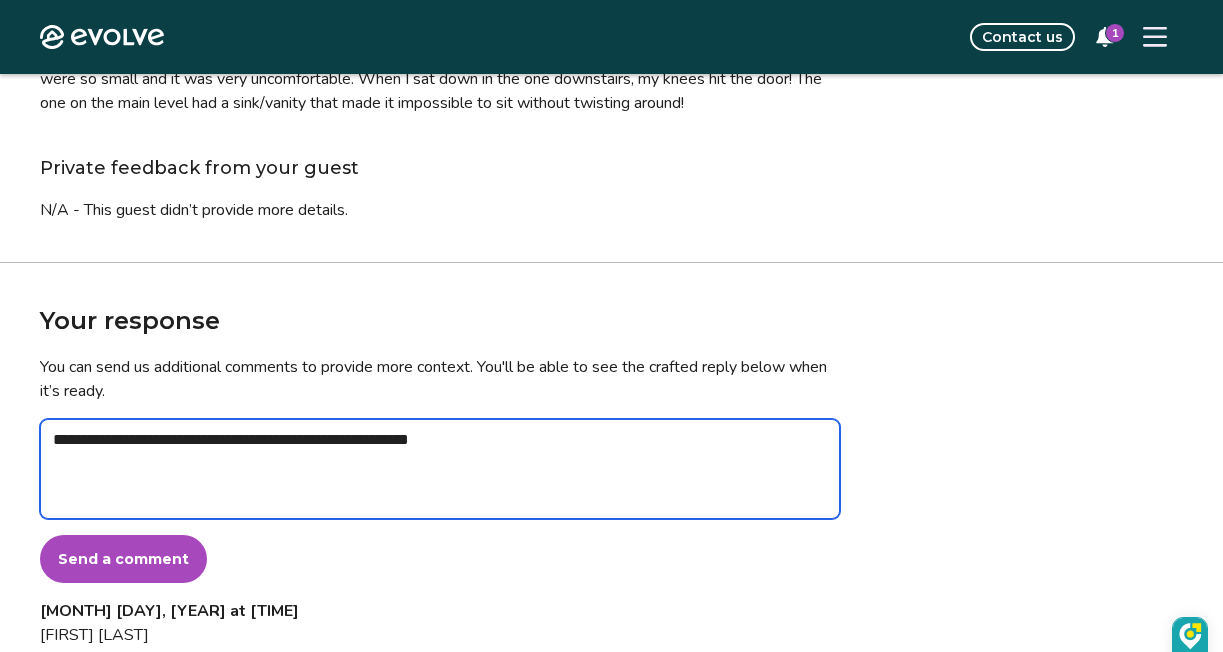 type on "*" 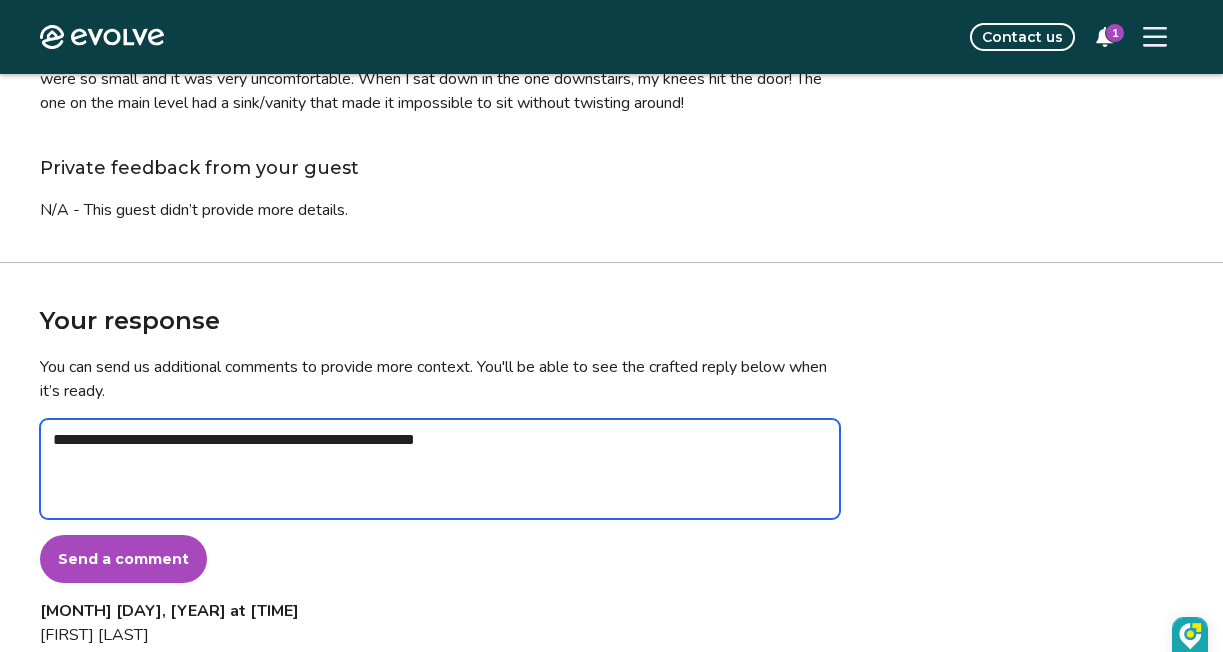 type on "*" 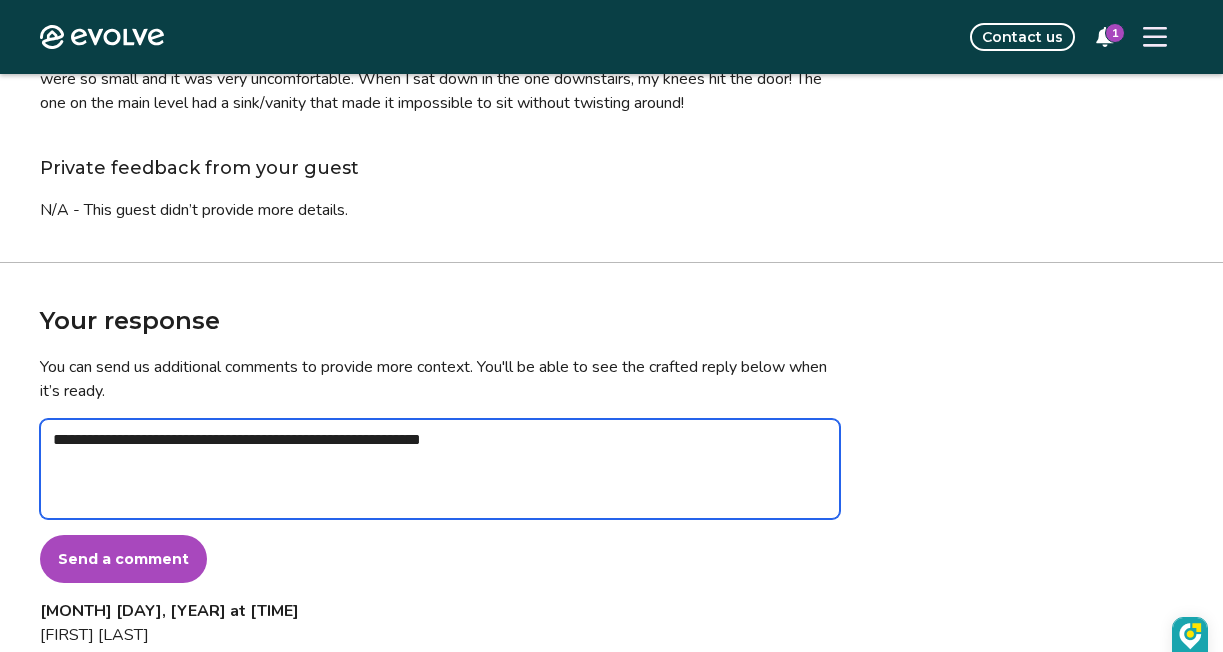type on "*" 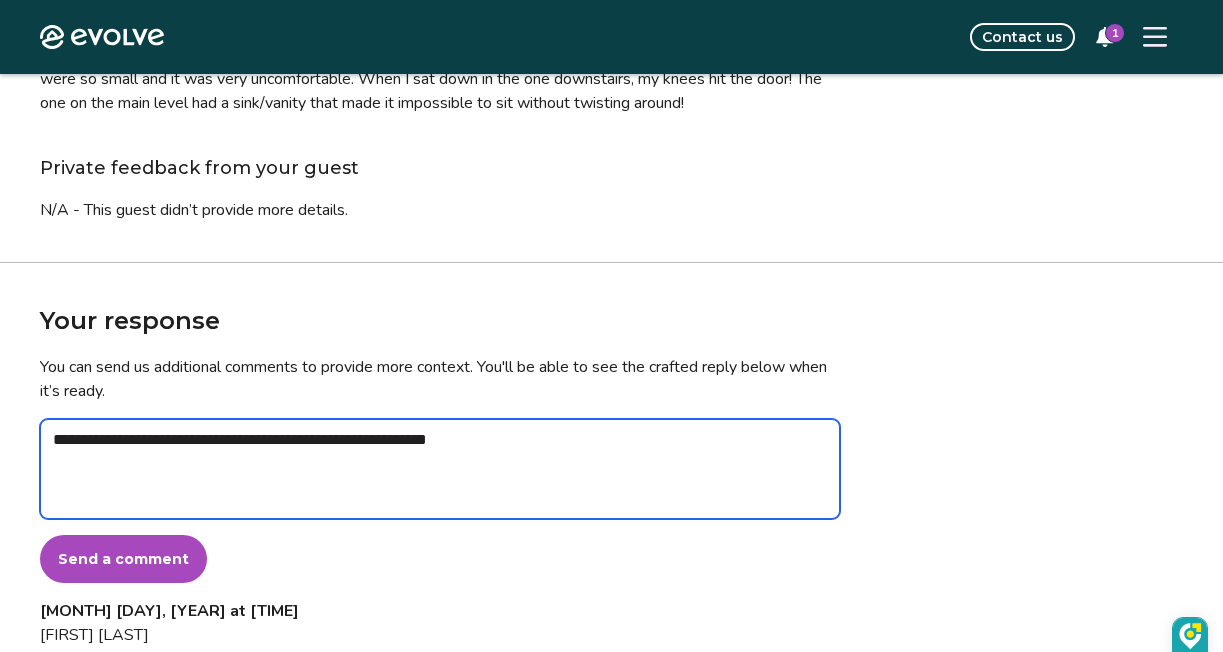 type on "*" 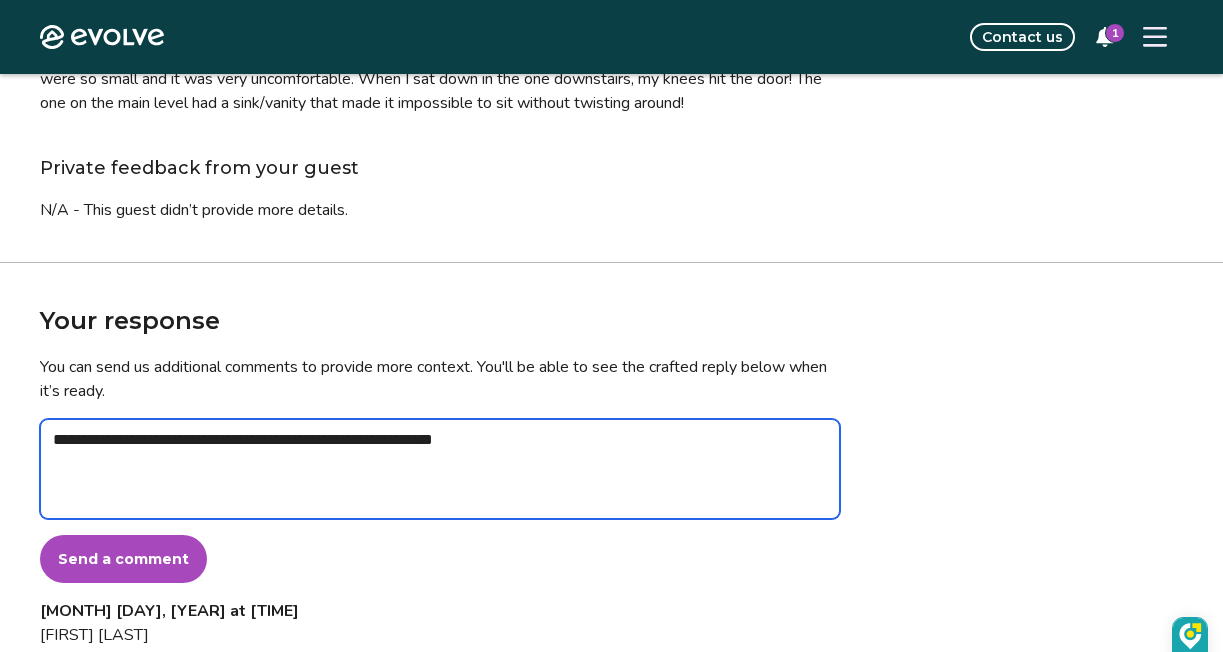 type on "*" 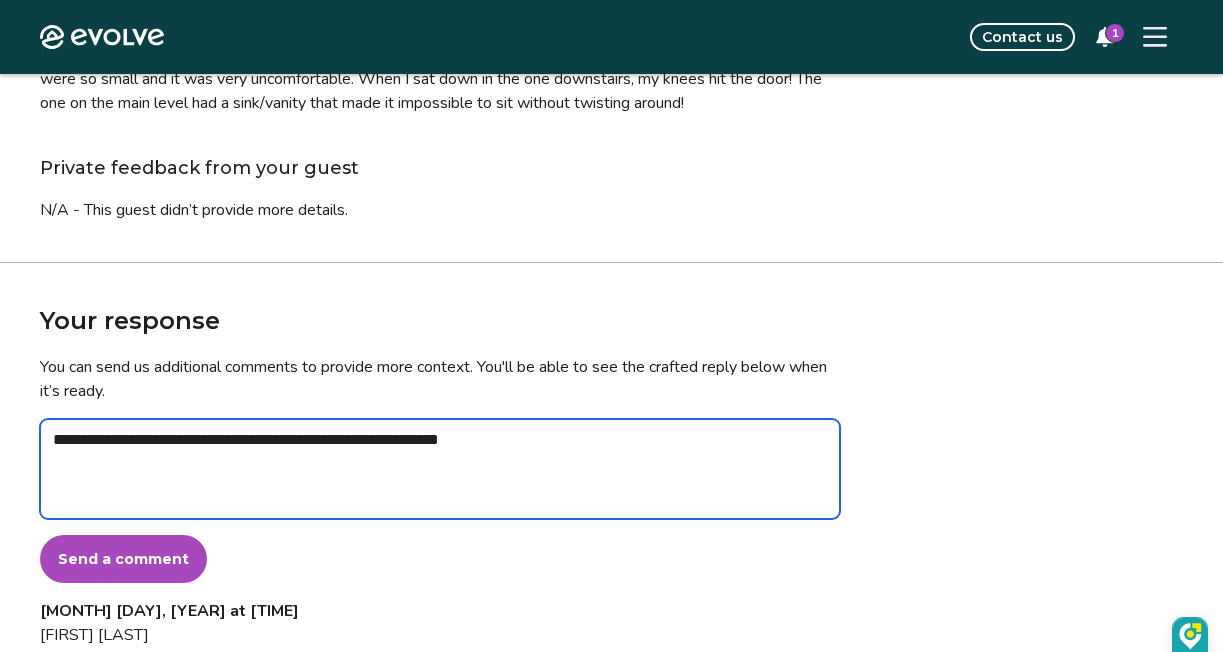 type on "*" 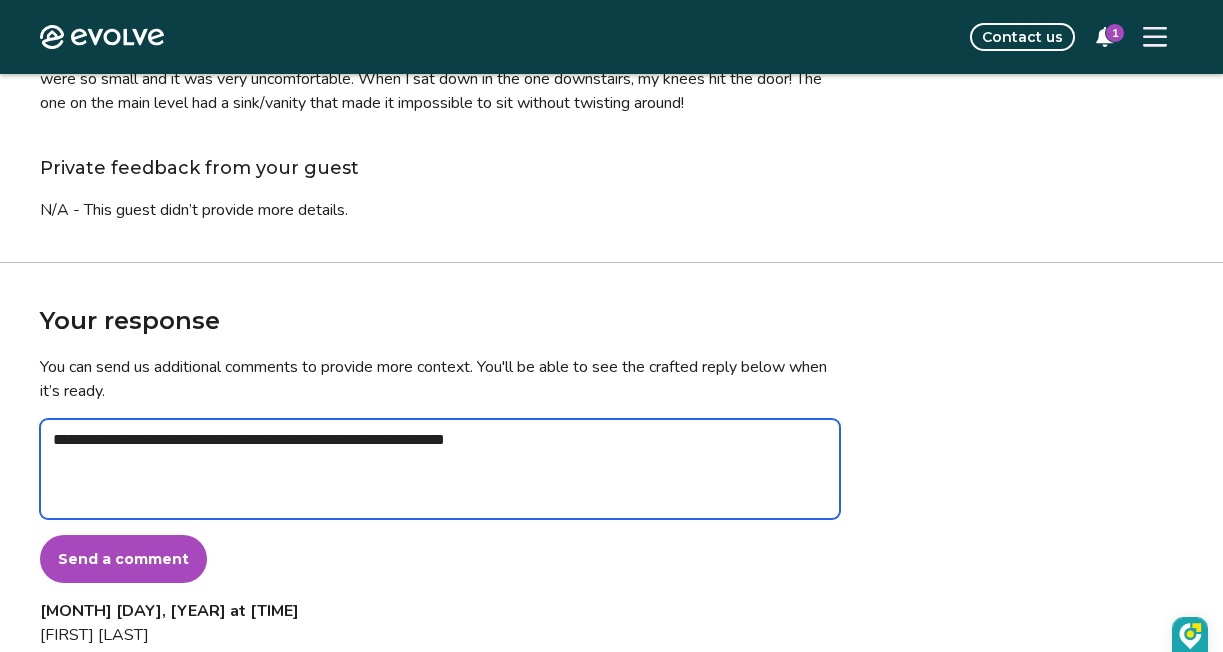 type on "*" 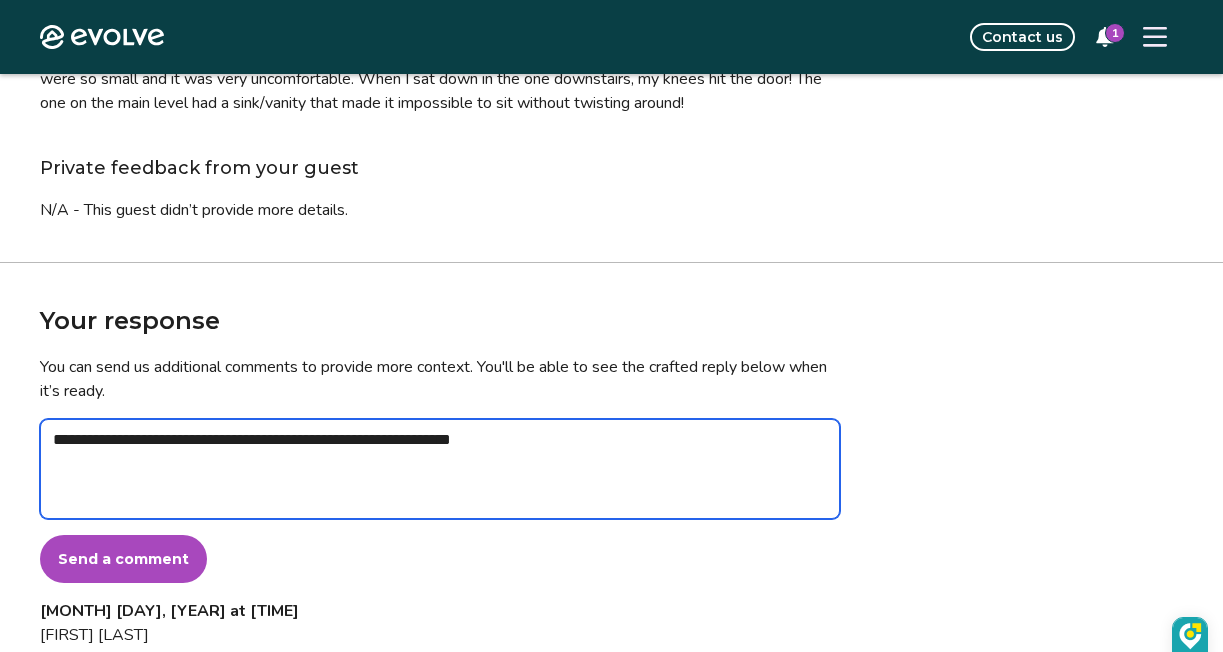 type on "*" 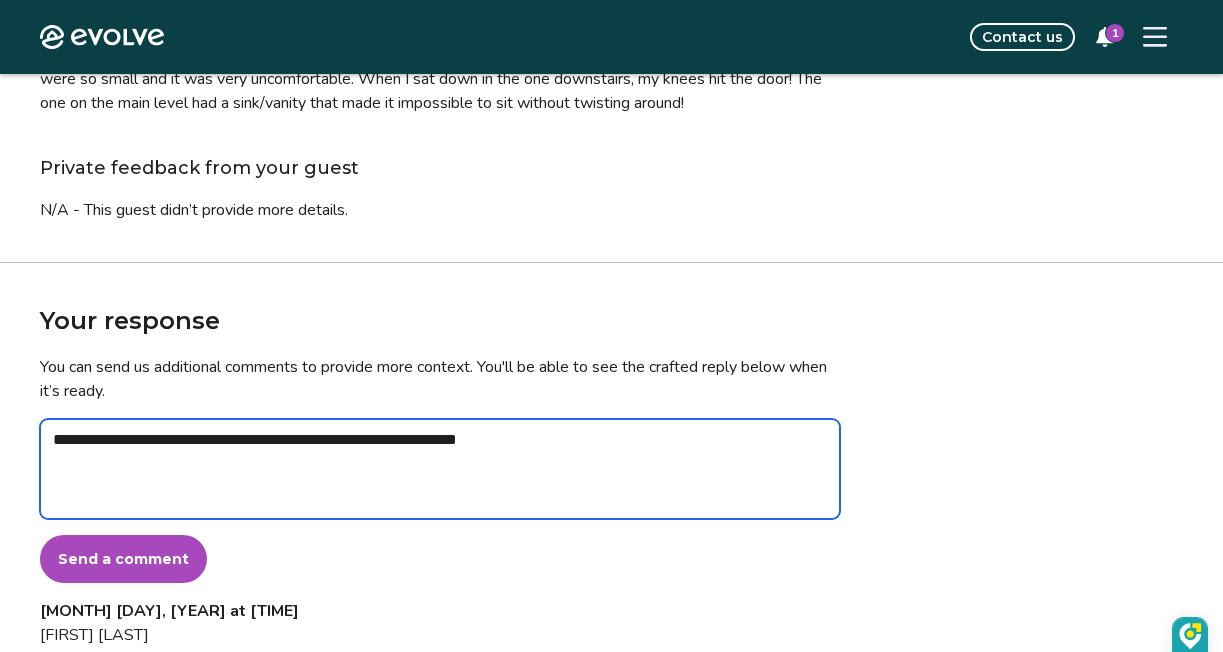 type on "*" 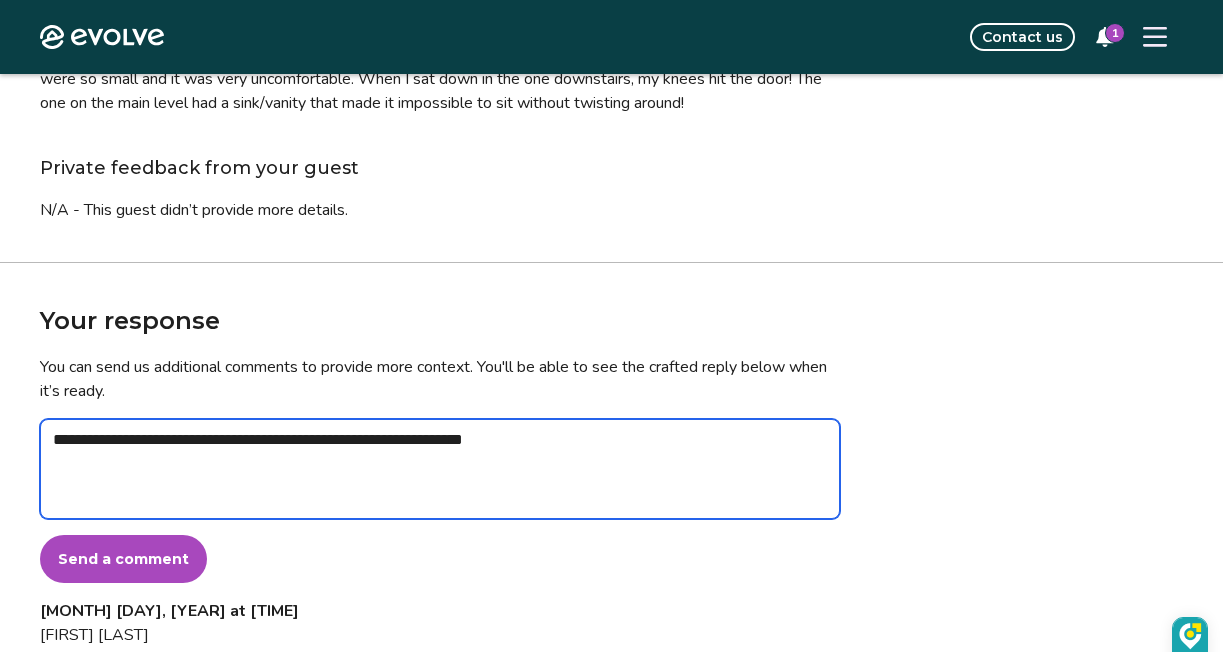 type on "*" 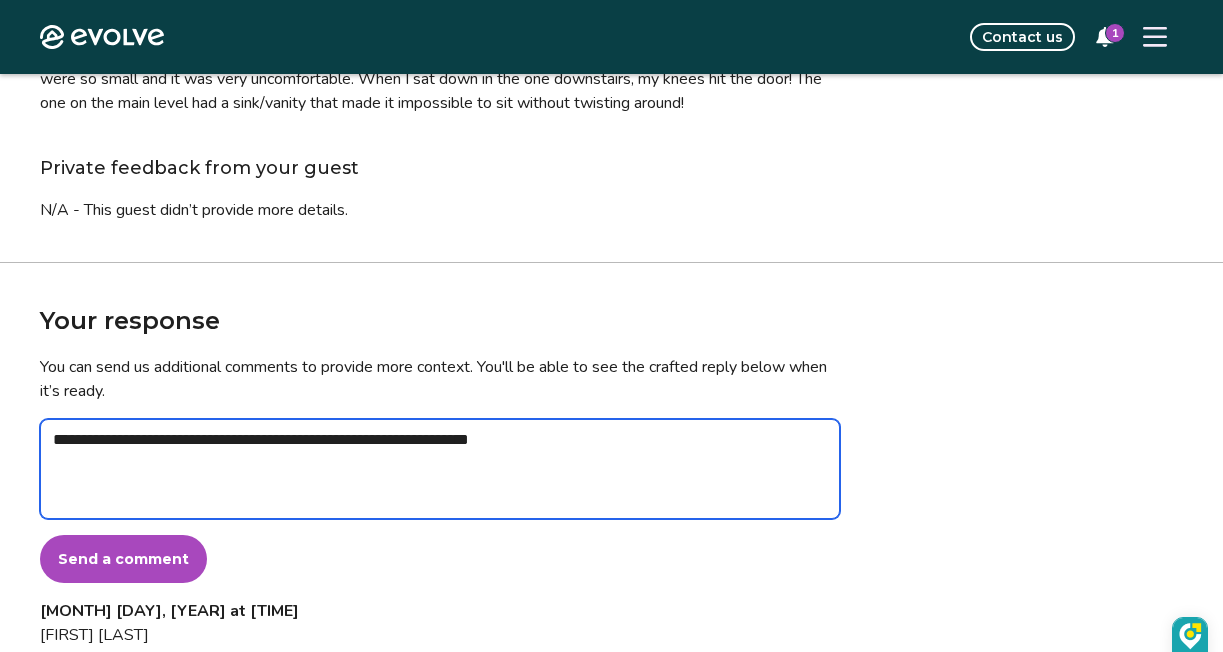 type on "*" 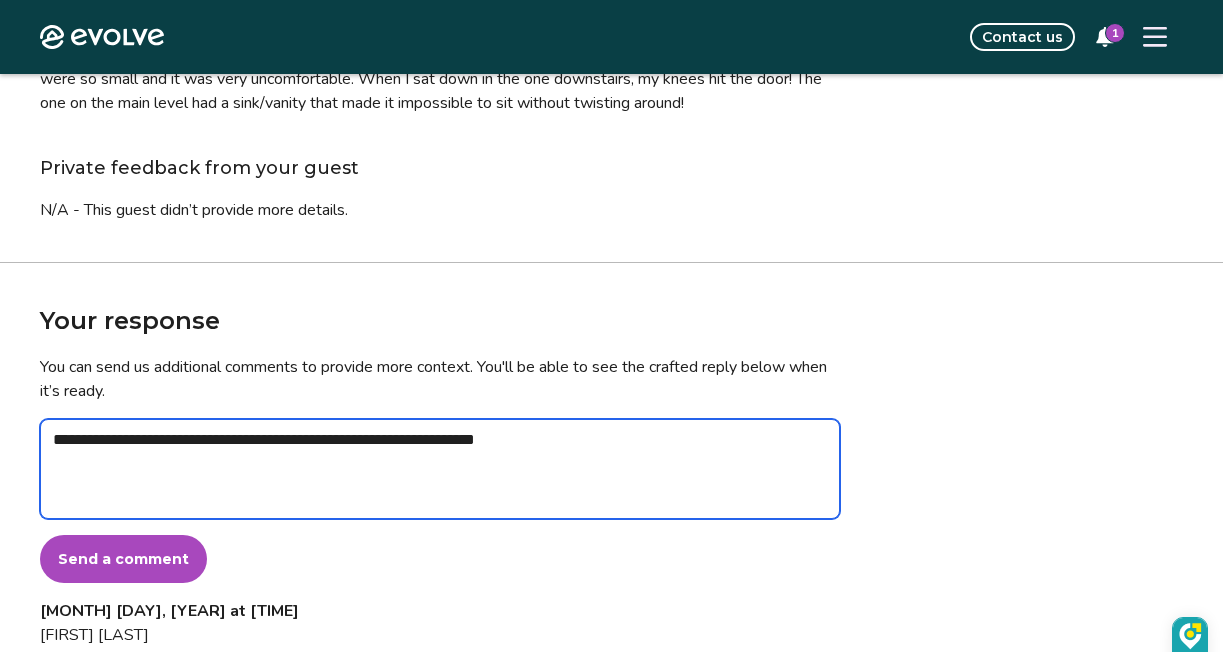type on "*" 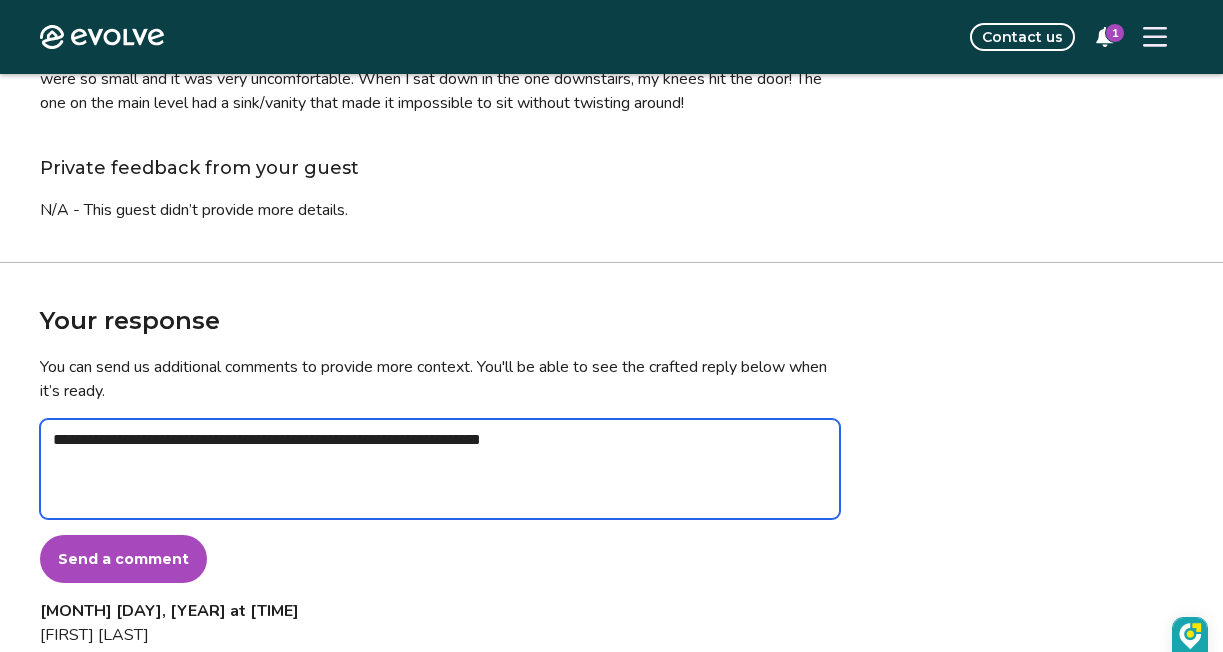type on "*" 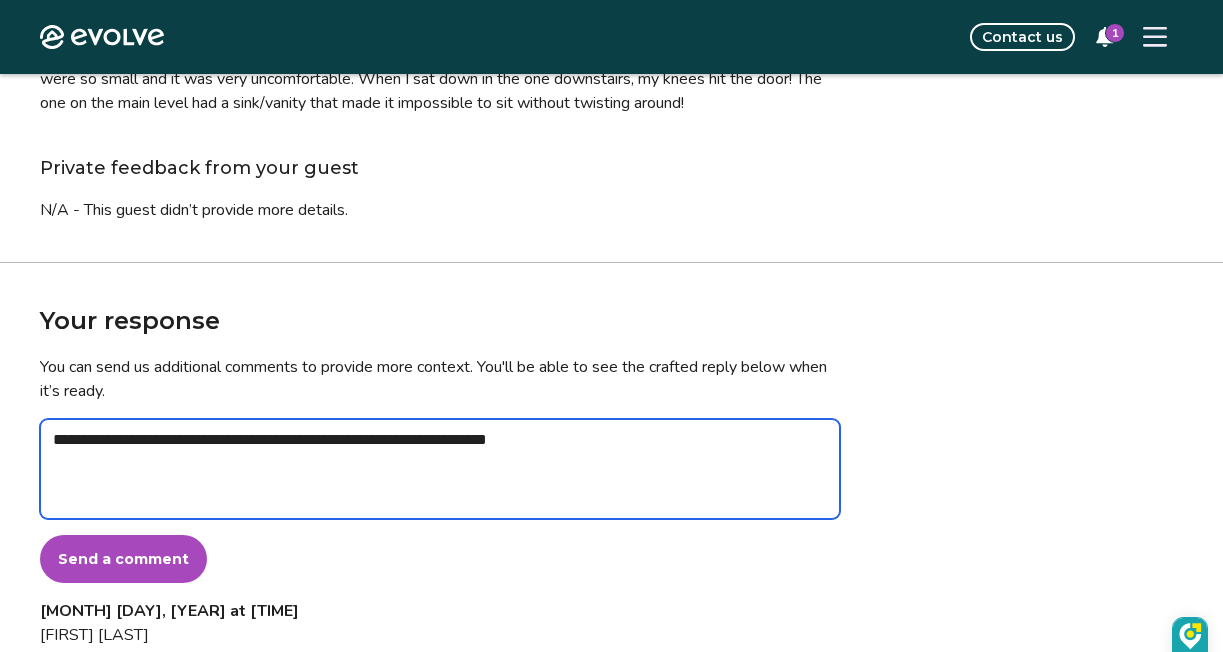 type on "*" 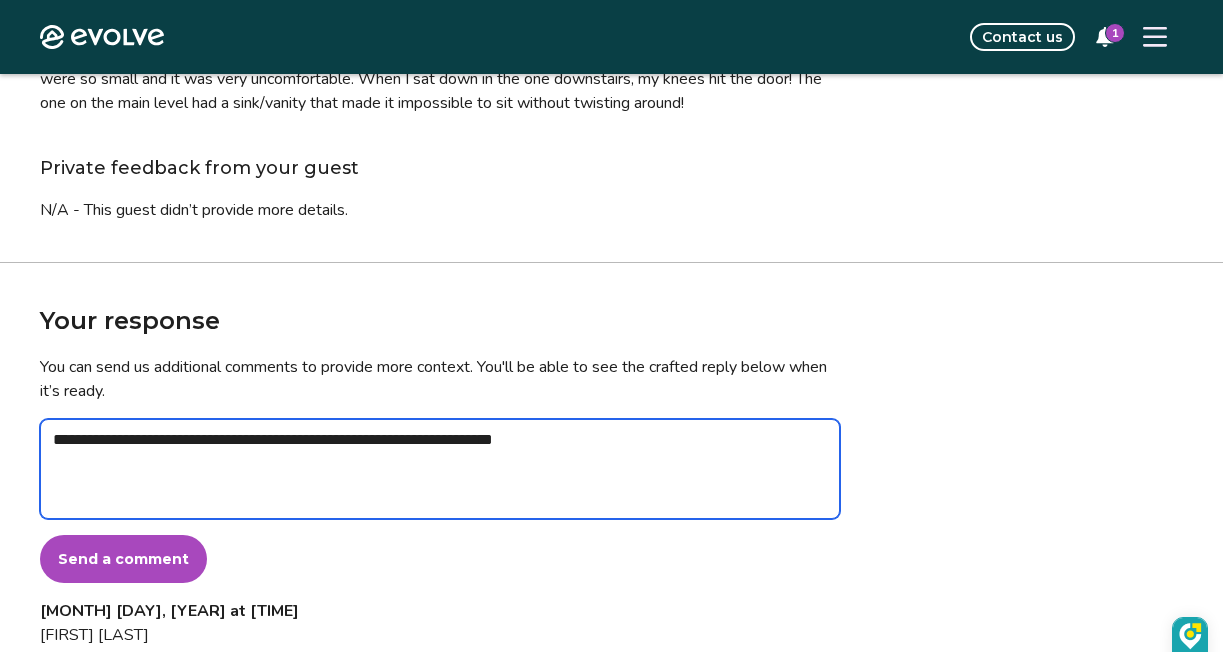 type on "*" 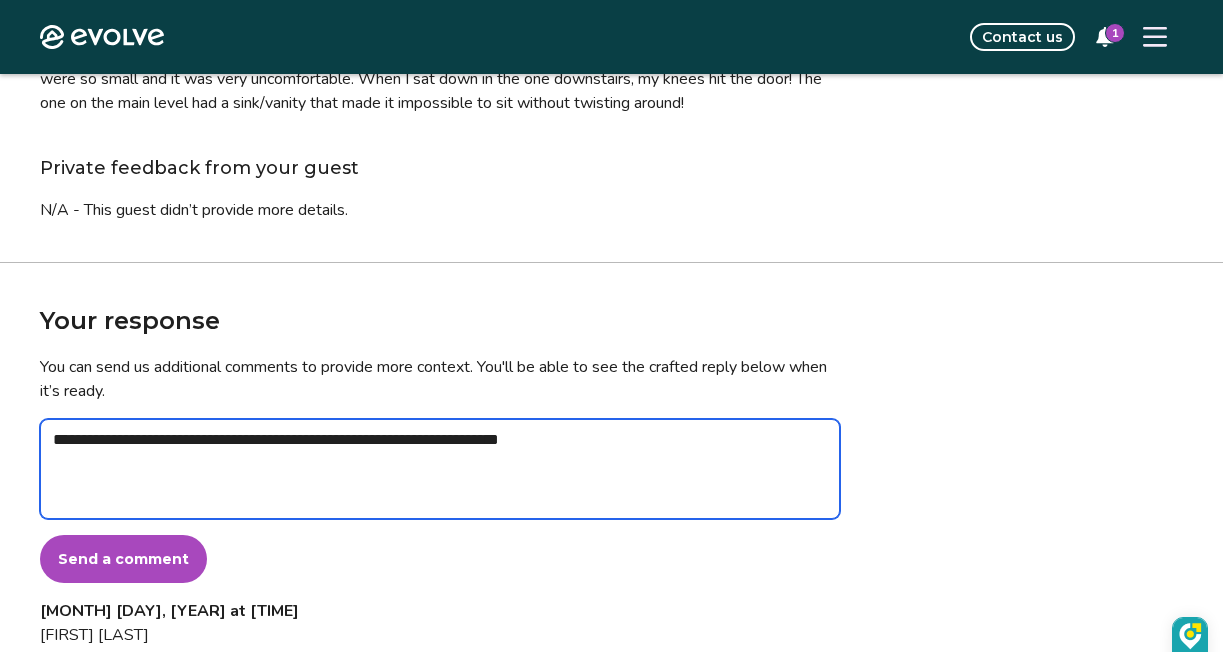 type on "*" 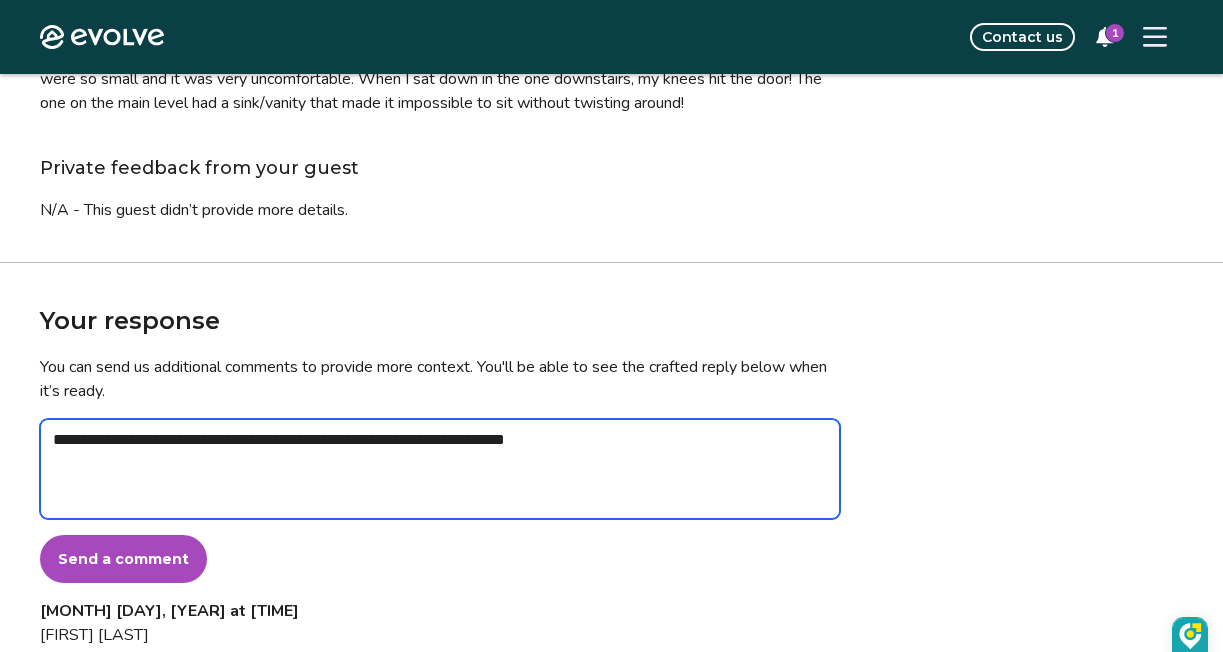 type on "*" 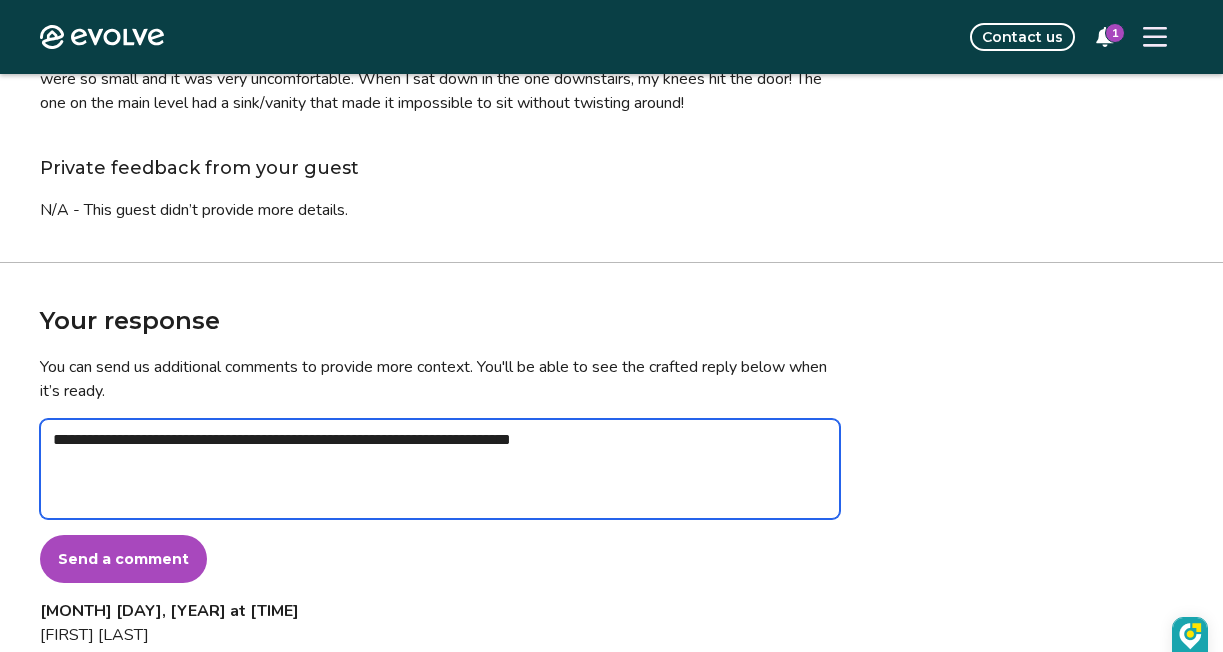 type on "*" 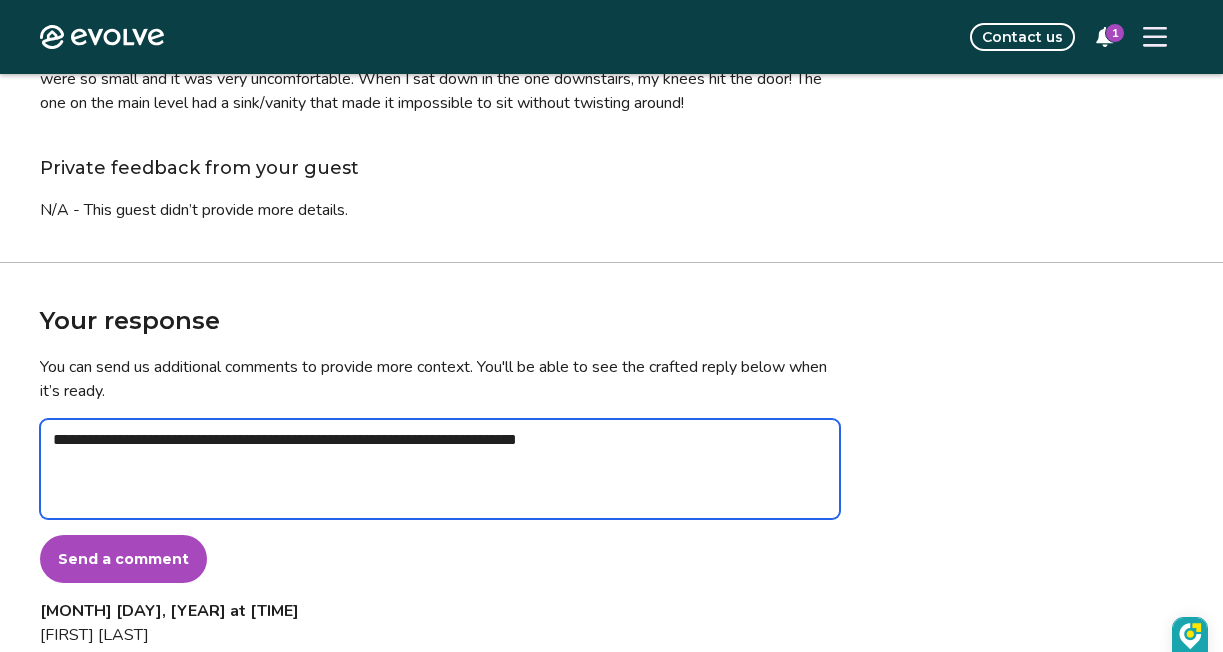 type on "*" 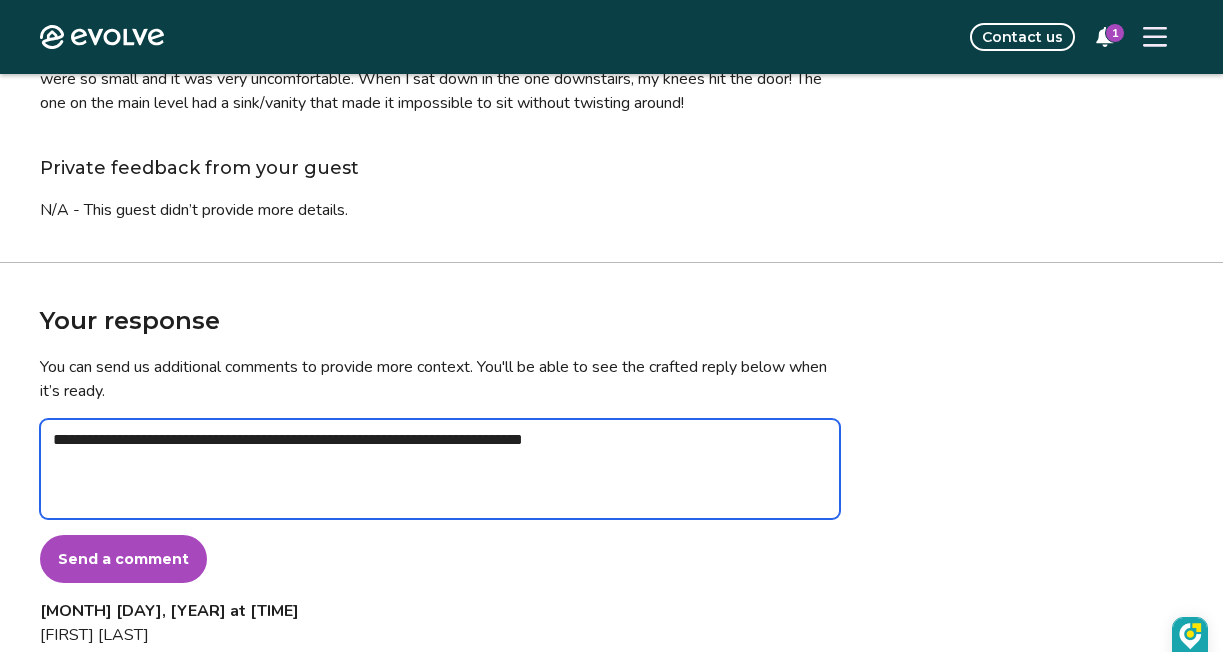 type on "*" 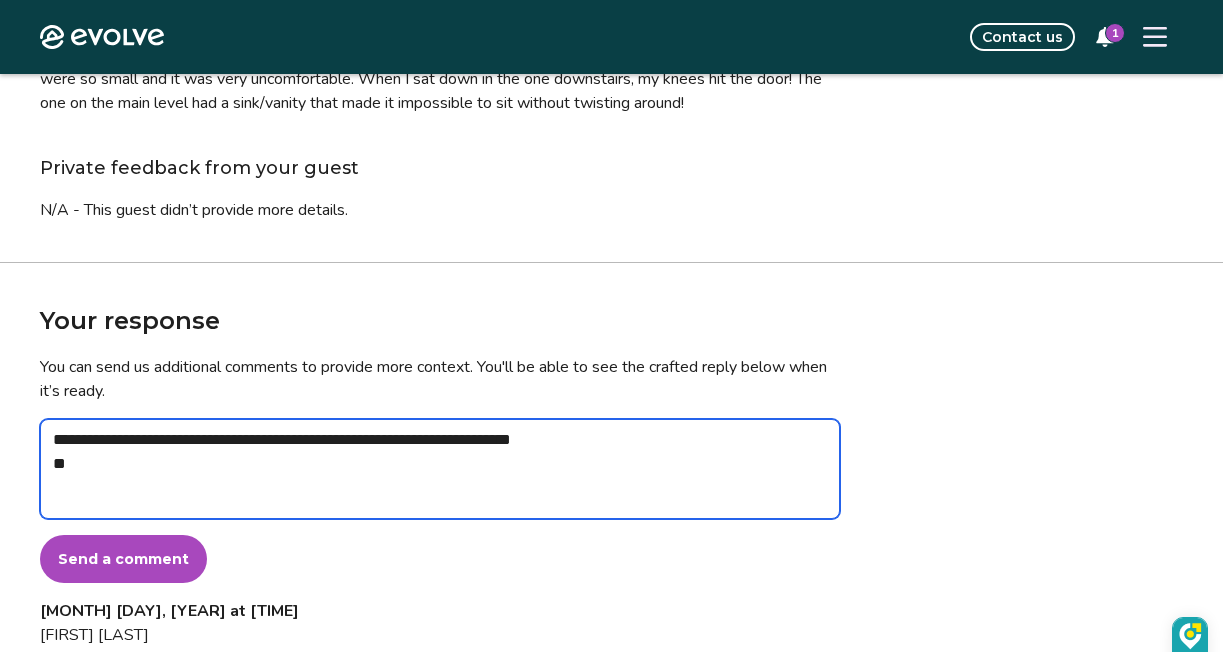 type on "*" 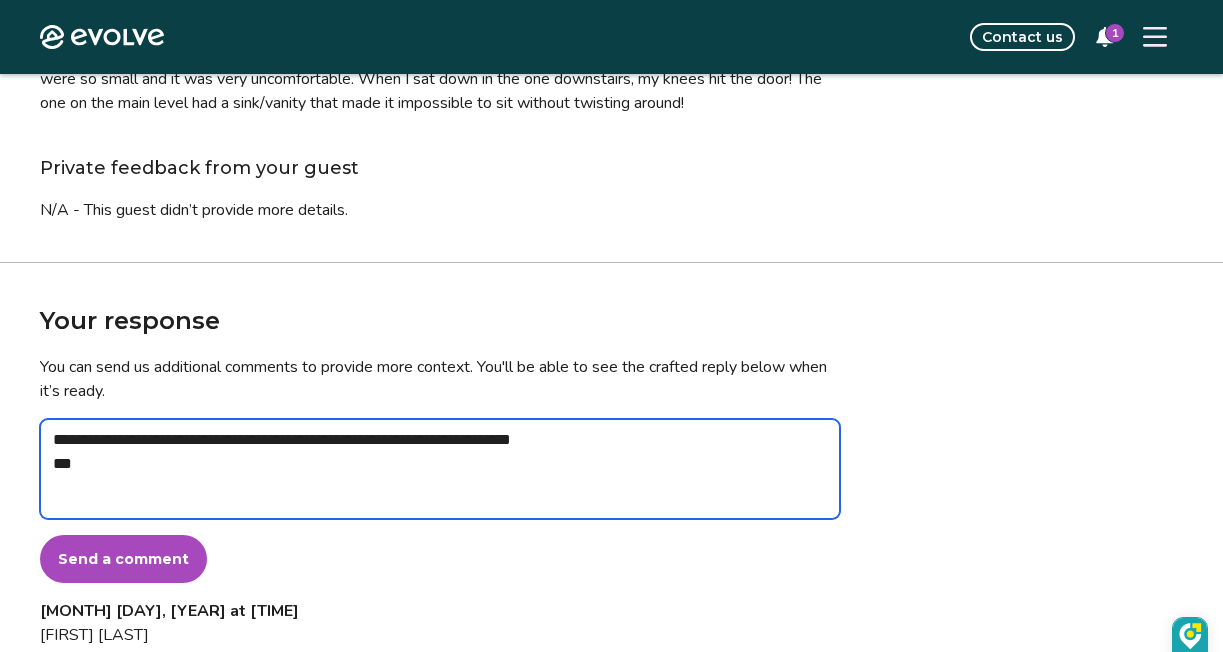 type on "*" 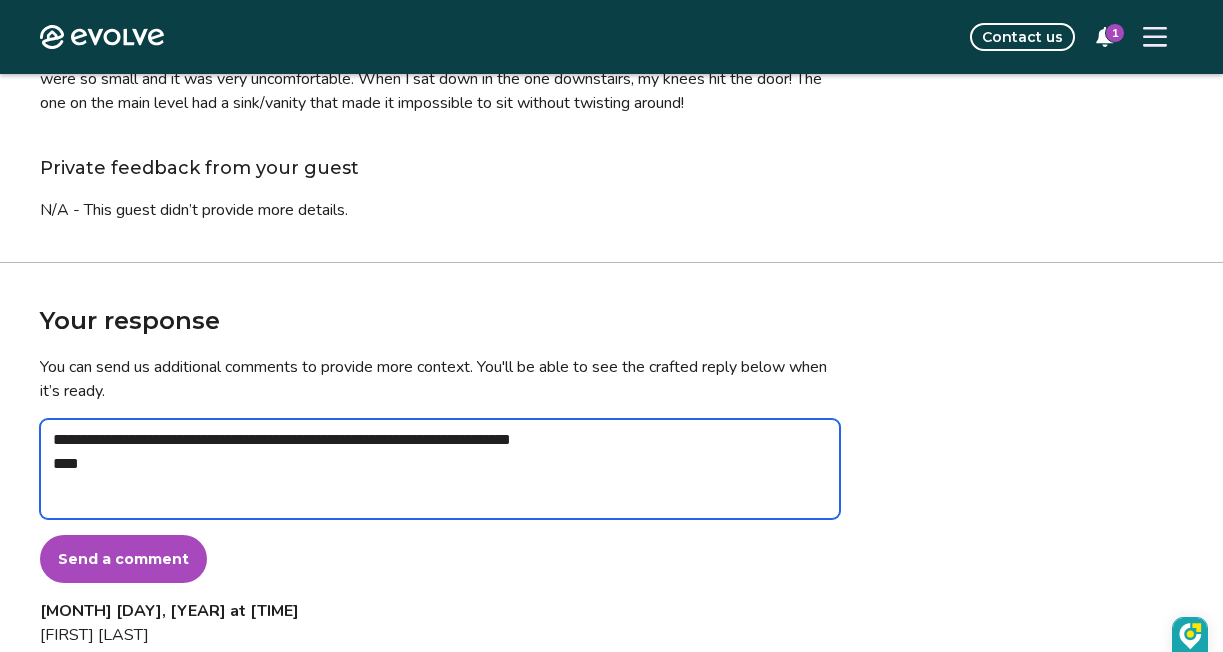 type on "*" 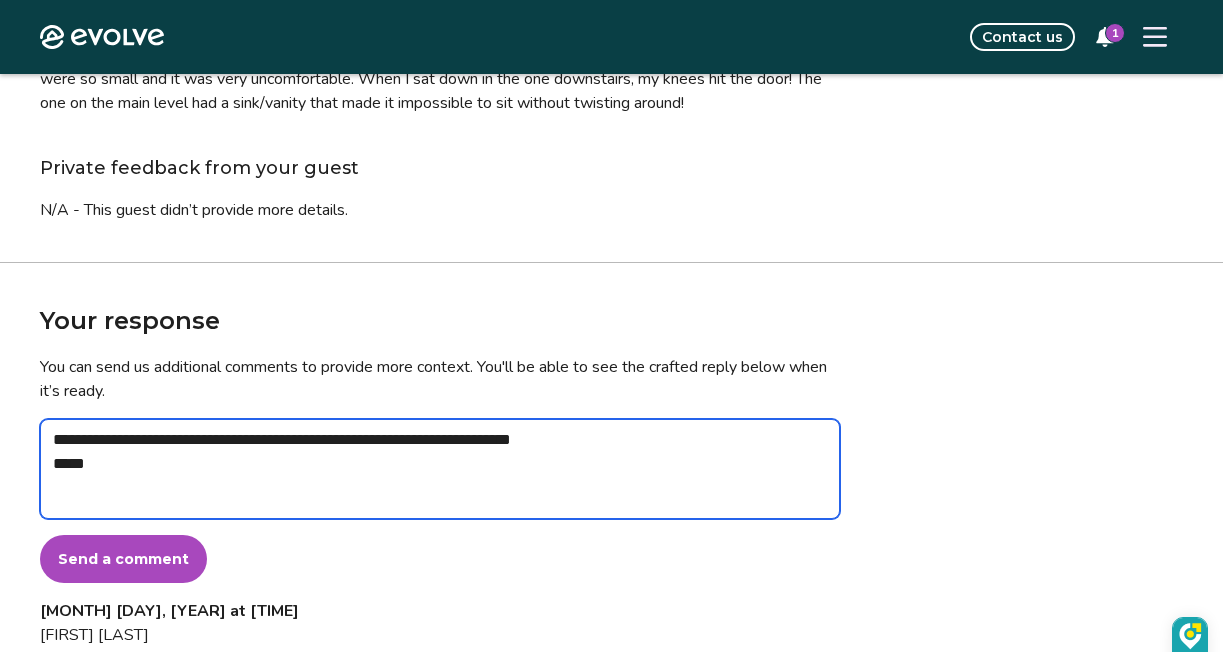 type on "*" 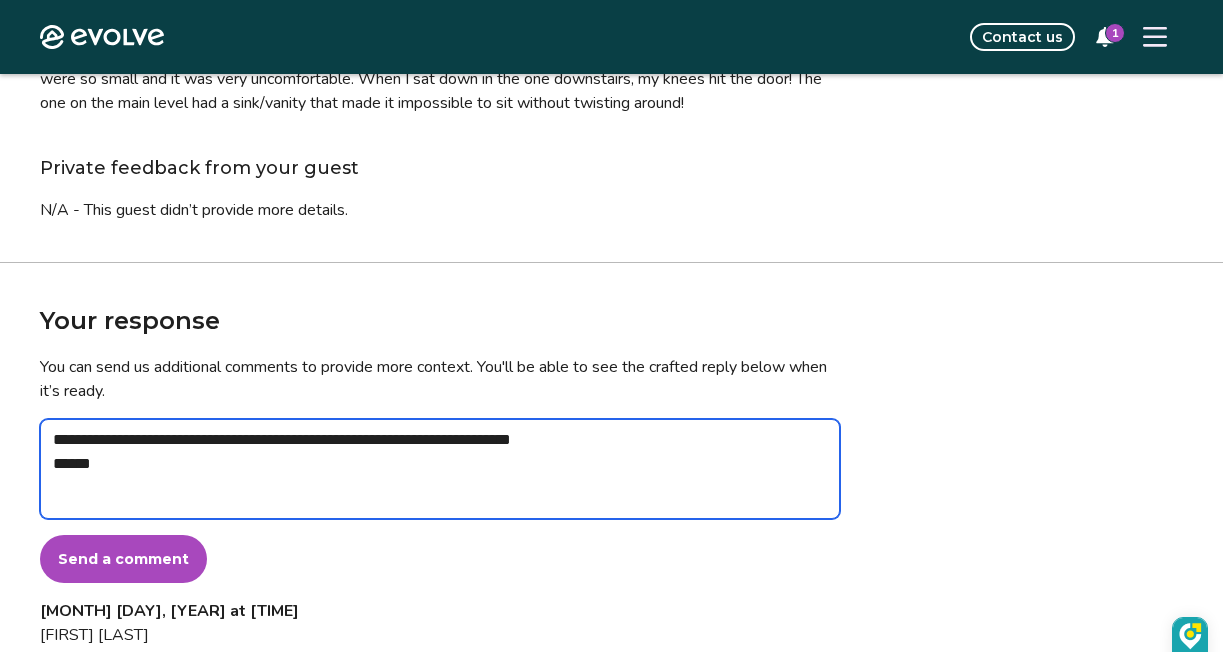 type on "*" 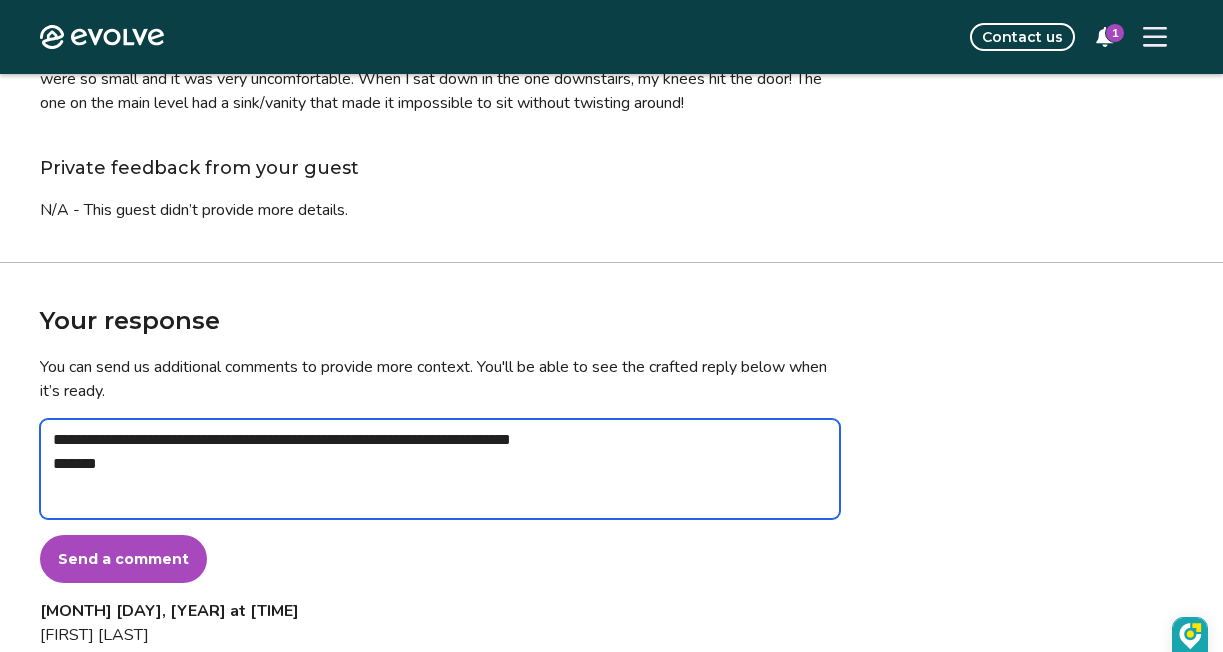 type on "*" 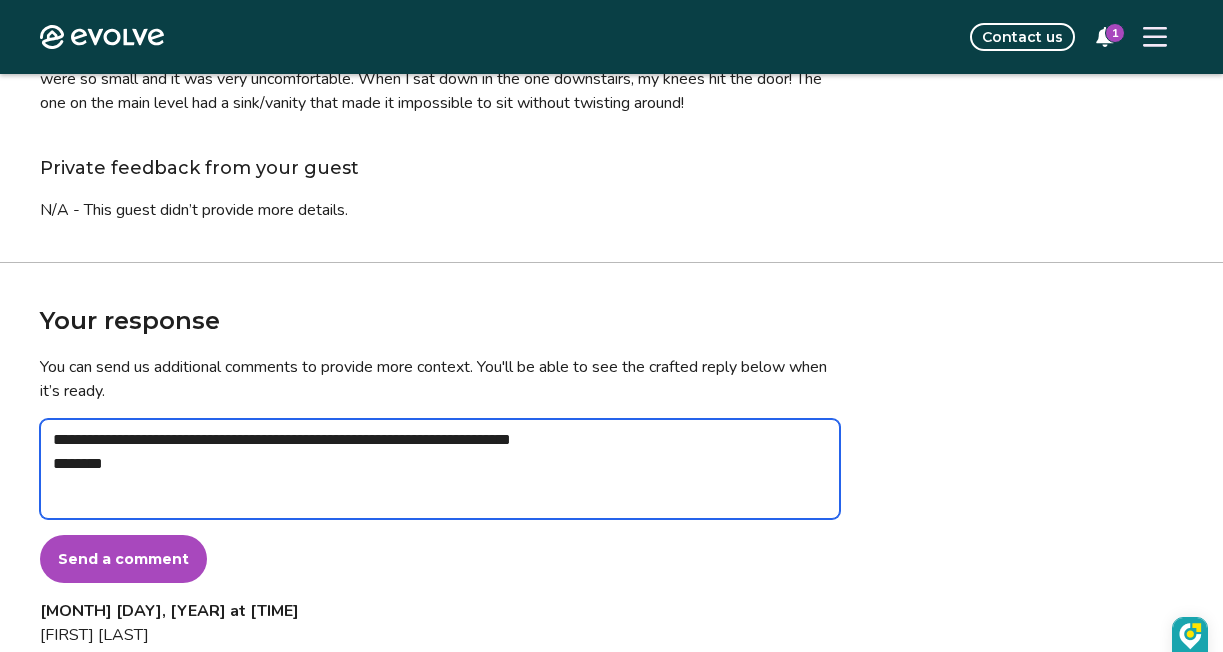 type on "*" 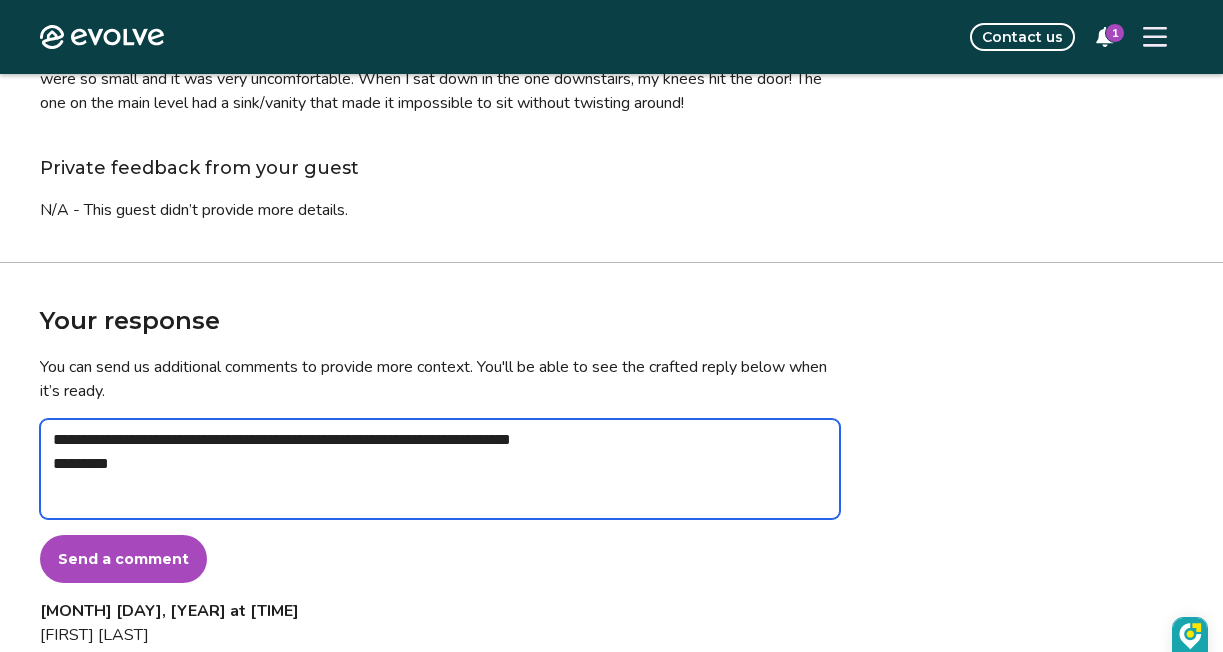 type on "*" 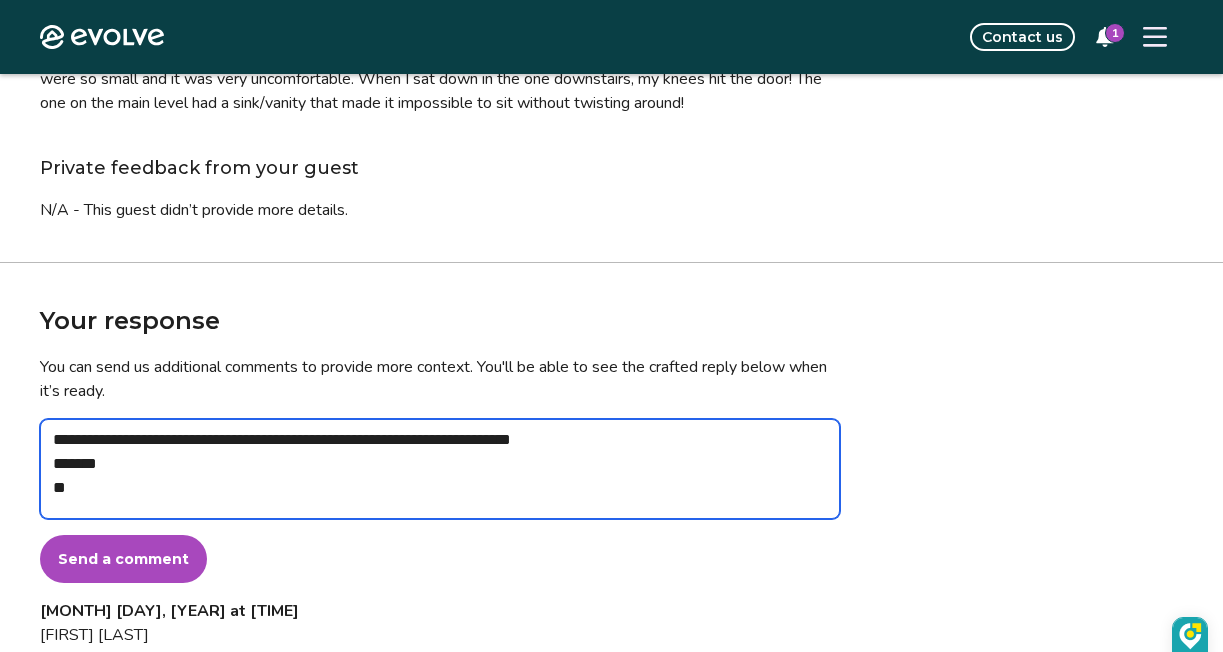 type on "*" 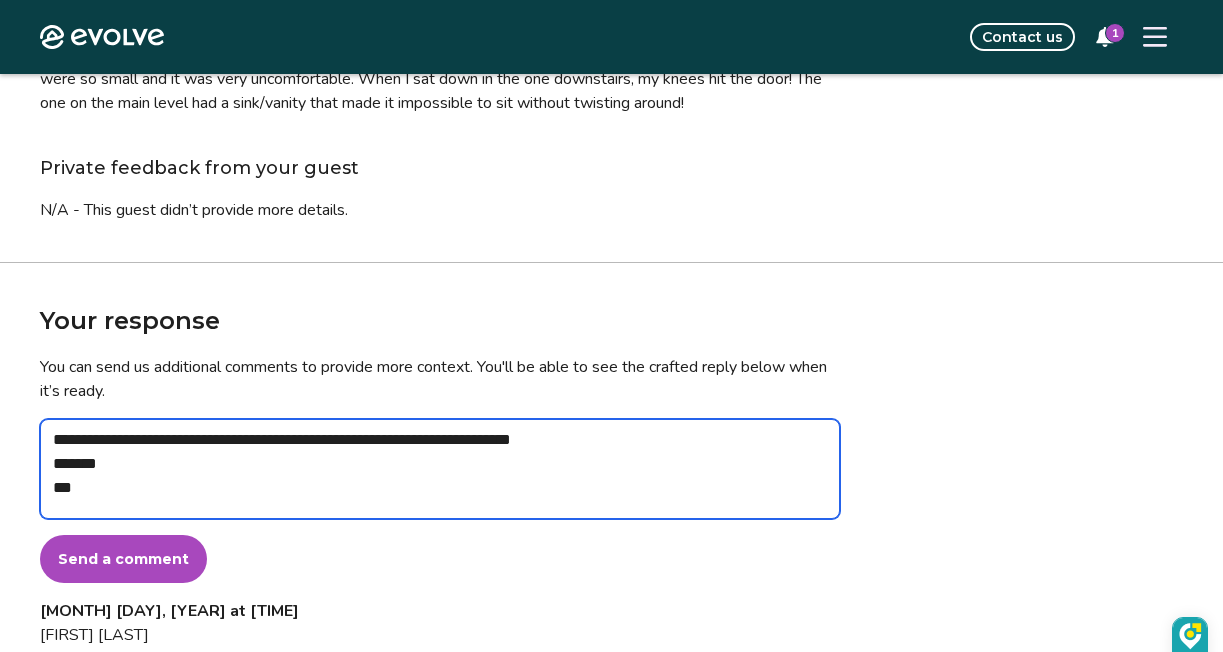 type on "*" 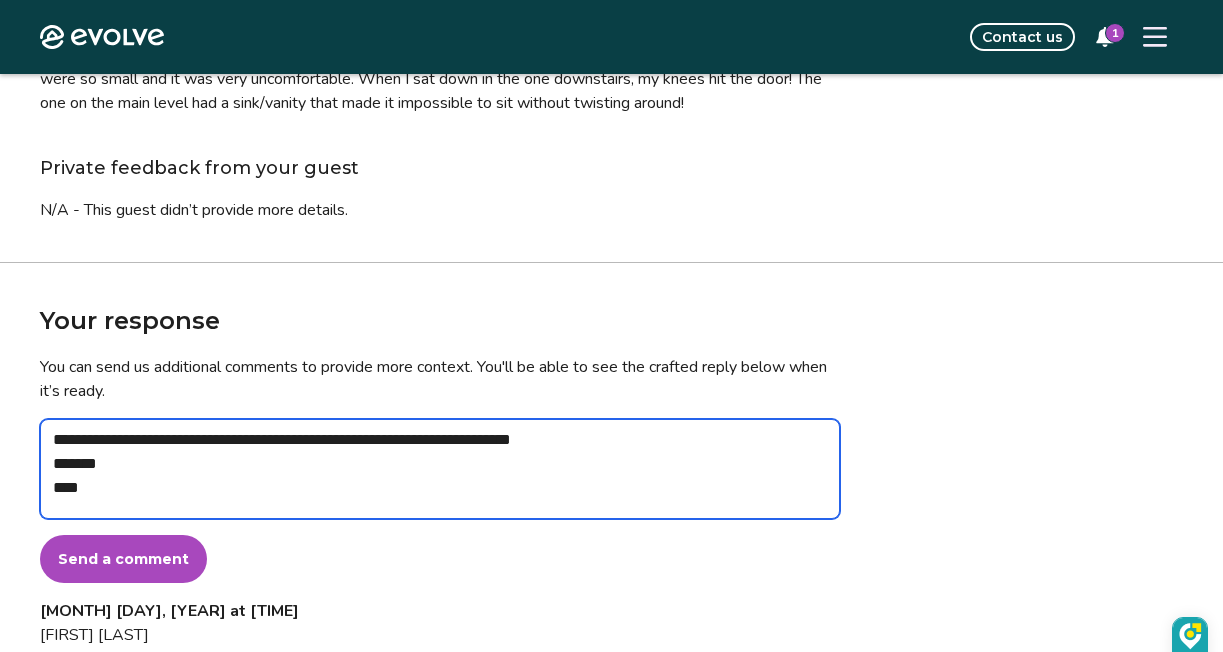 type on "*" 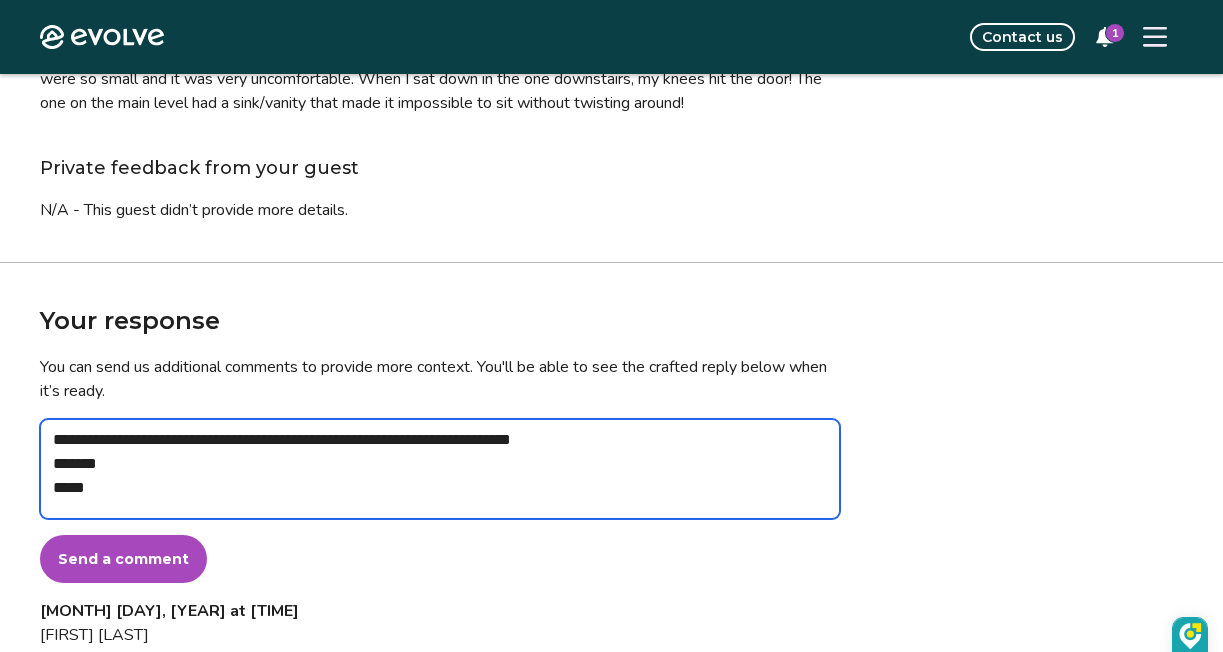type on "*" 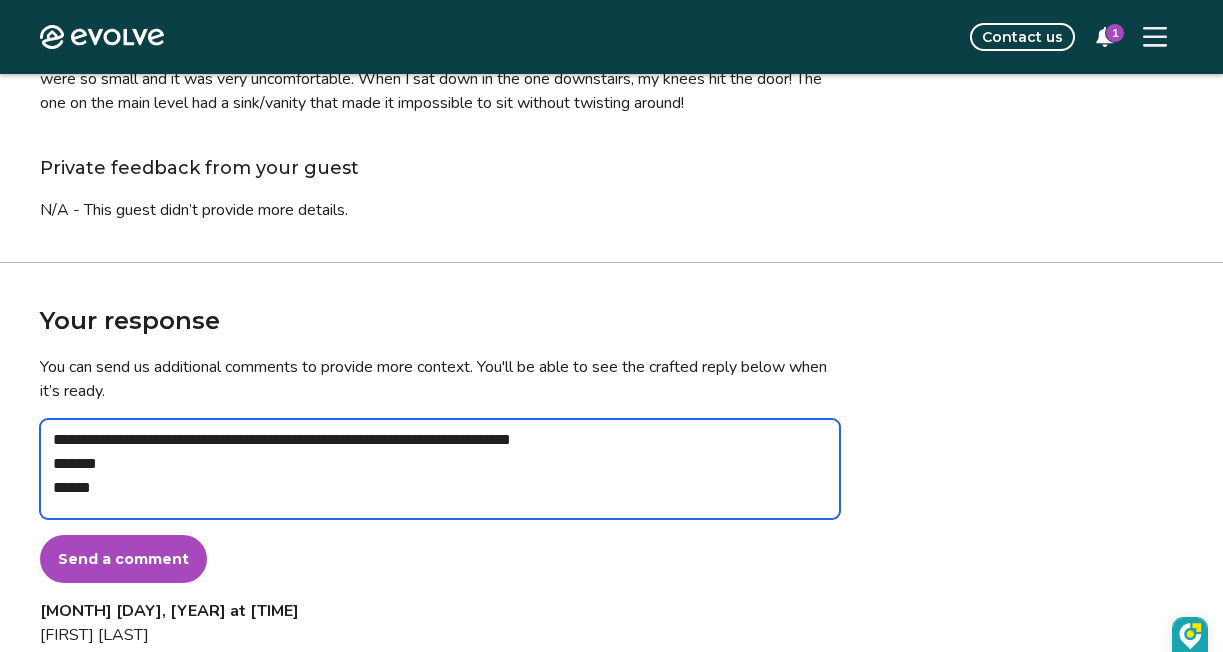 type on "*" 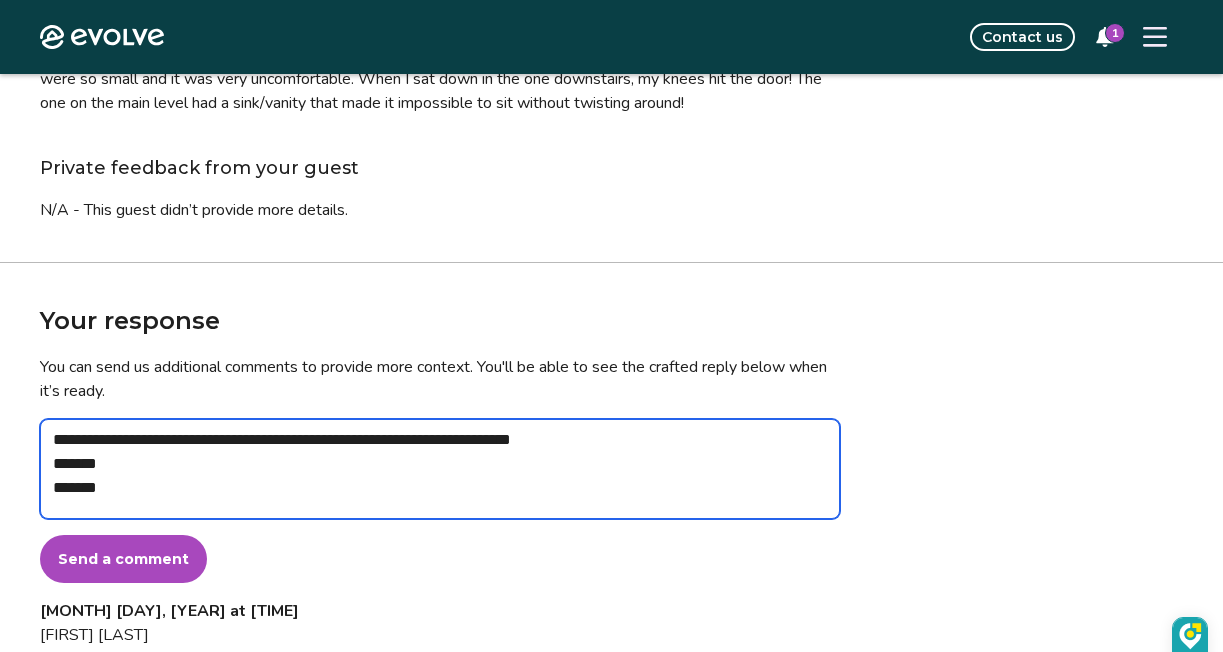 scroll, scrollTop: 846, scrollLeft: 0, axis: vertical 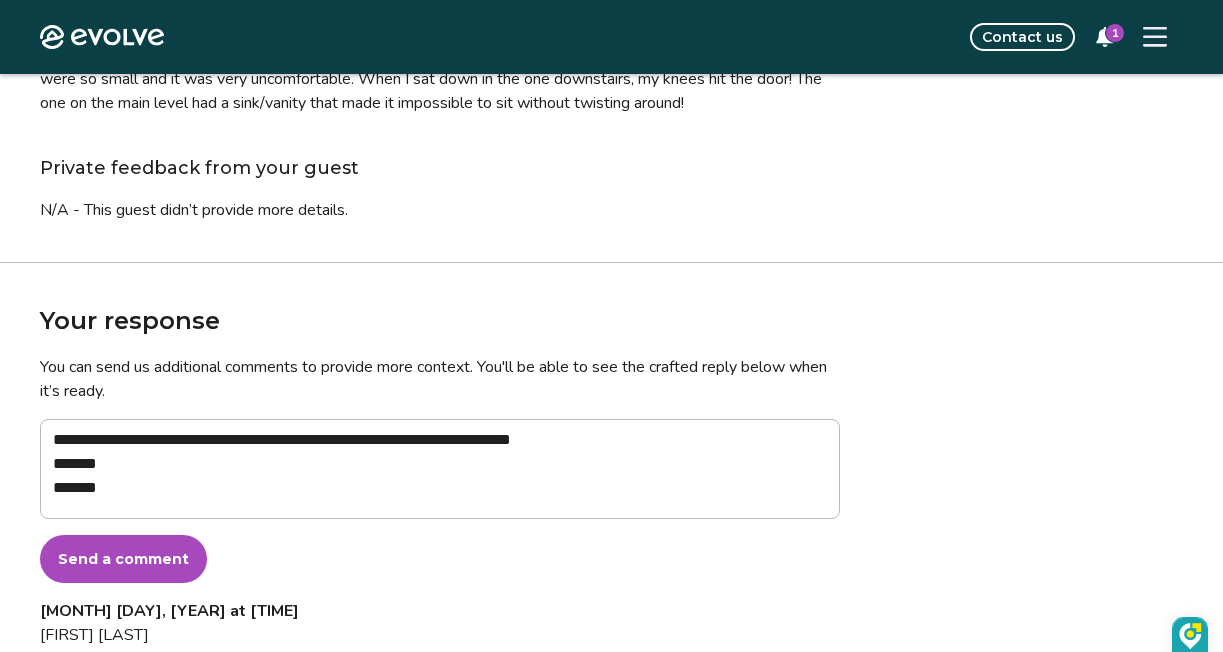 click on "Send a comment" at bounding box center [123, 559] 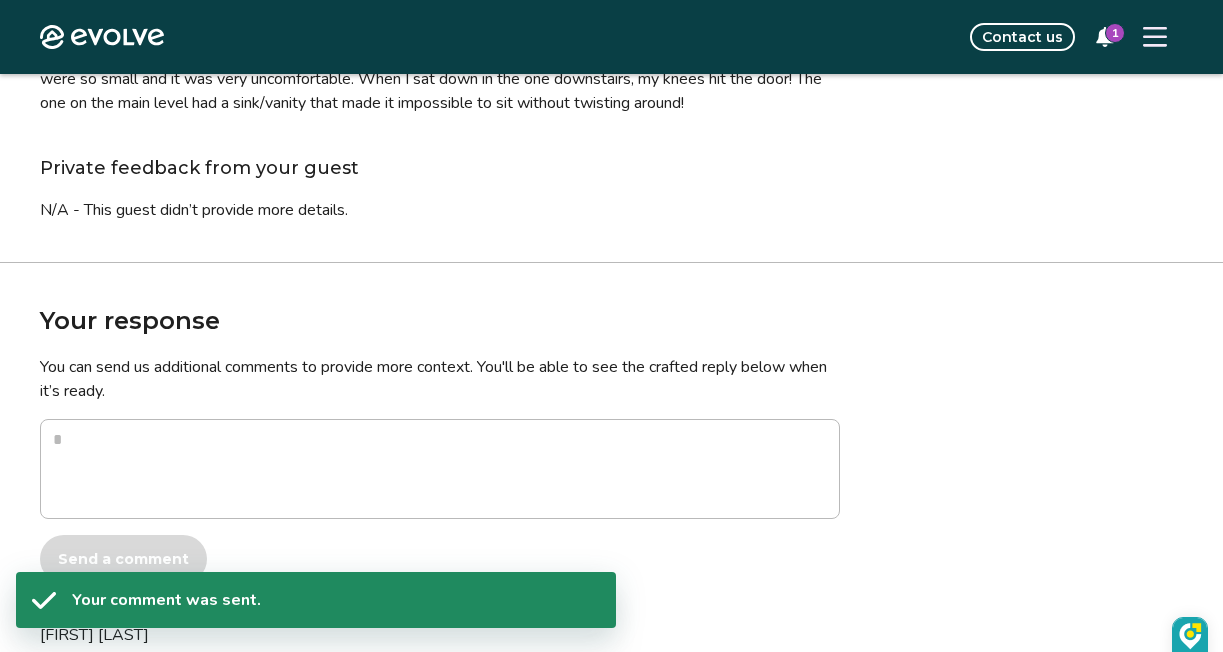 type on "*" 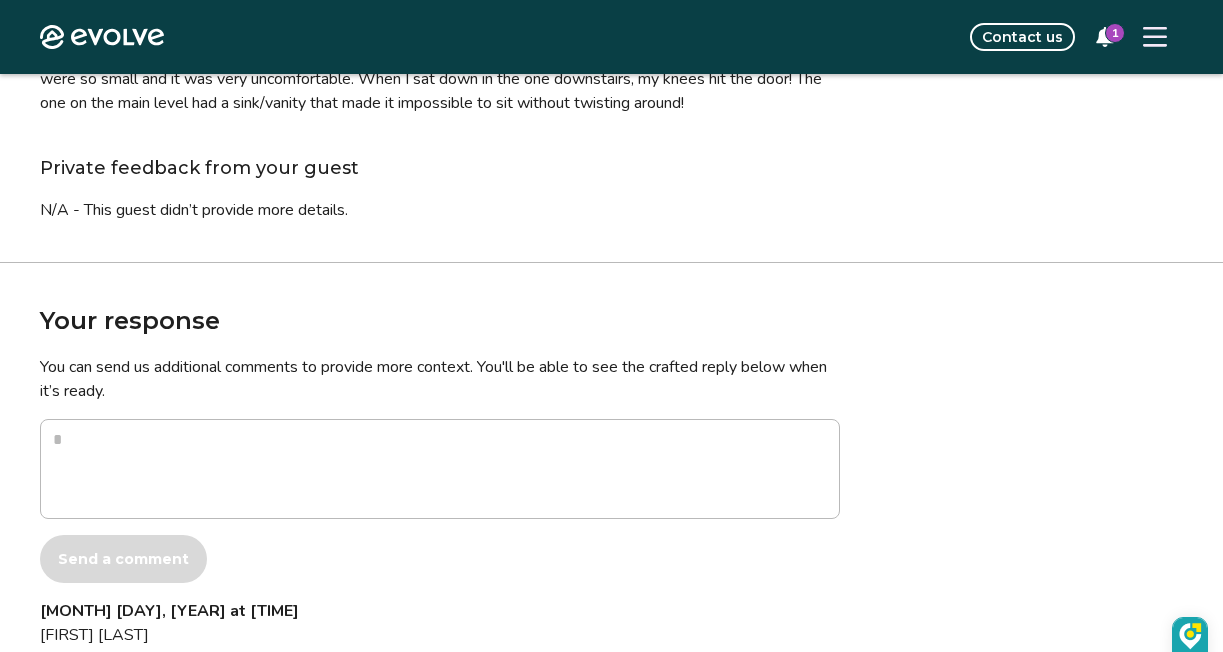 click on "1" at bounding box center [1115, 33] 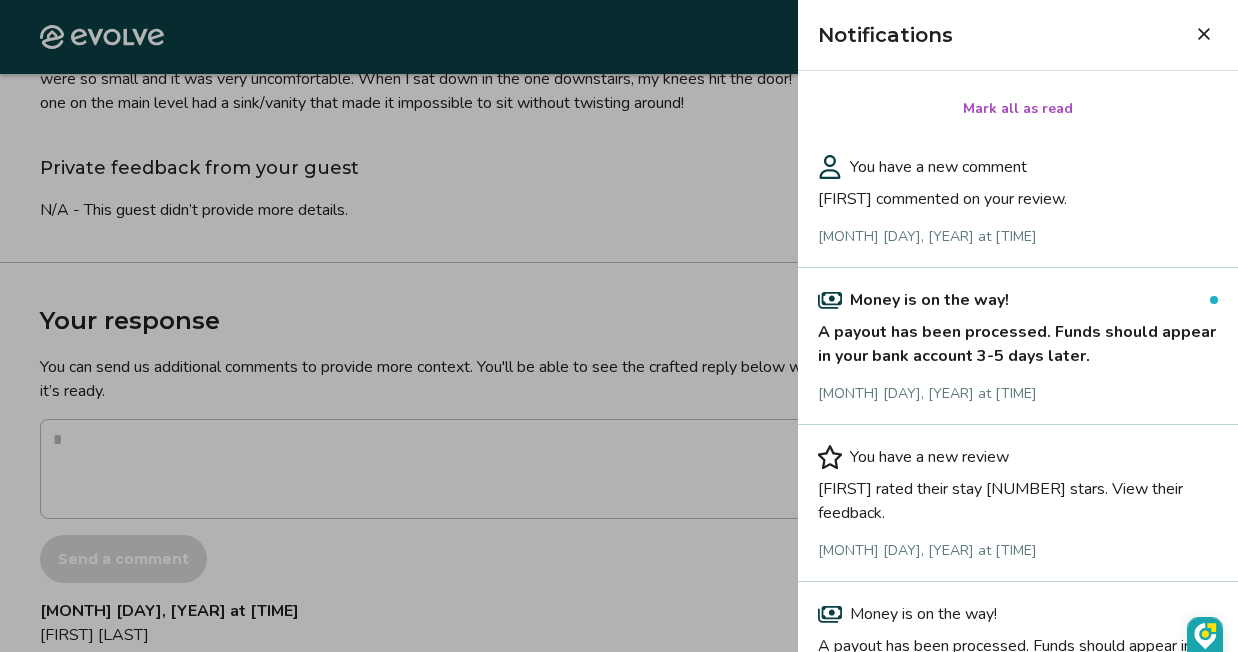 click on "A payout has been processed. Funds should appear in your bank account 3-5 days later." at bounding box center [1018, 340] 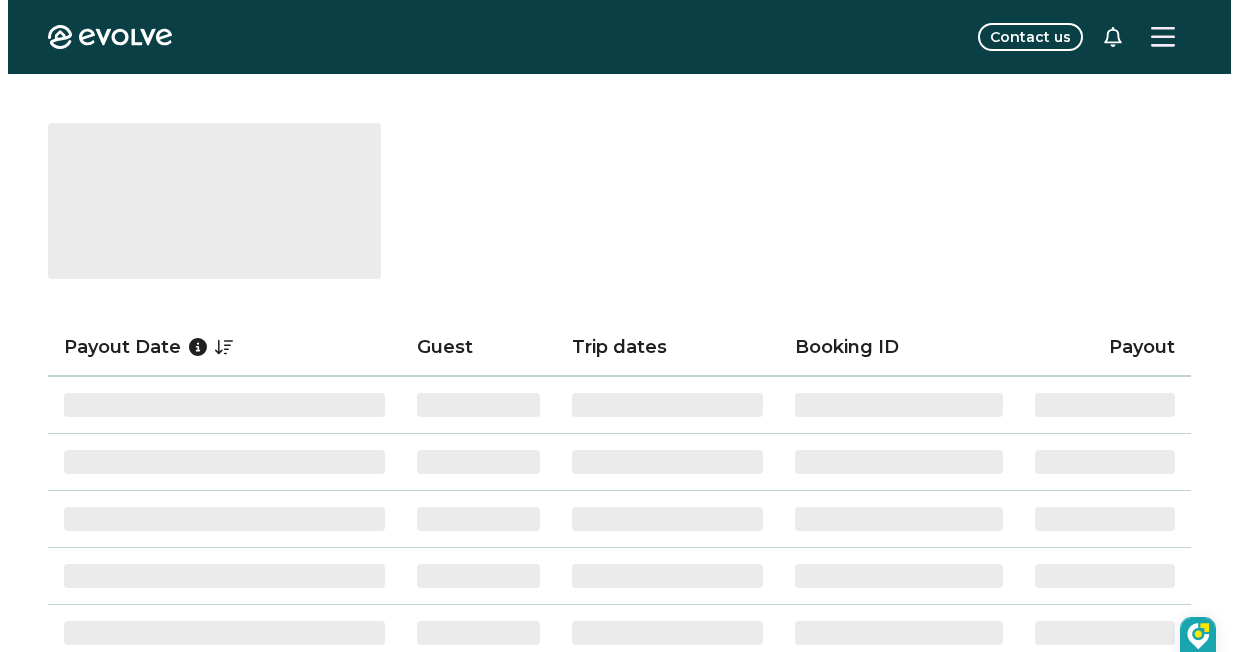 scroll, scrollTop: 0, scrollLeft: 0, axis: both 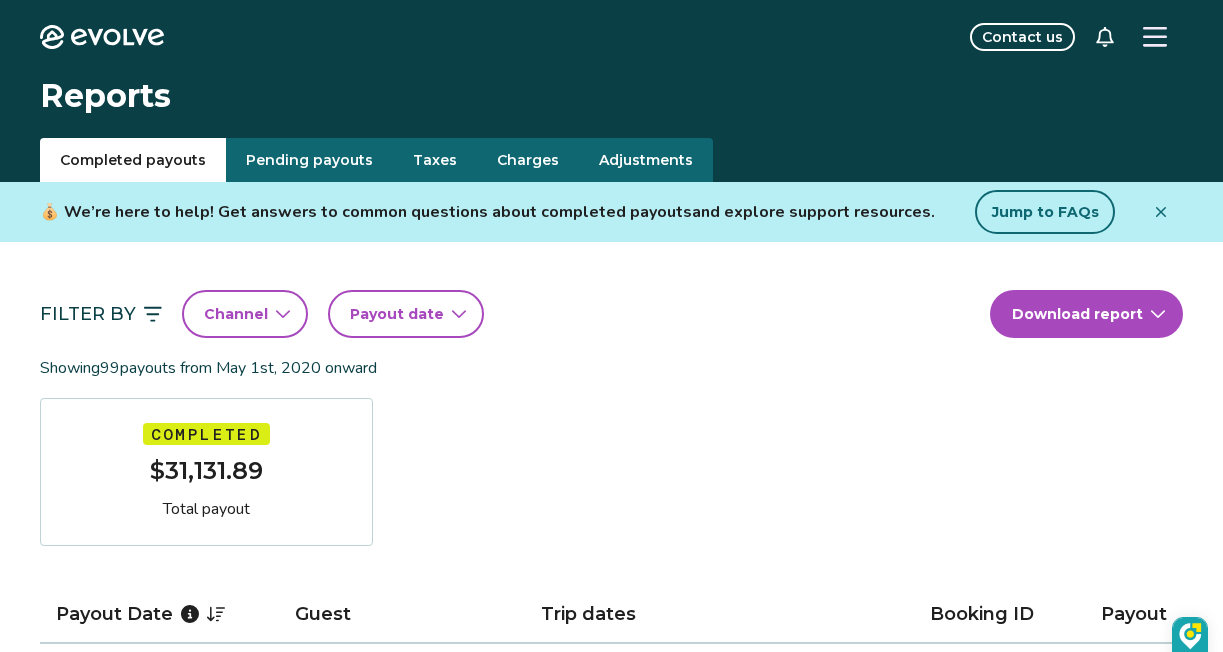 click at bounding box center (1155, 37) 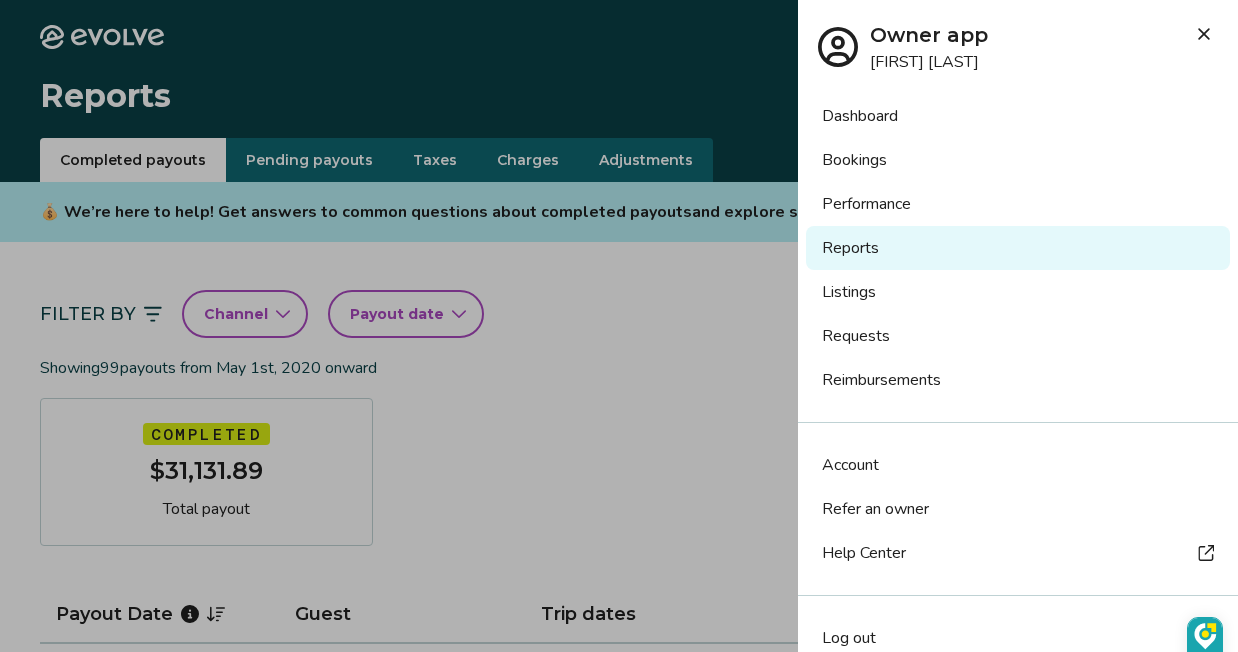 click on "Bookings" at bounding box center [1018, 160] 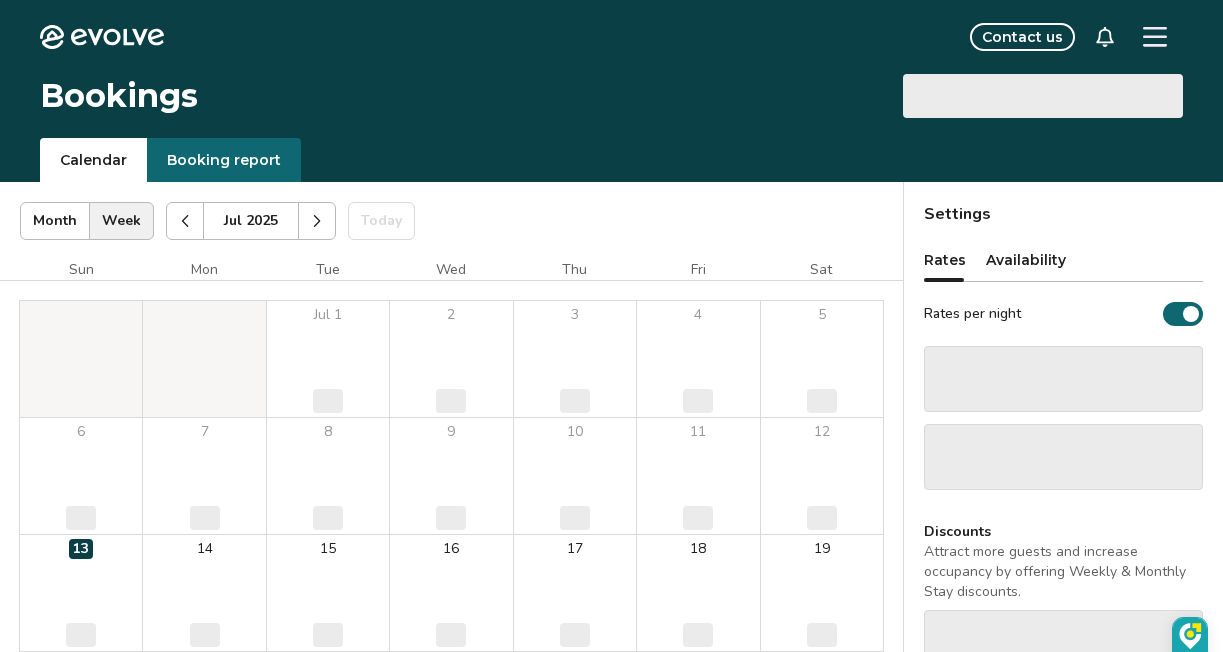 scroll, scrollTop: 0, scrollLeft: 0, axis: both 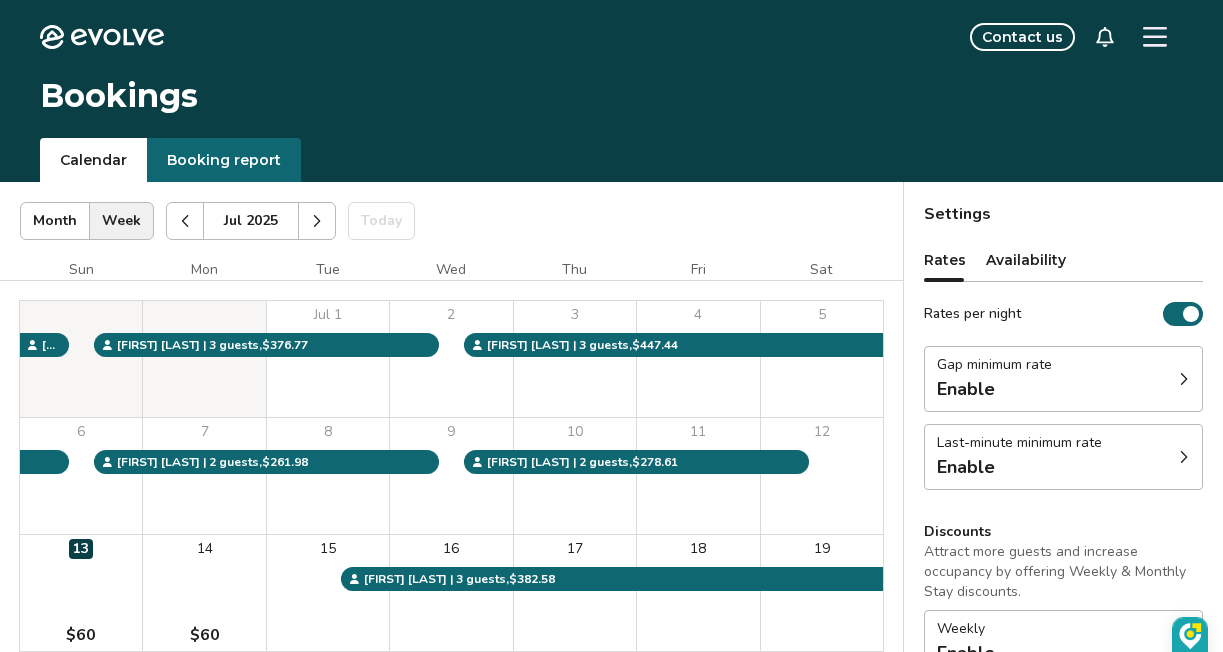 click at bounding box center (1184, 379) 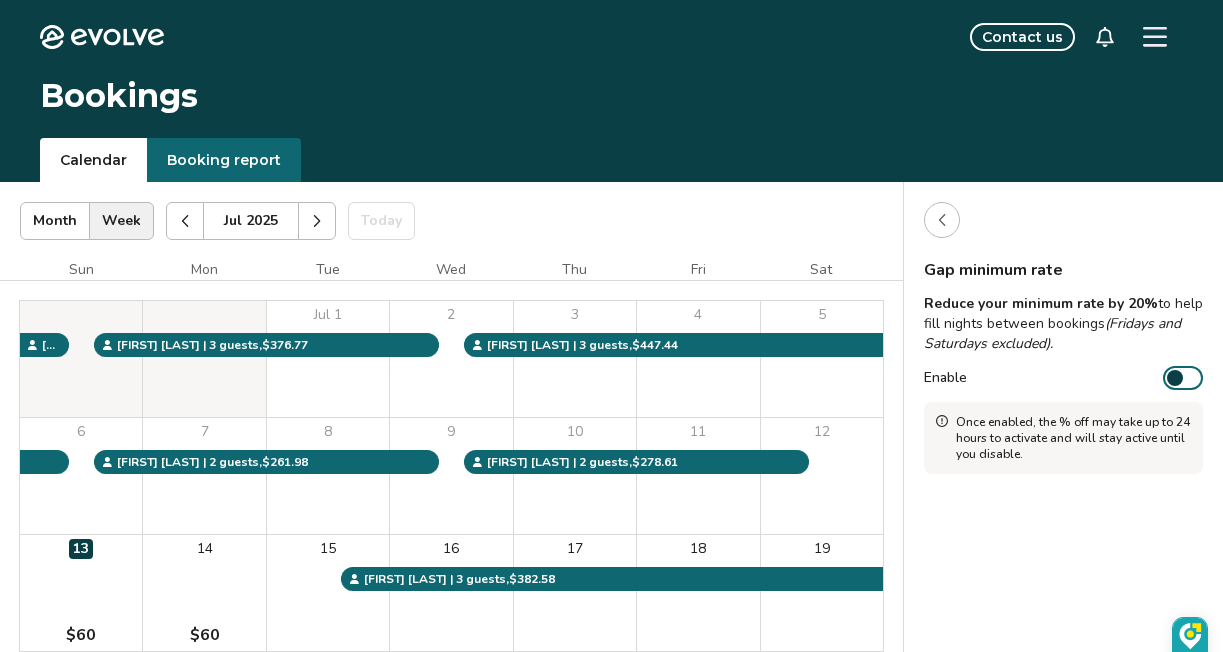 click at bounding box center (942, 220) 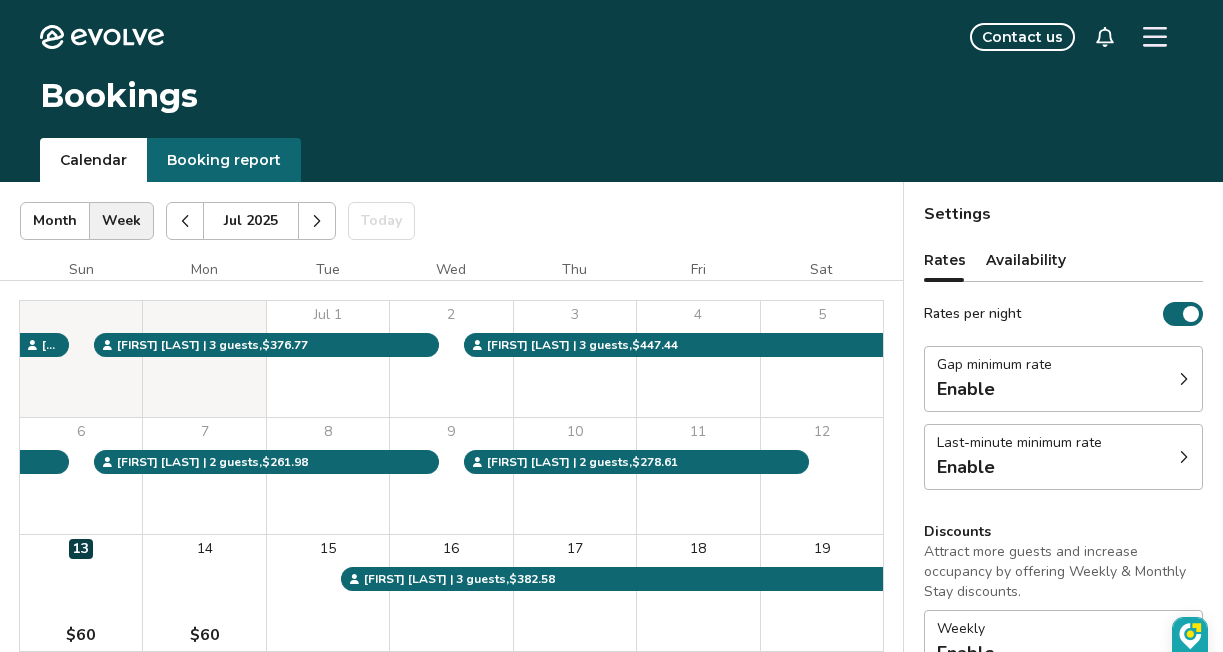 click 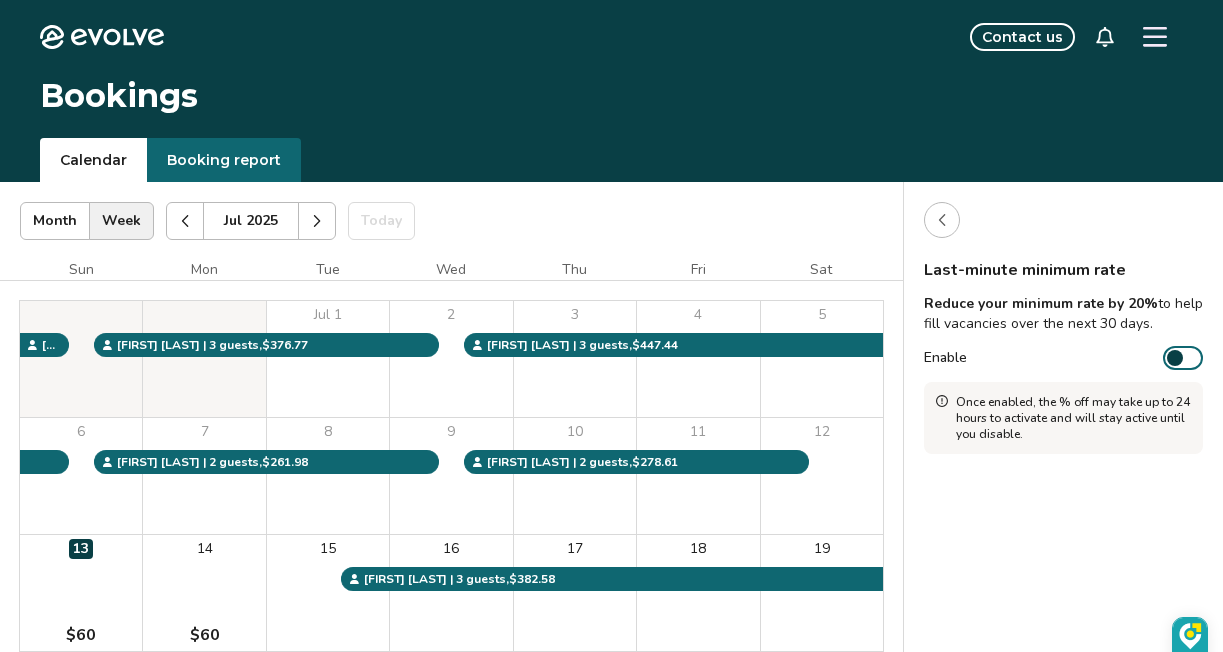 click on "Enable" at bounding box center [1183, 358] 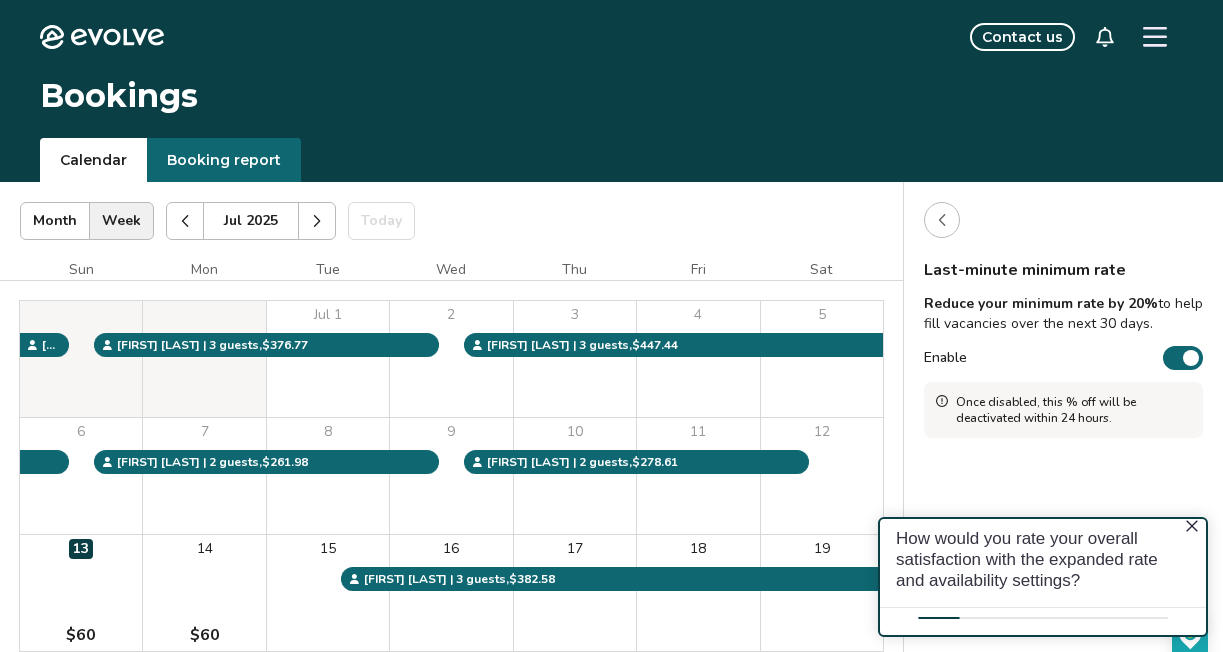 scroll, scrollTop: 0, scrollLeft: 0, axis: both 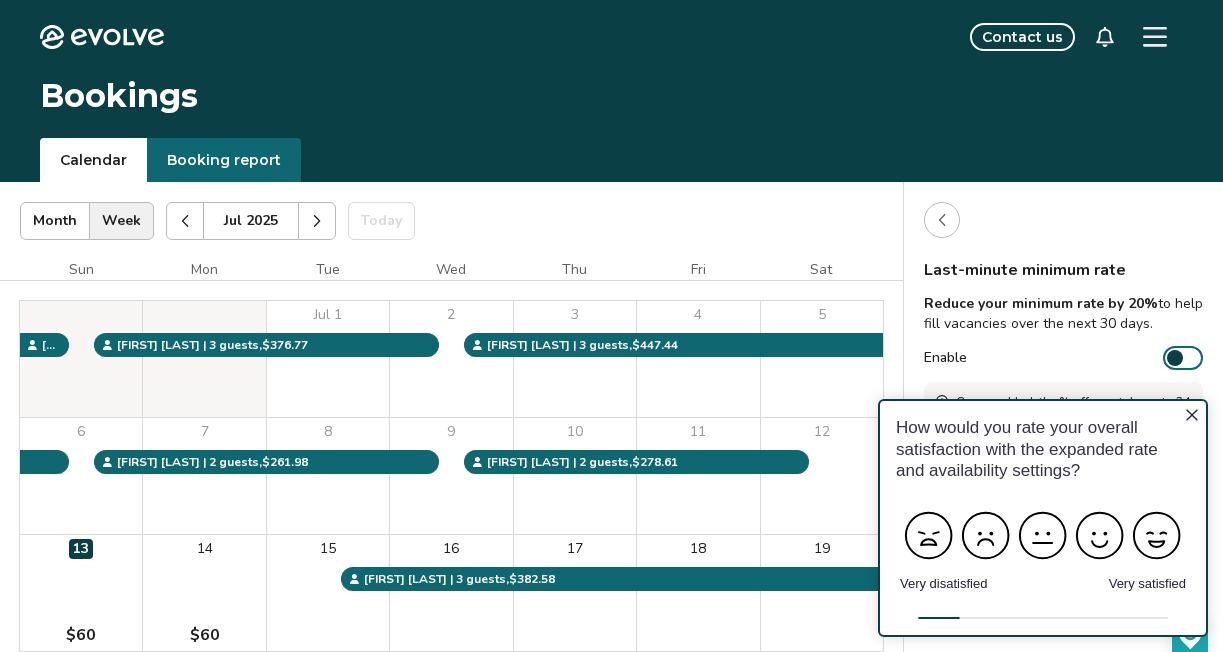 click 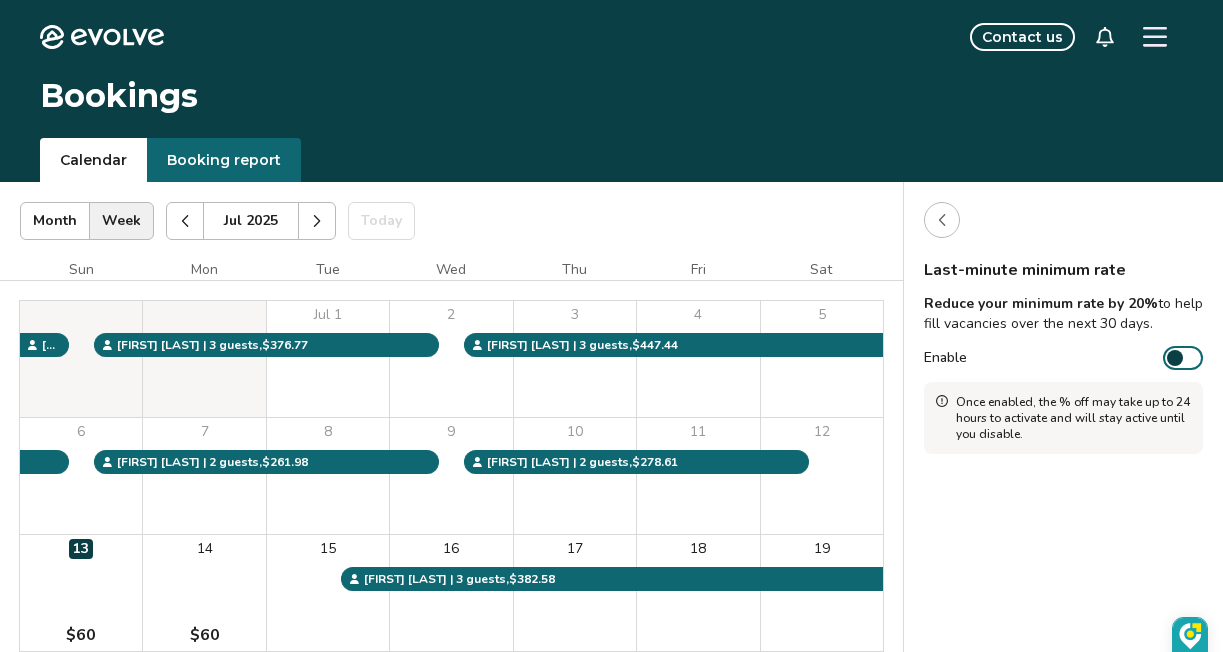 click 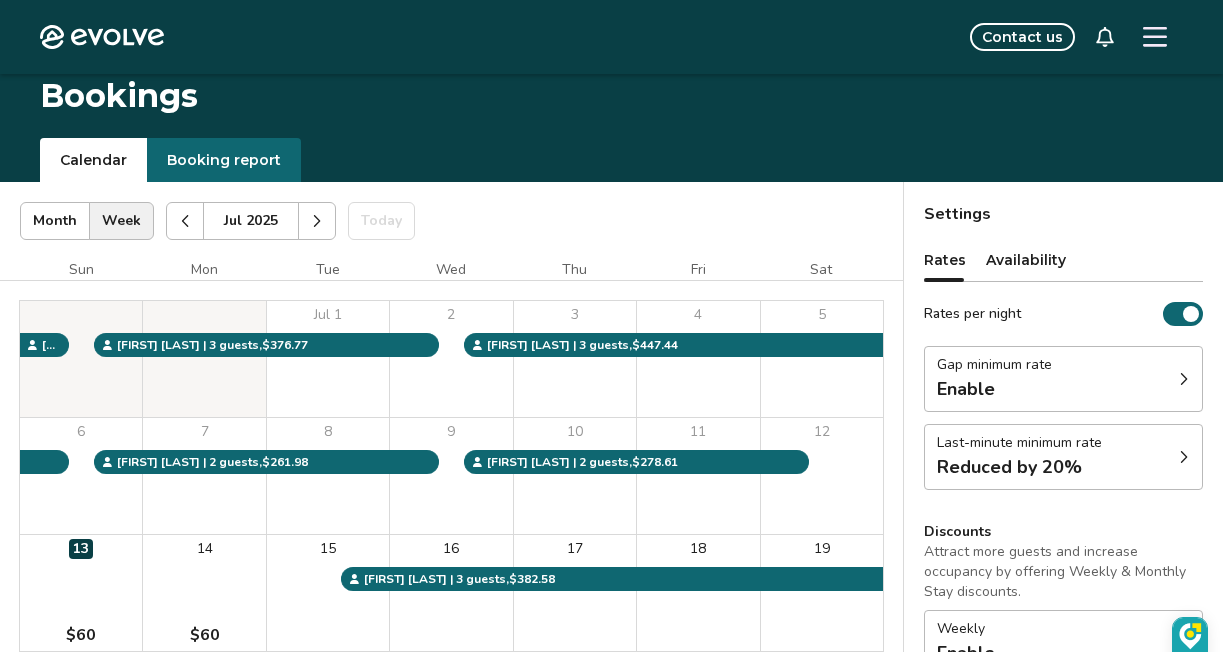 scroll, scrollTop: 382, scrollLeft: 0, axis: vertical 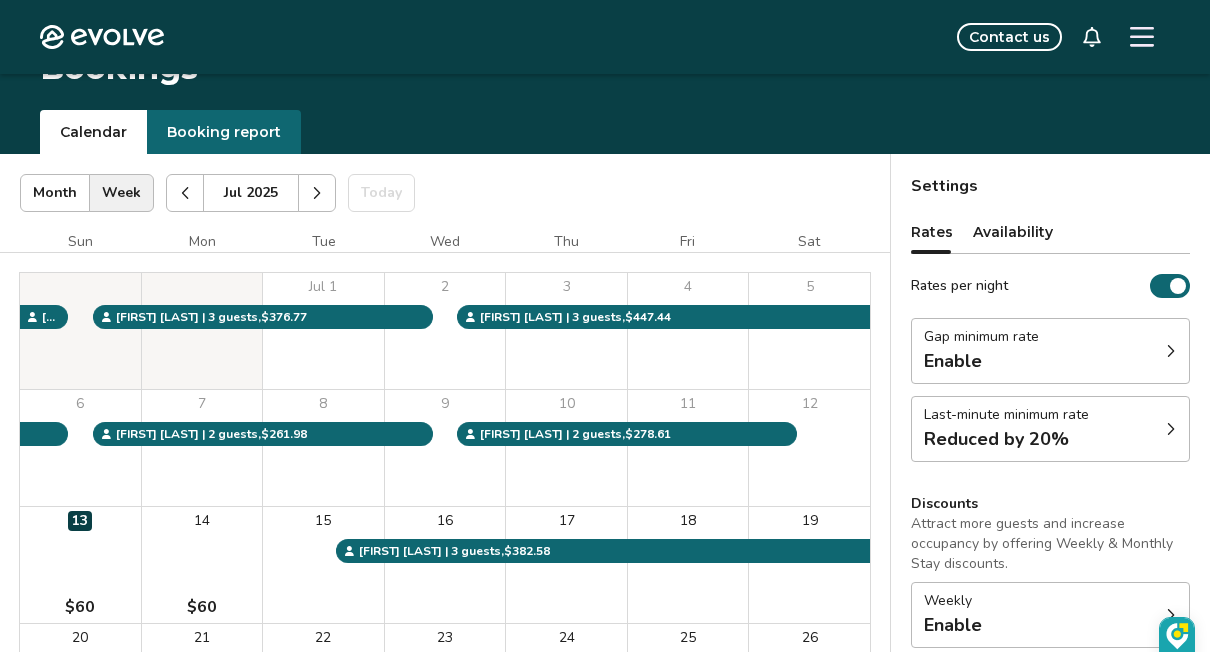 click on "Rates per night Gap minimum rate Enable Last-minute minimum rate Reduced by 20% Discounts Attract more guests and increase occupancy by offering Weekly & Monthly Stay discounts. Weekly Enable Monthly Enable Non-refundable discount 10% off View rates, policies, & fees Gap minimum rate Reduce your minimum rate by 20%  to help fill nights between bookings  (Fridays and Saturdays excluded). Enable Once enabled, the % off may take up to 24 hours to activate and will stay active until you disable. Last-minute minimum rate Reduce your minimum rate by 20%  to help fill vacancies over the next 30 days. Enable Once enabled, the % off may take up to 24 hours to activate and will stay active until you disable. Weekly discount Set a max-discount  % between 5% – 60%.  Your discount may bring your nightly rate below your minimum rates in some instances.   Learn more Enable Monthly discount Set a max-discount  % between 5% – 60%.  Your discount may bring your nightly rate below your minimum rates in some instances." at bounding box center [1050, 563] 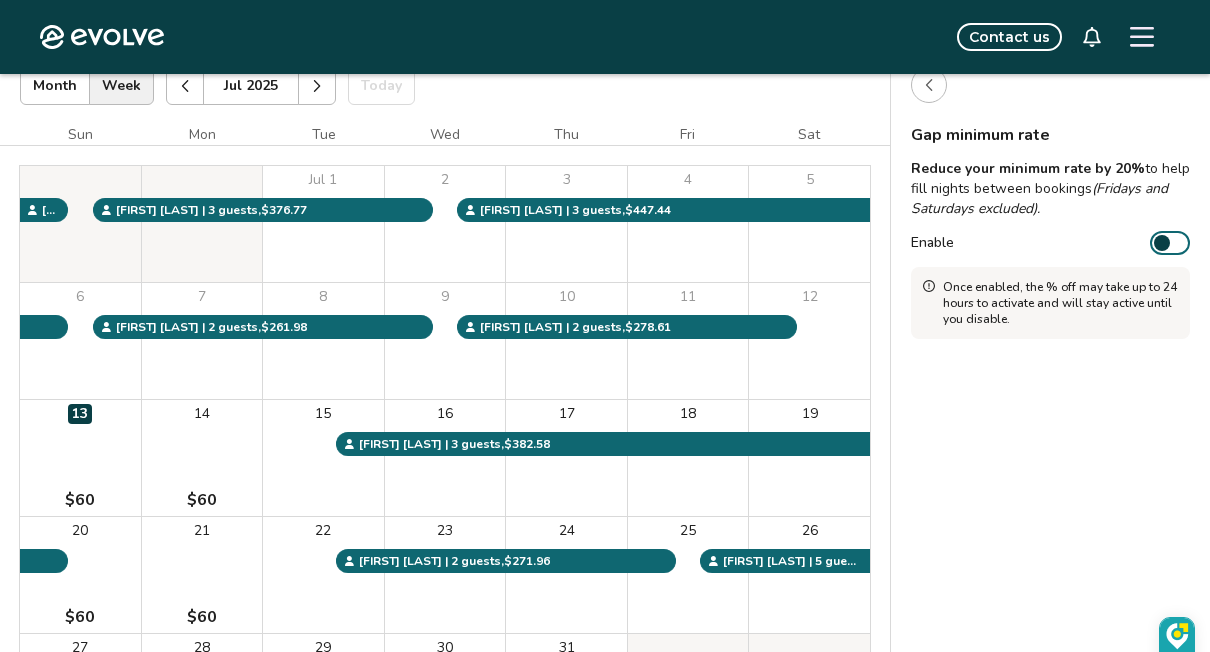 scroll, scrollTop: 148, scrollLeft: 0, axis: vertical 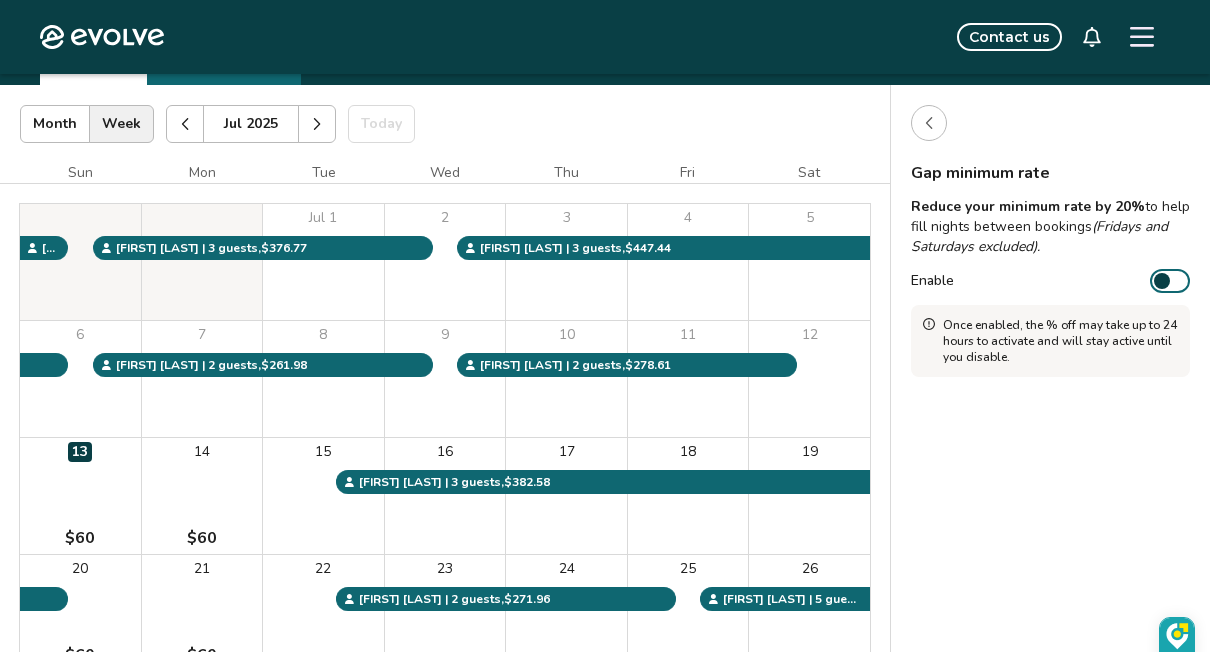 click at bounding box center (317, 124) 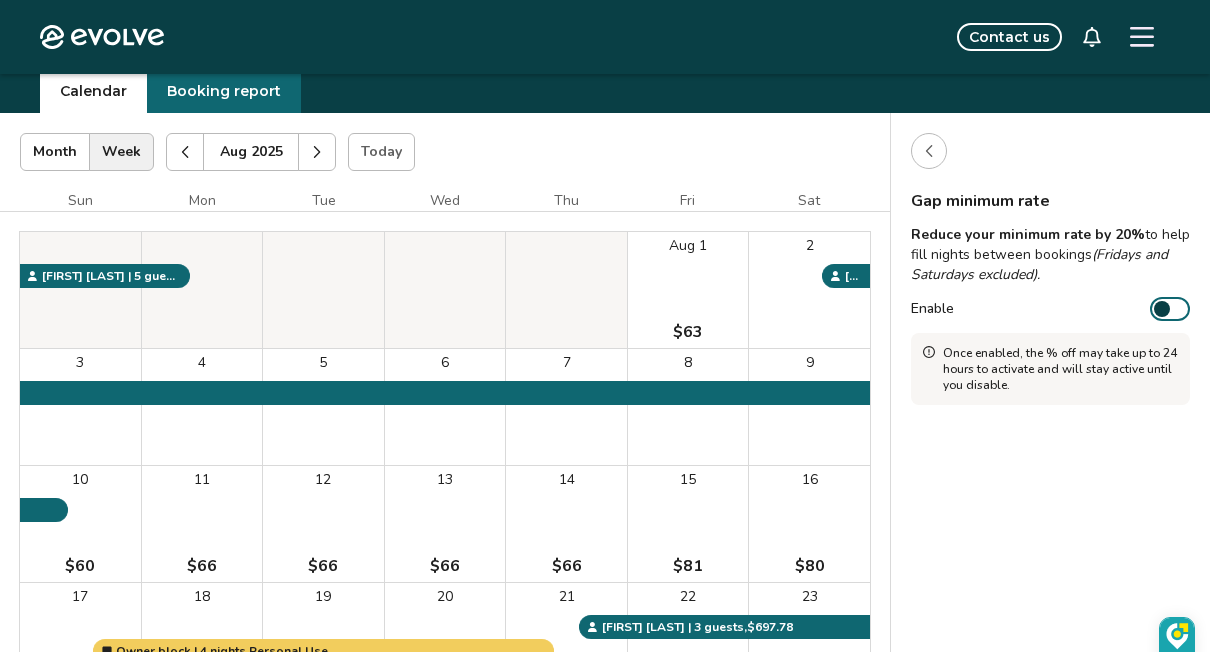 scroll, scrollTop: 67, scrollLeft: 0, axis: vertical 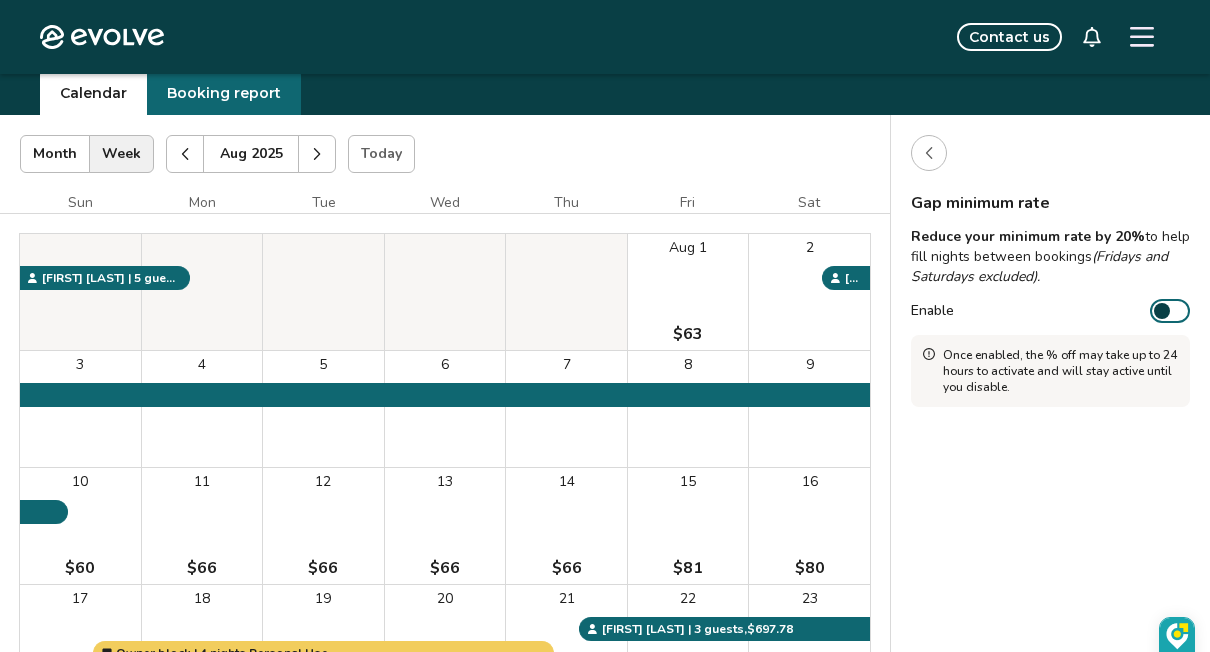 click at bounding box center (317, 154) 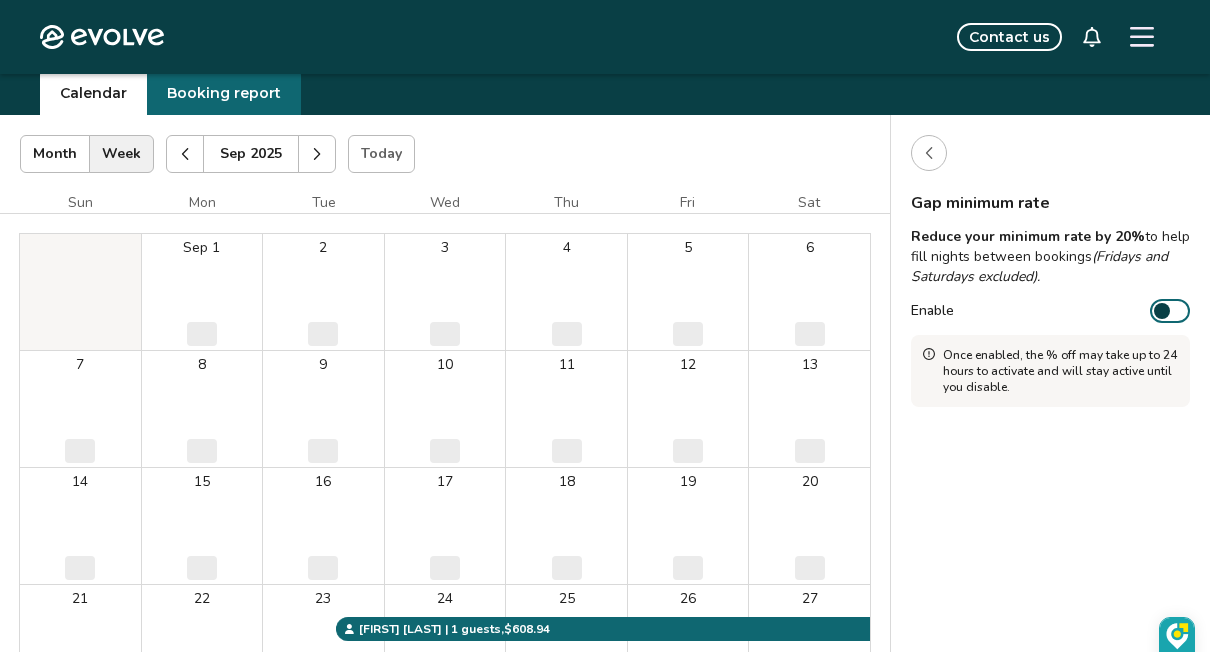 click at bounding box center (317, 154) 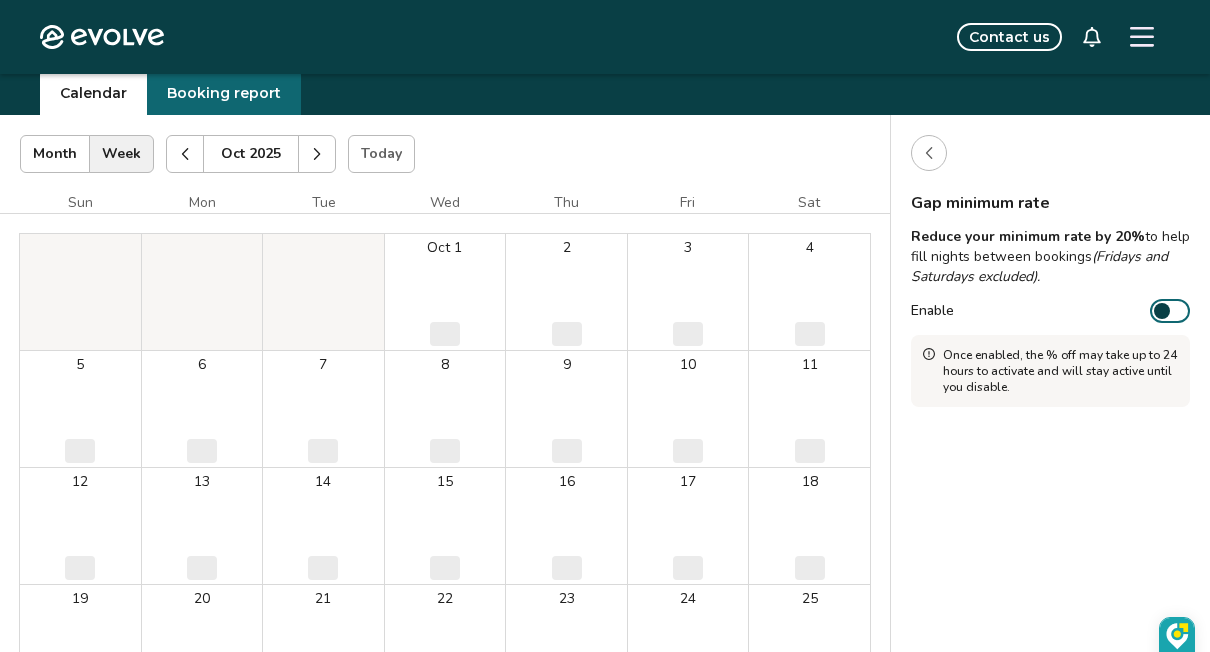 click at bounding box center [317, 154] 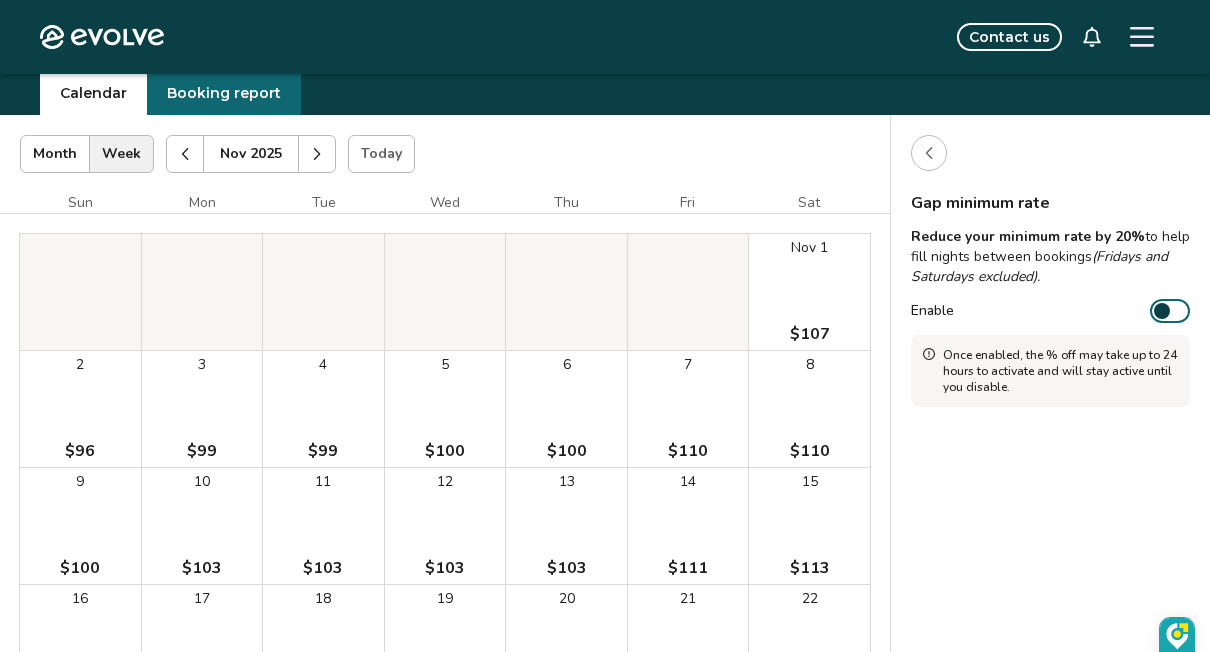 click on "Nov 2025  | Views Month Week Nov 2025 Today Settings" at bounding box center [445, 154] 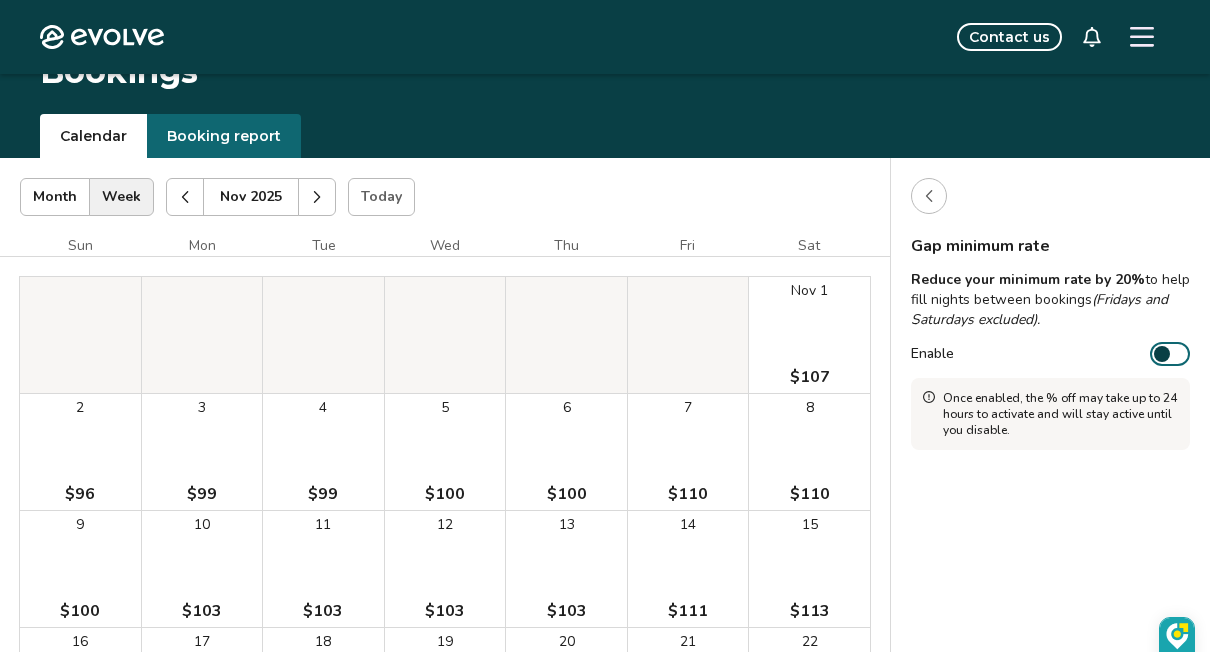 scroll, scrollTop: 0, scrollLeft: 0, axis: both 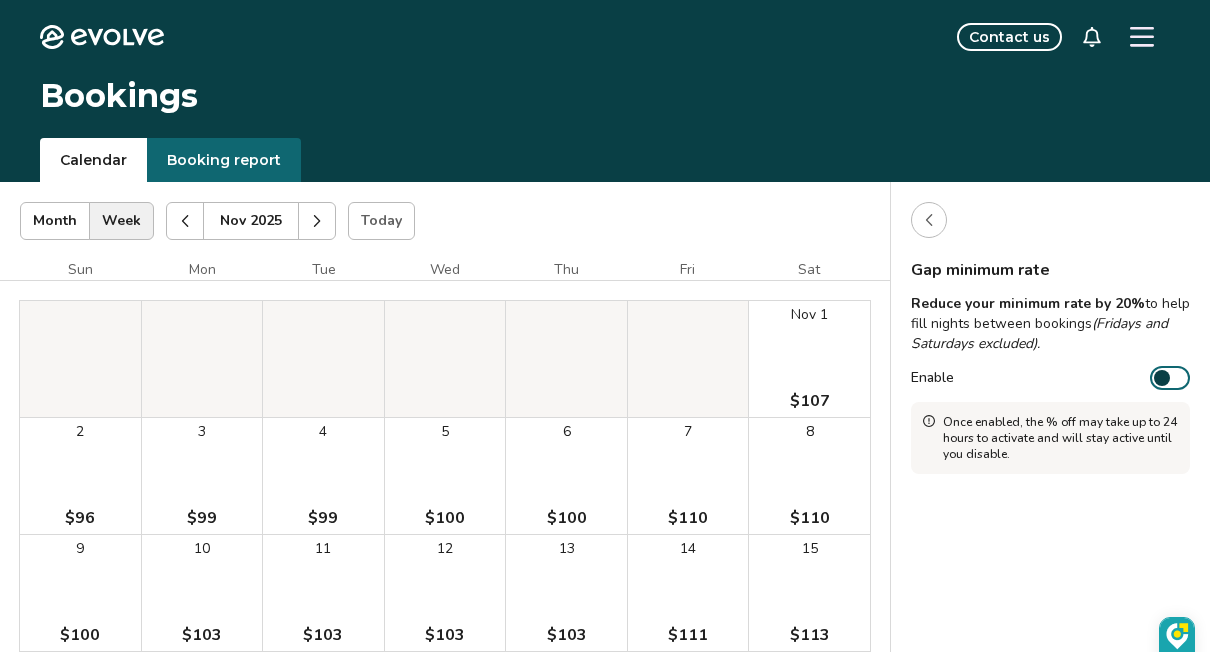 click 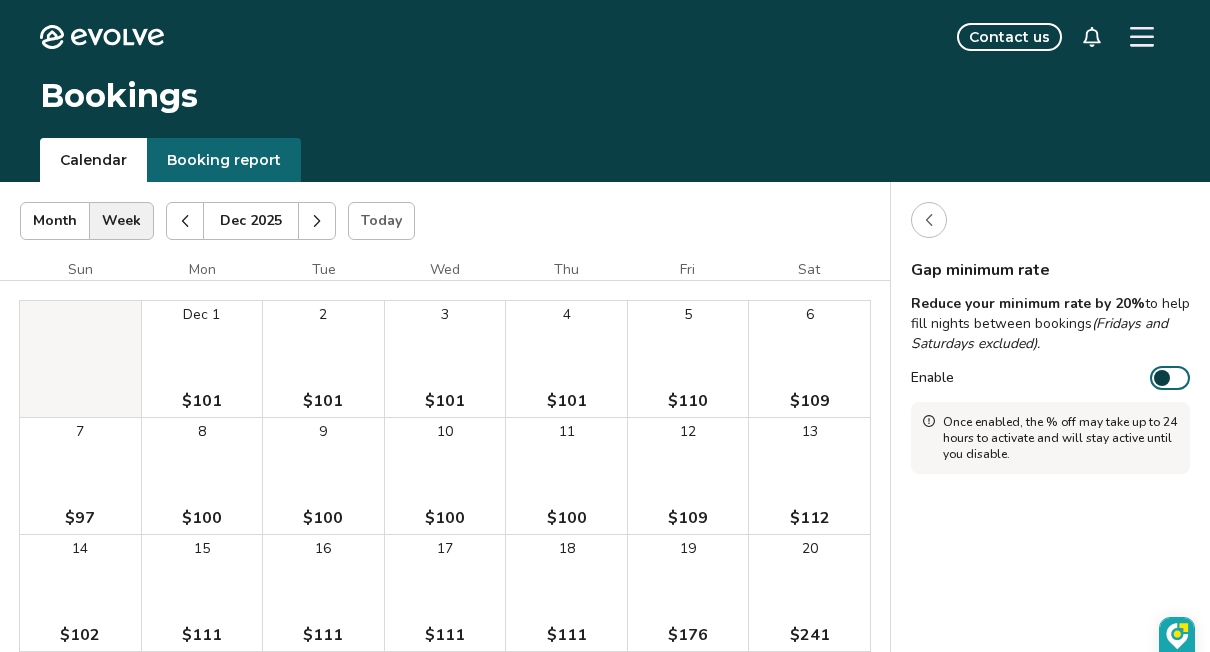 click at bounding box center (185, 221) 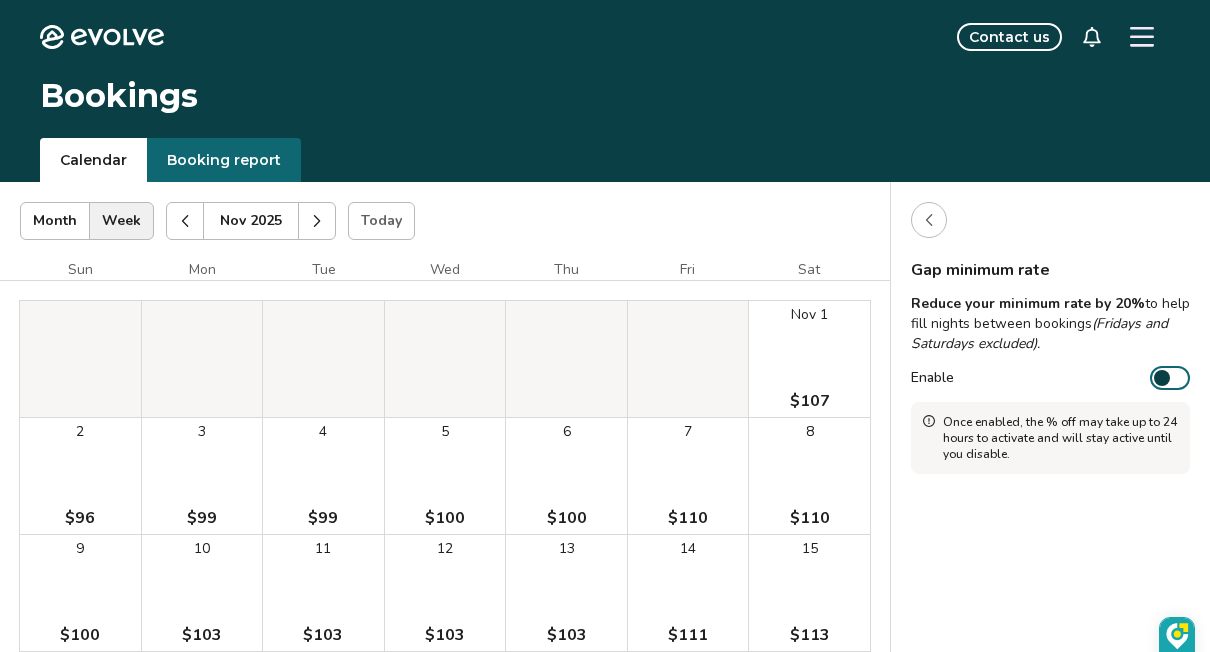click at bounding box center [185, 221] 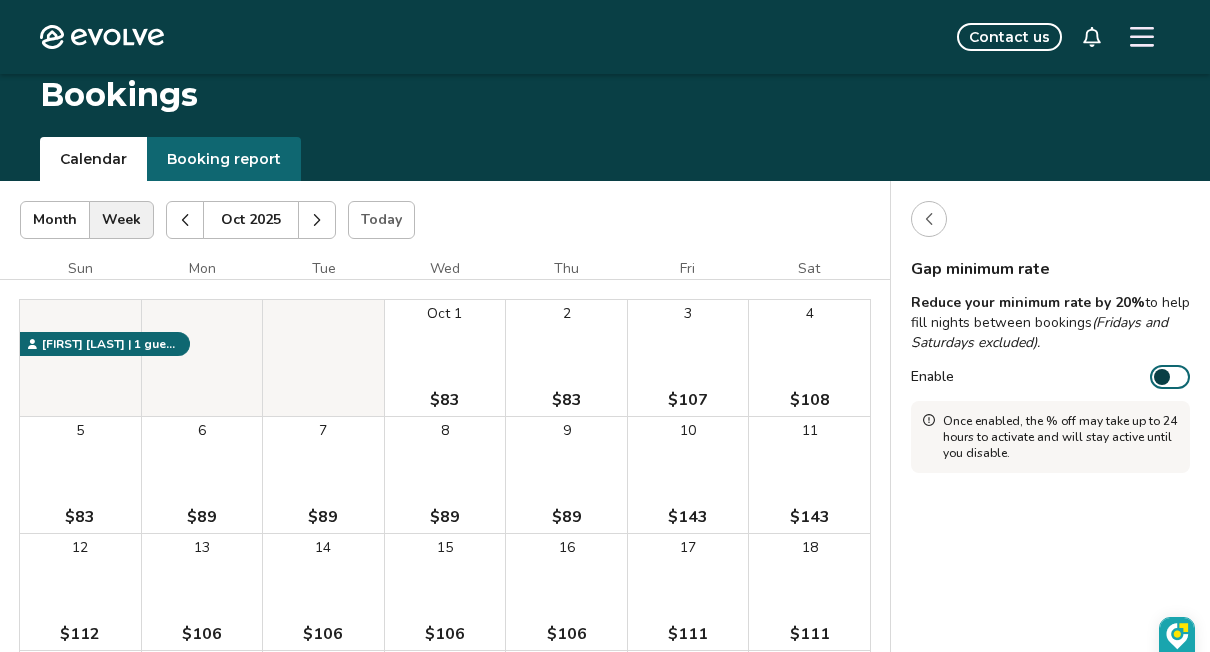scroll, scrollTop: 0, scrollLeft: 0, axis: both 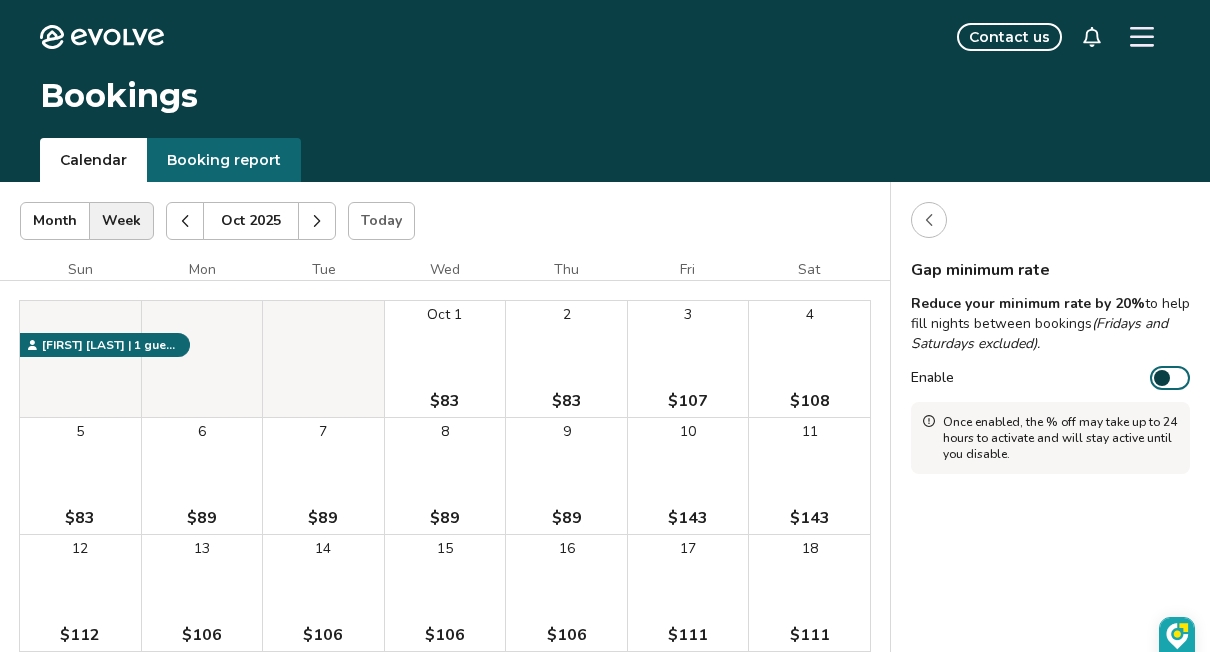 click at bounding box center [185, 221] 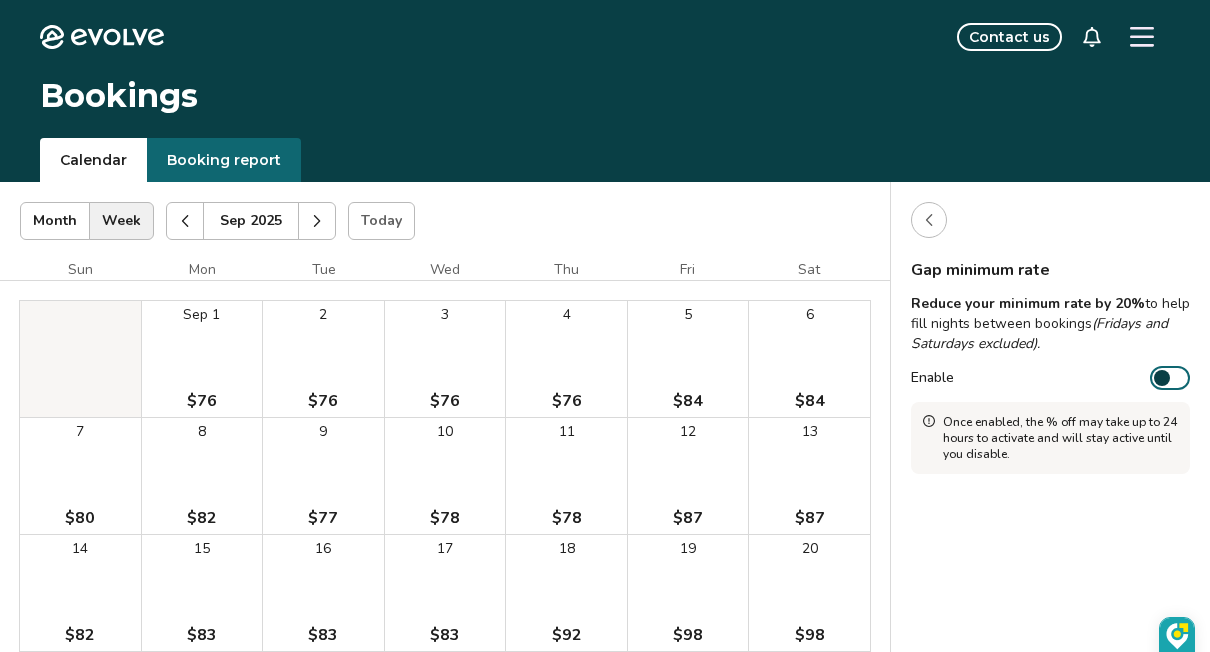 click on "Sep 2025  | Views Month Week Sep 2025 Today Settings" at bounding box center (445, 221) 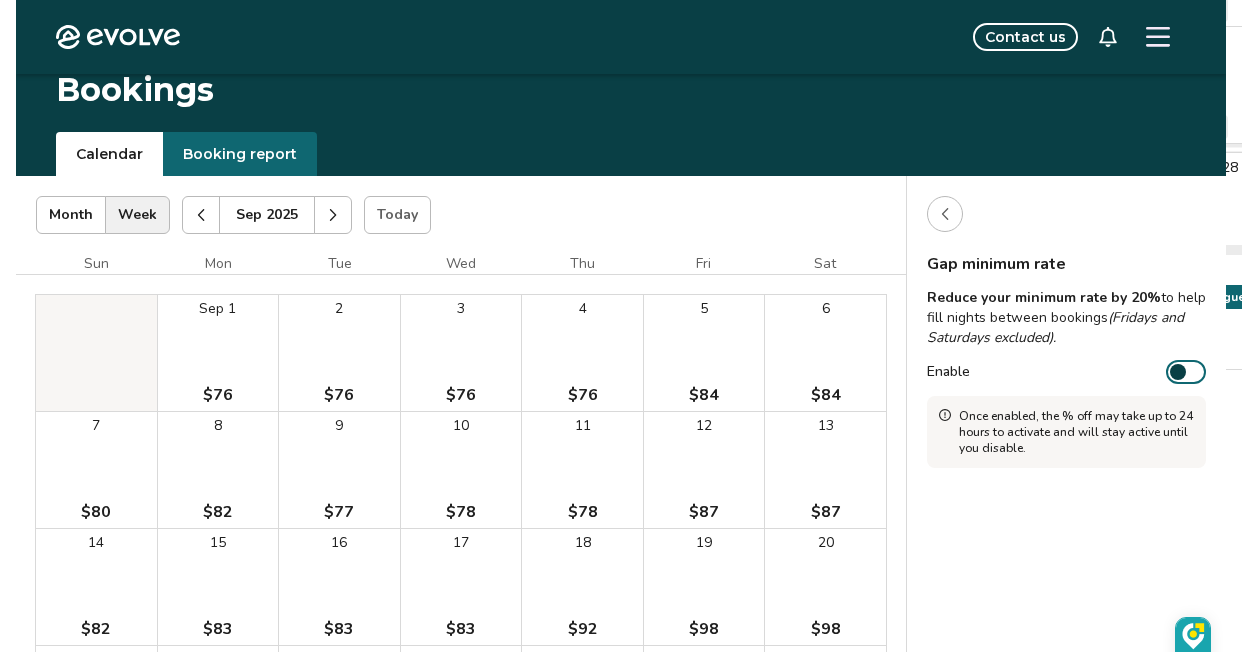 scroll, scrollTop: 0, scrollLeft: 0, axis: both 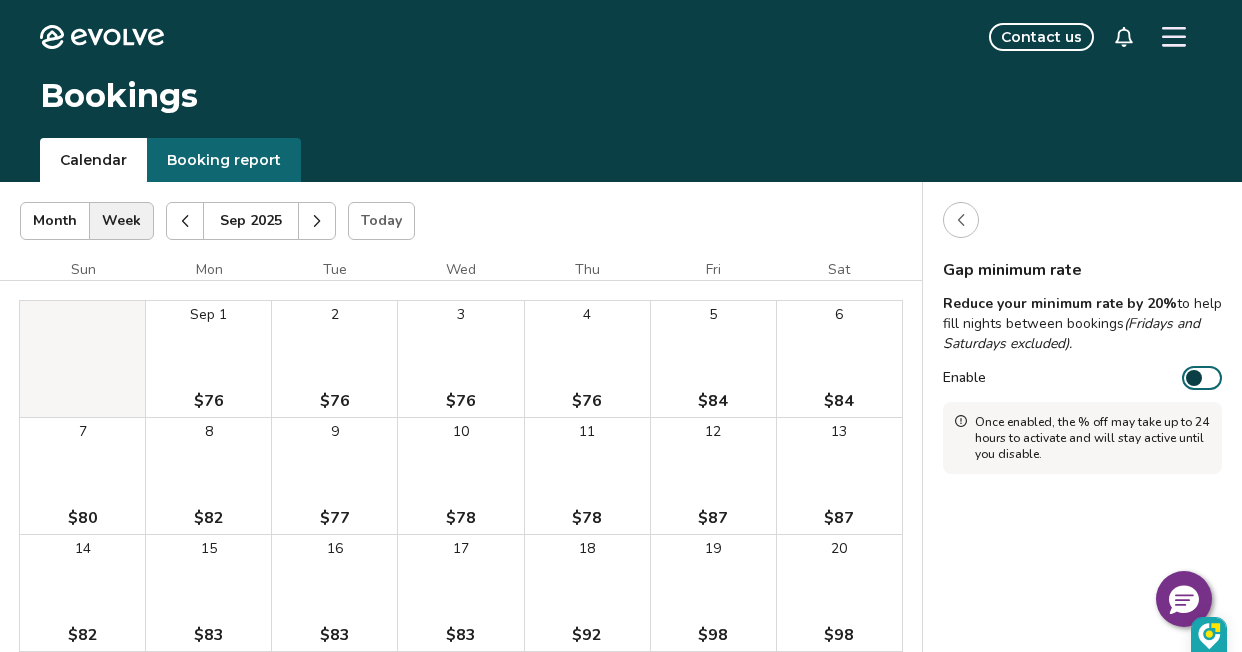 click at bounding box center [185, 221] 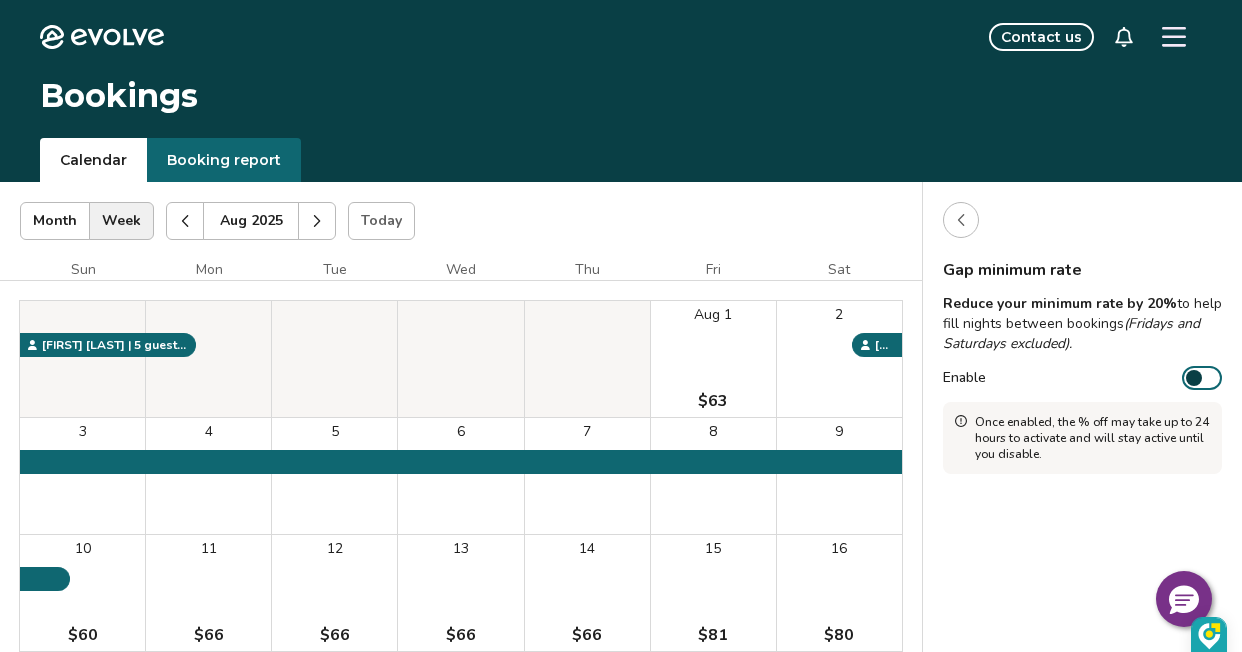 click at bounding box center (185, 221) 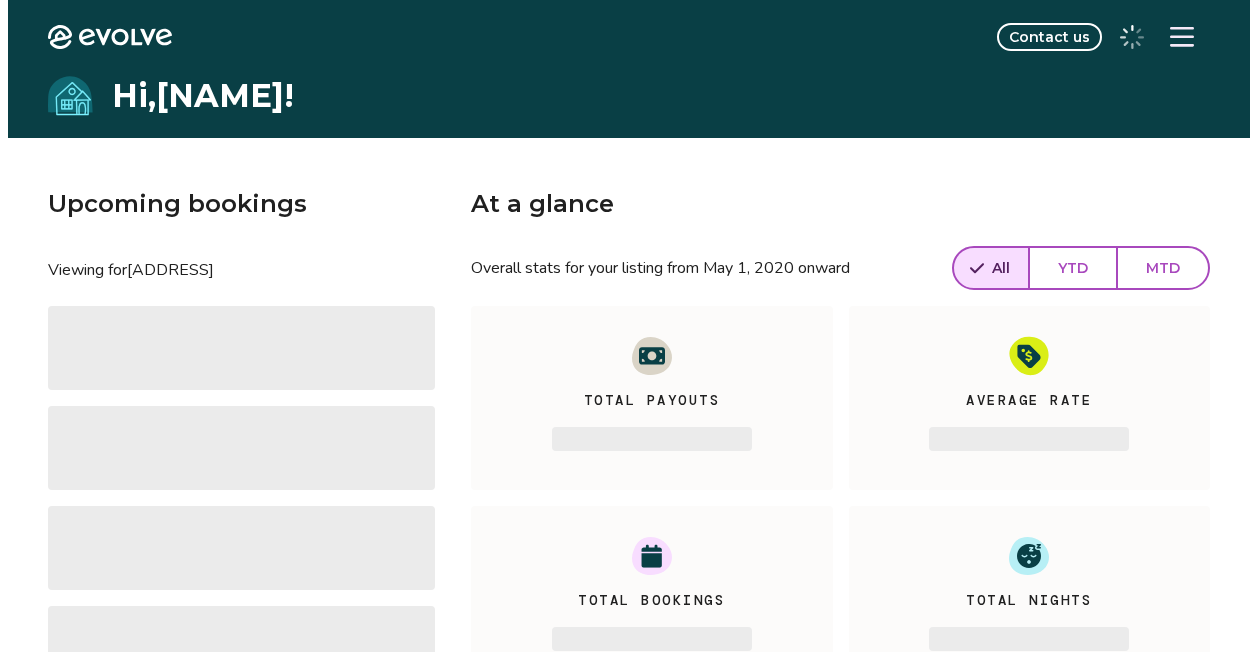 scroll, scrollTop: 0, scrollLeft: 0, axis: both 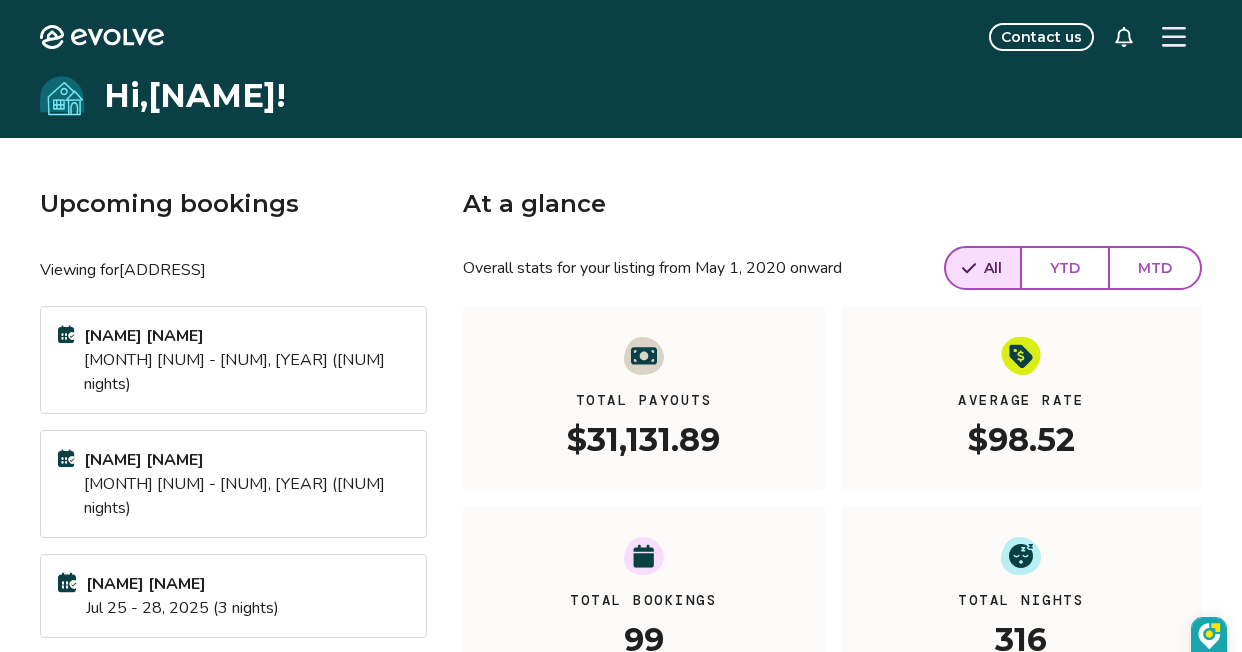 click 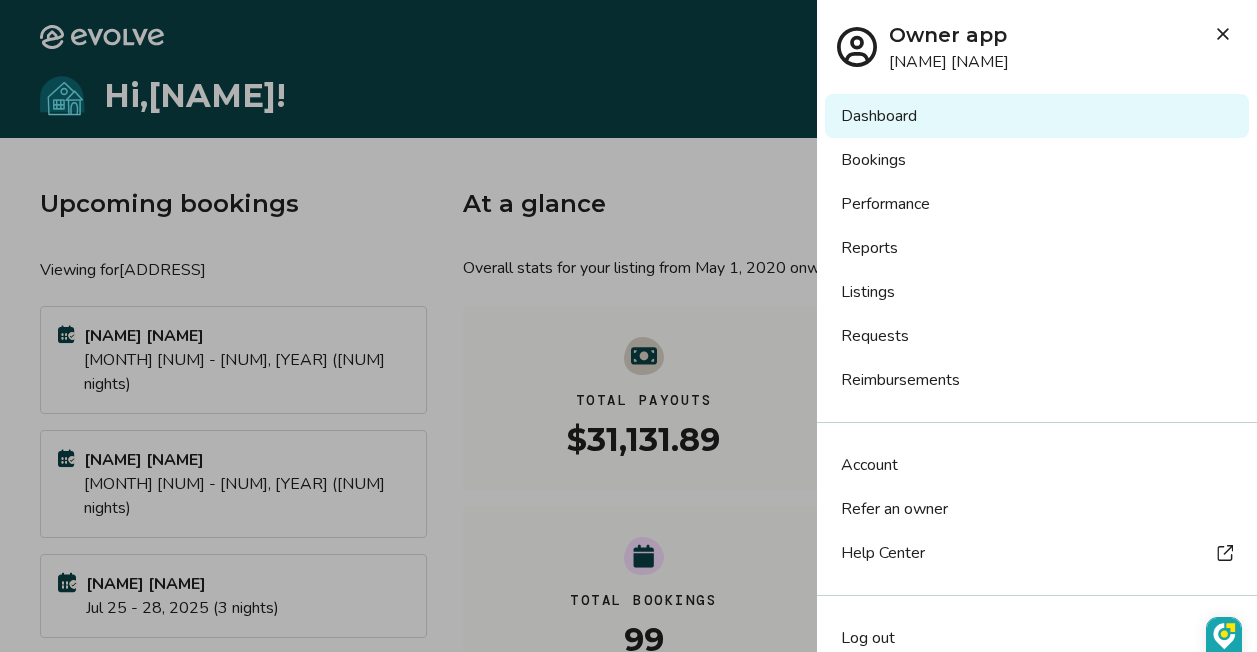 click on "Bookings" at bounding box center (1037, 160) 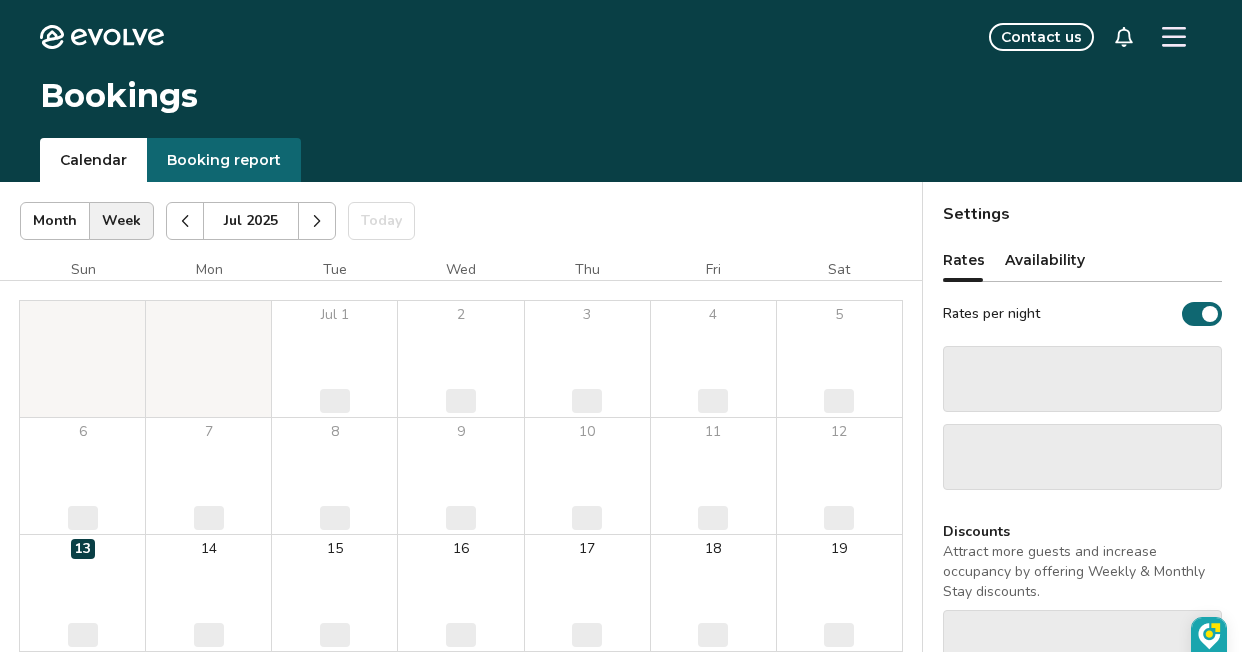 scroll, scrollTop: 0, scrollLeft: 0, axis: both 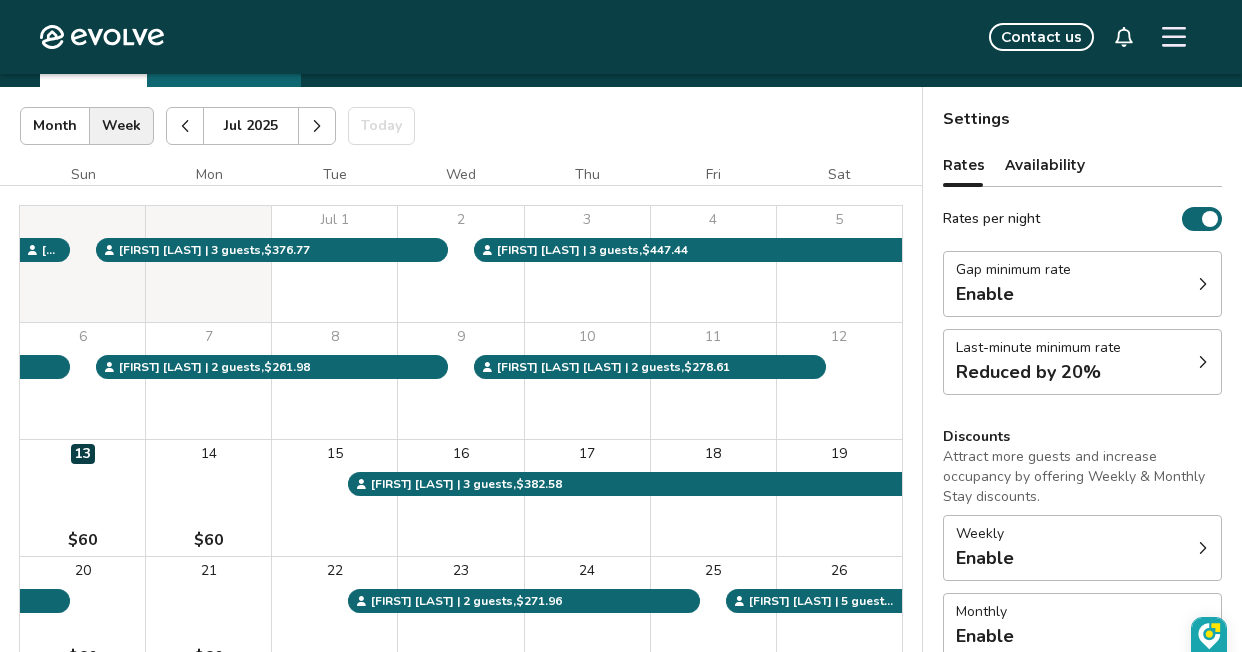 click at bounding box center [1174, 37] 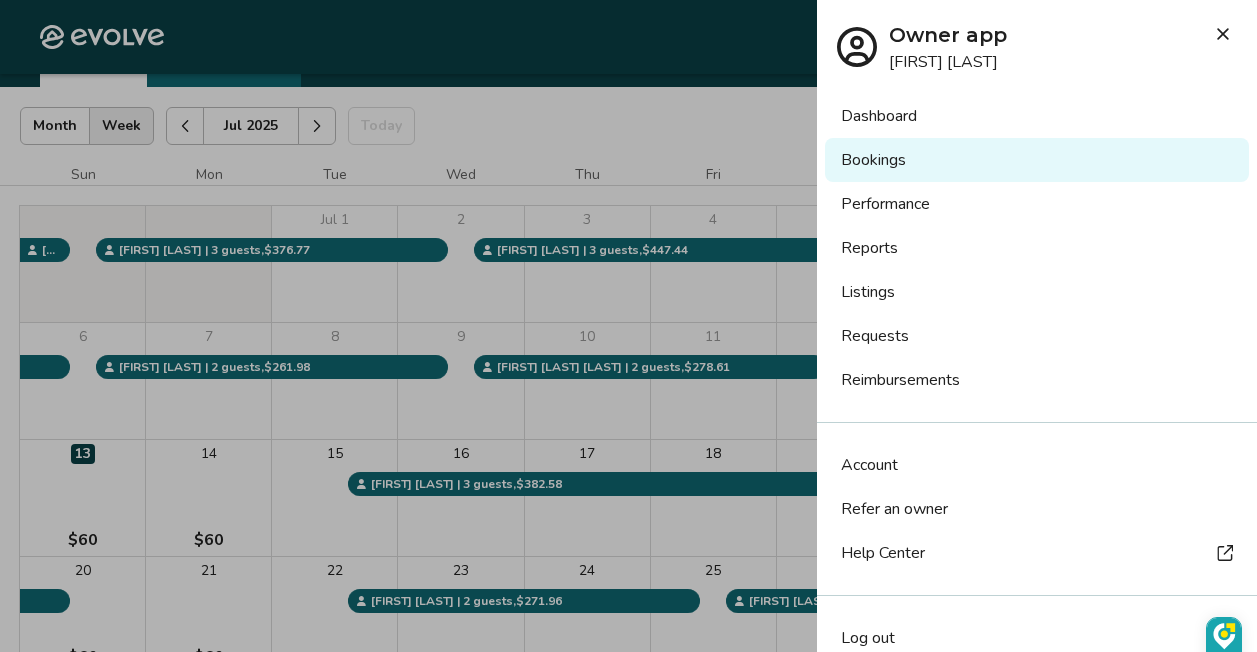 click on "Log out" at bounding box center (868, 638) 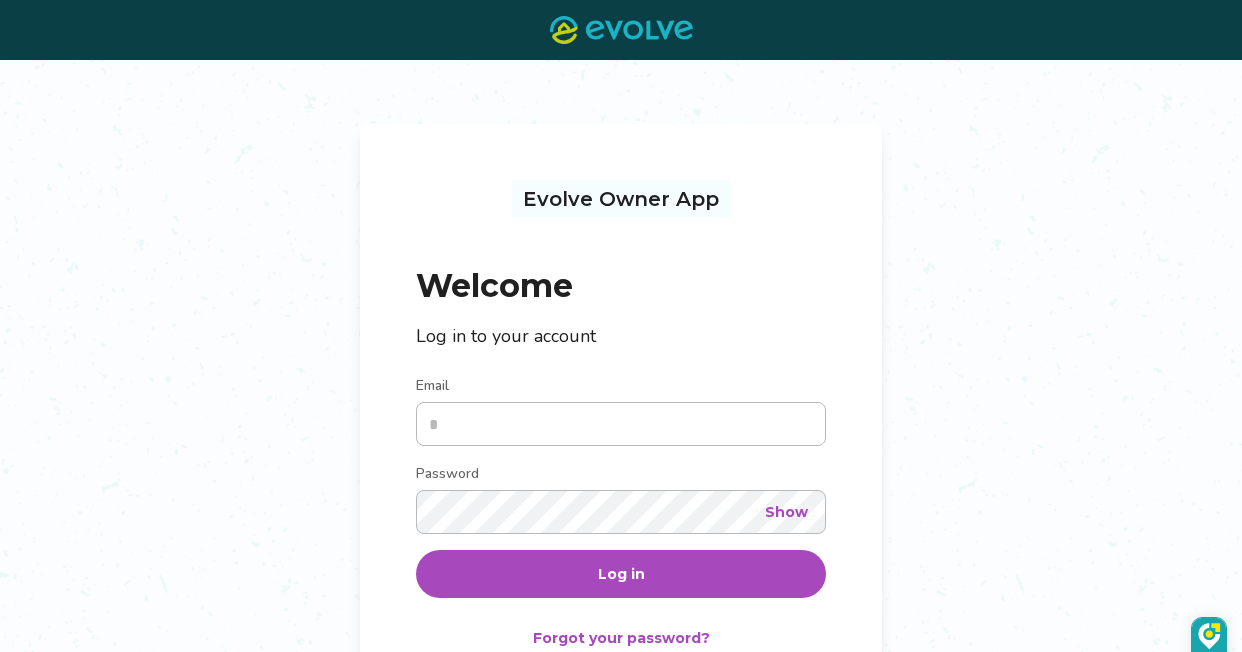 scroll, scrollTop: 0, scrollLeft: 0, axis: both 